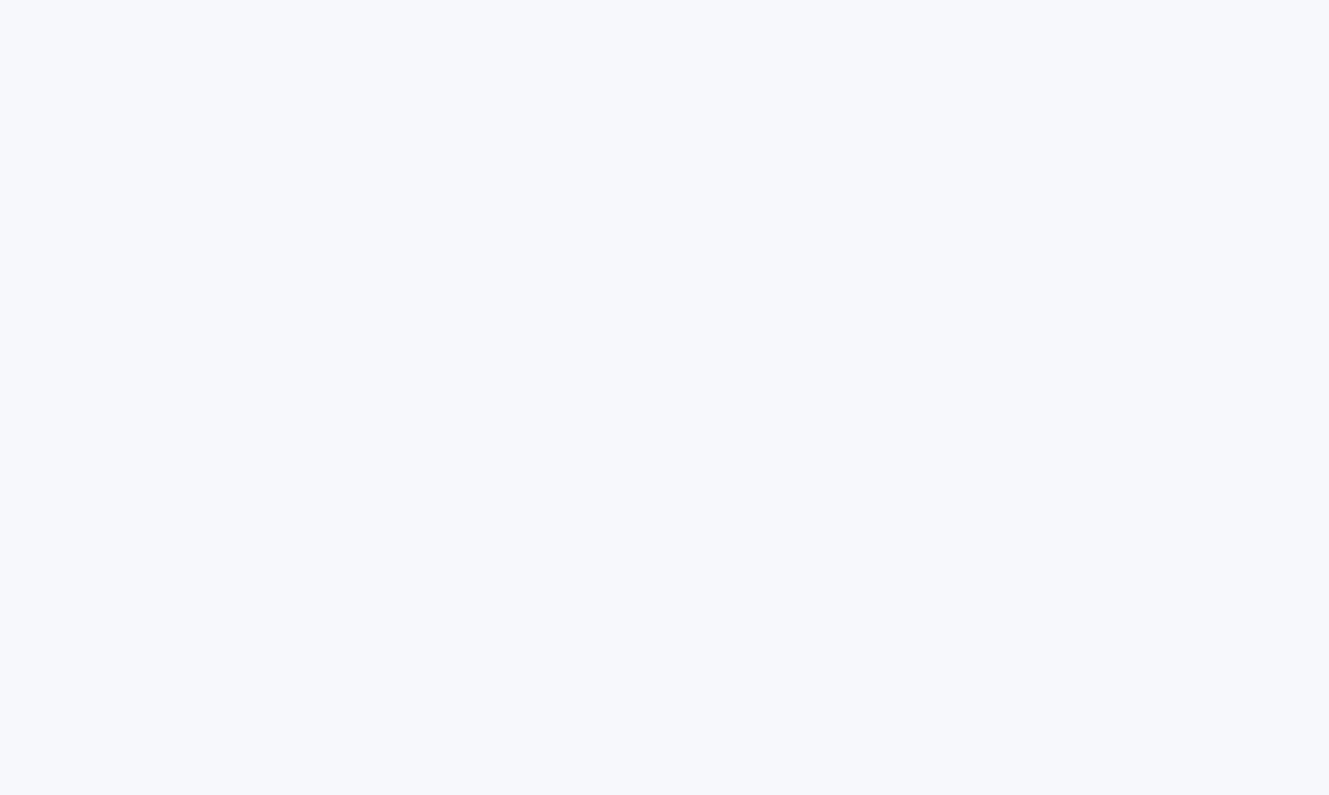 scroll, scrollTop: 0, scrollLeft: 0, axis: both 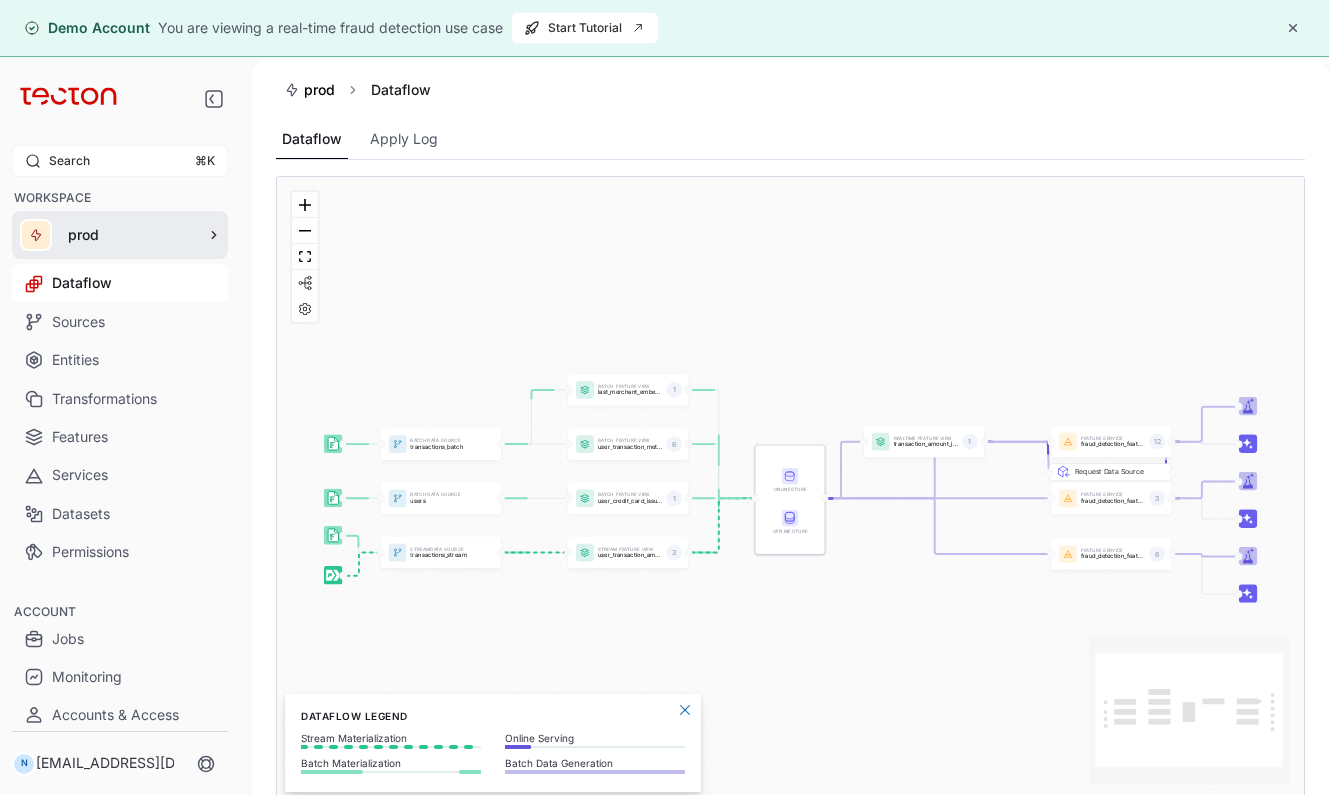 click on "prod" at bounding box center [130, 235] 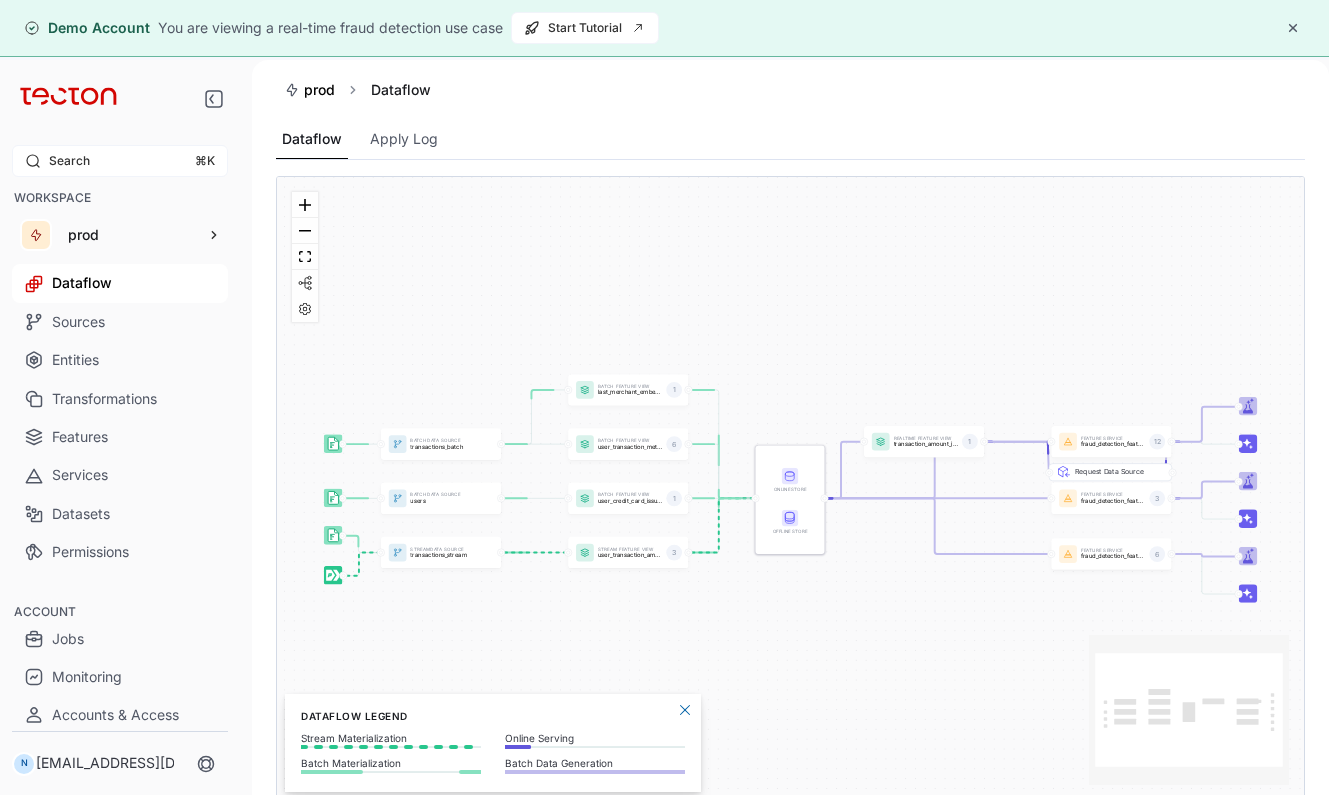 click on "Dataflow" at bounding box center (120, 283) 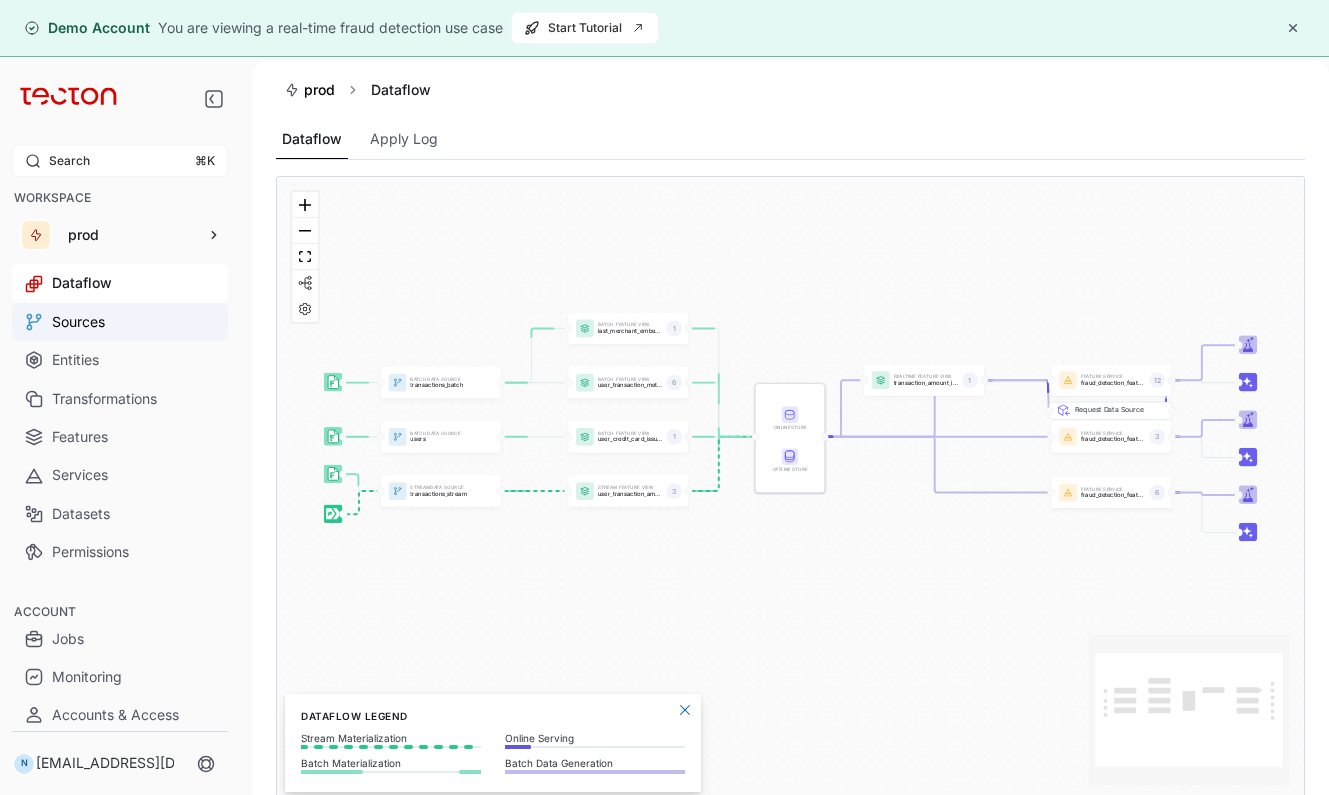 click on "Sources" at bounding box center (120, 322) 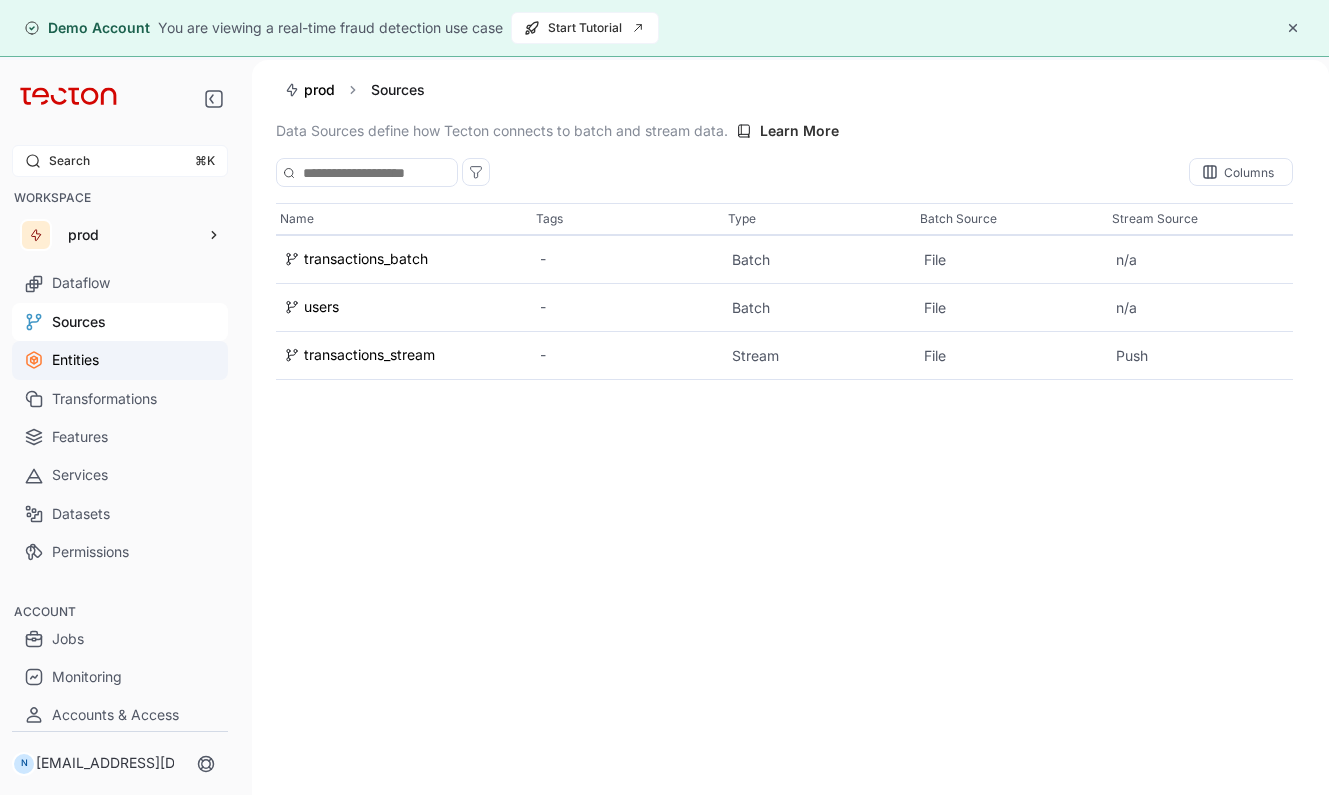 click on "Entities" at bounding box center [120, 360] 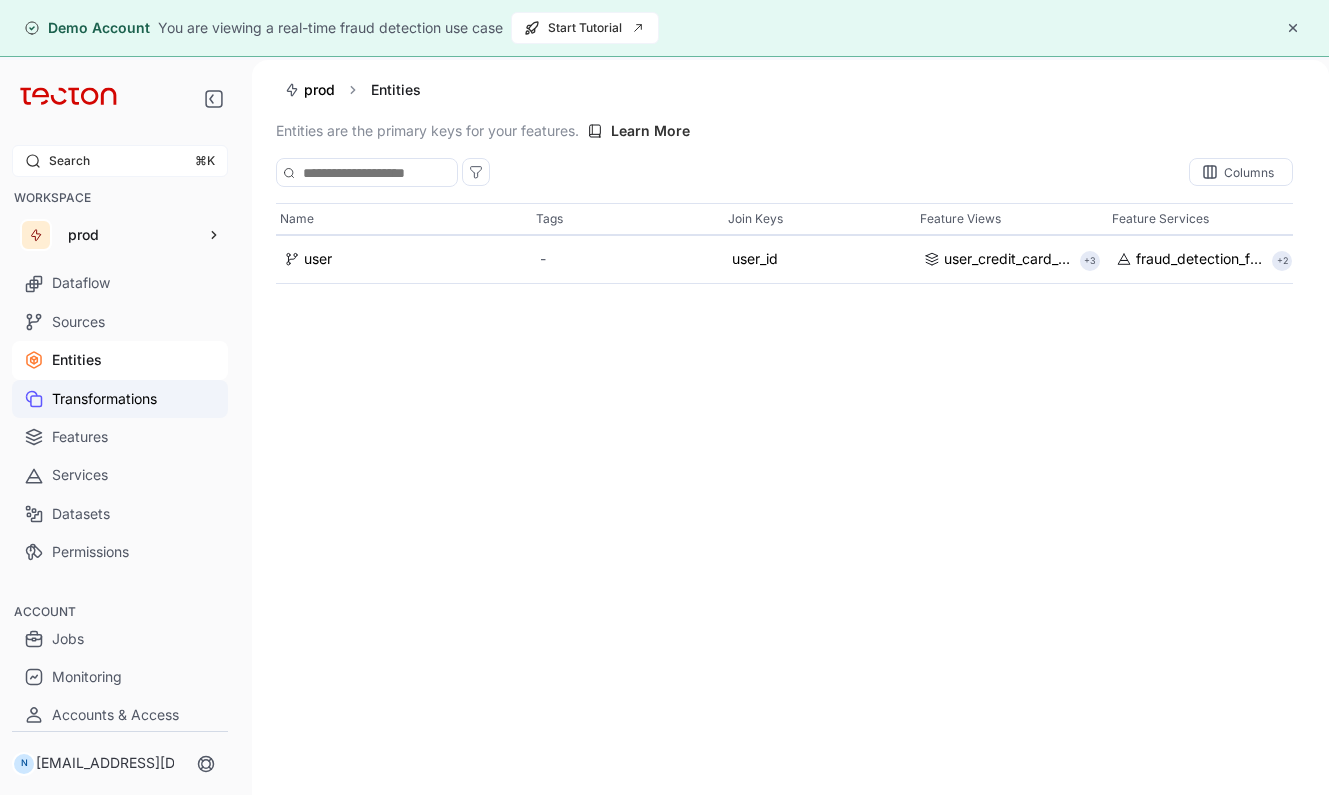 click on "Transformations" at bounding box center (120, 399) 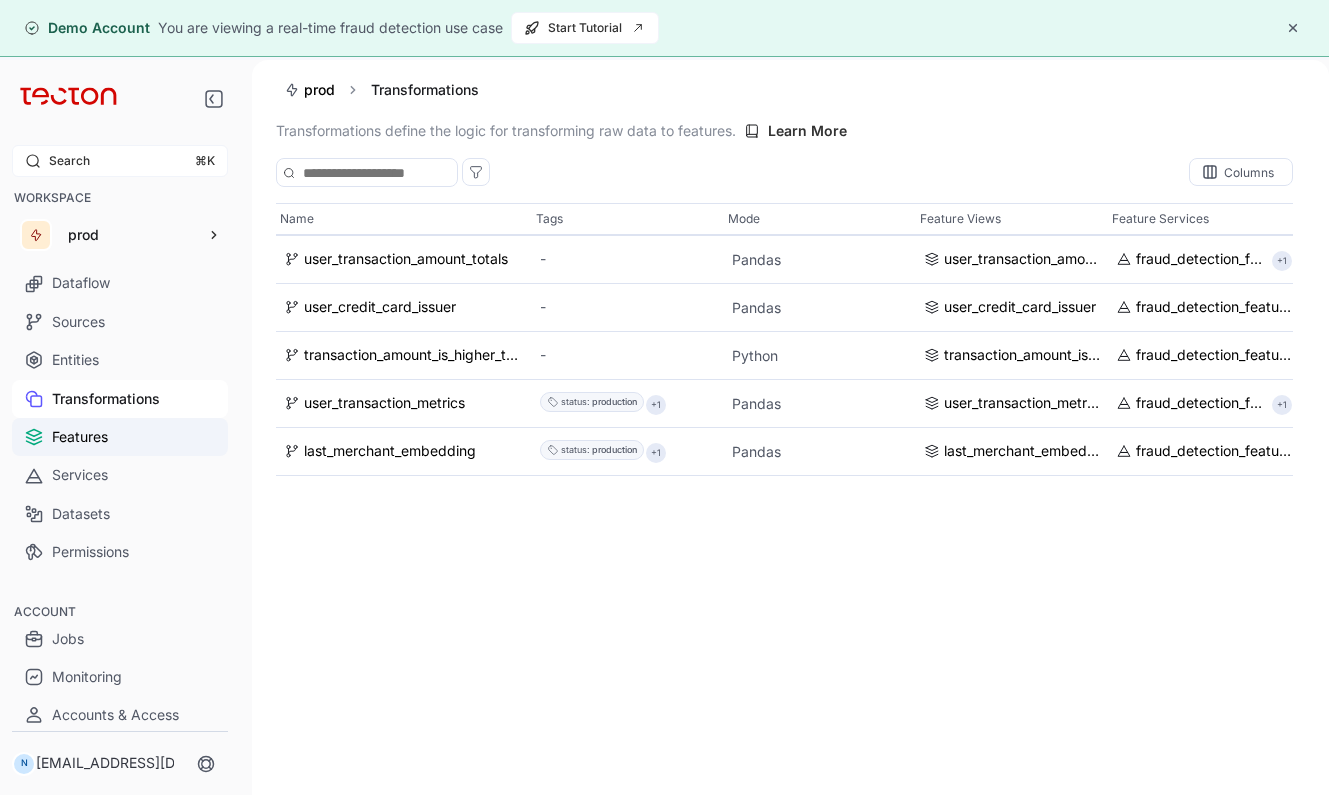 click on "Features" at bounding box center [120, 437] 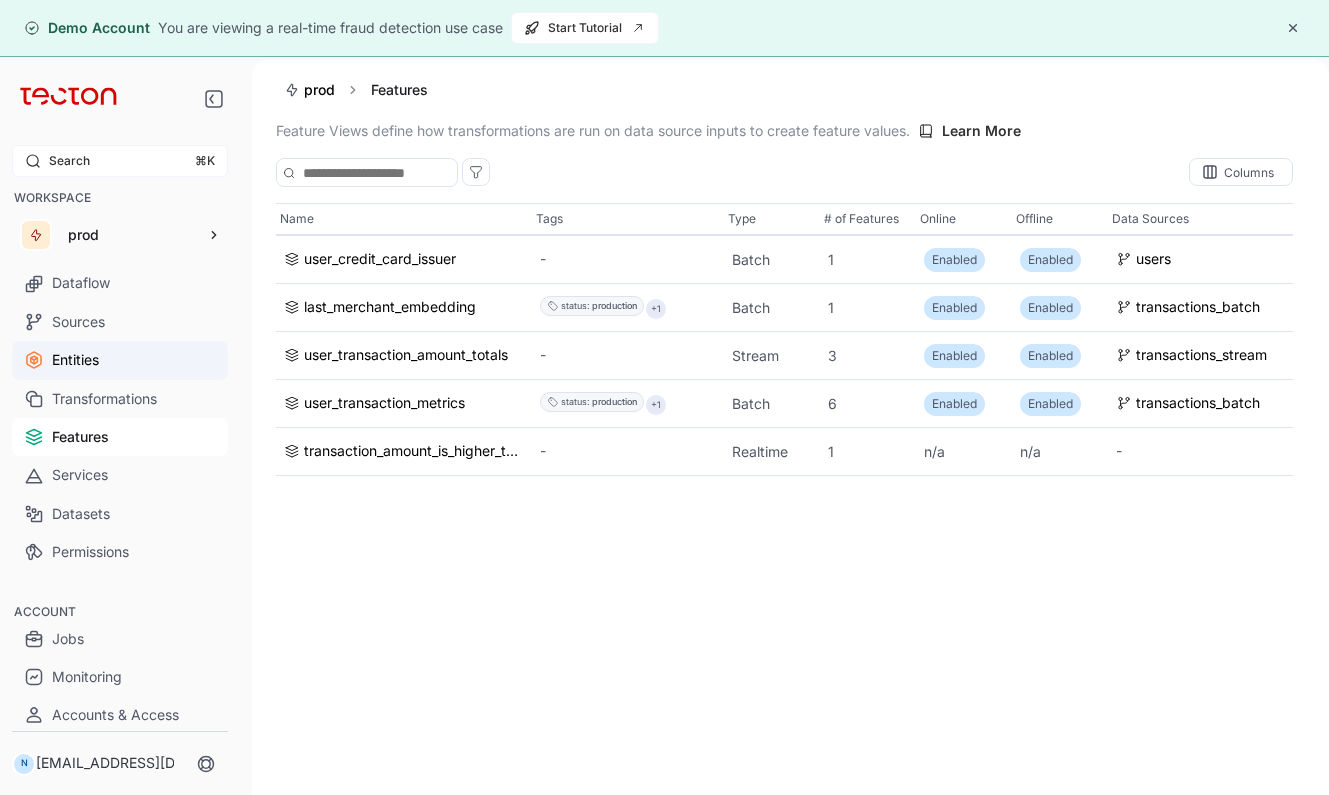 click on "Entities" at bounding box center [120, 360] 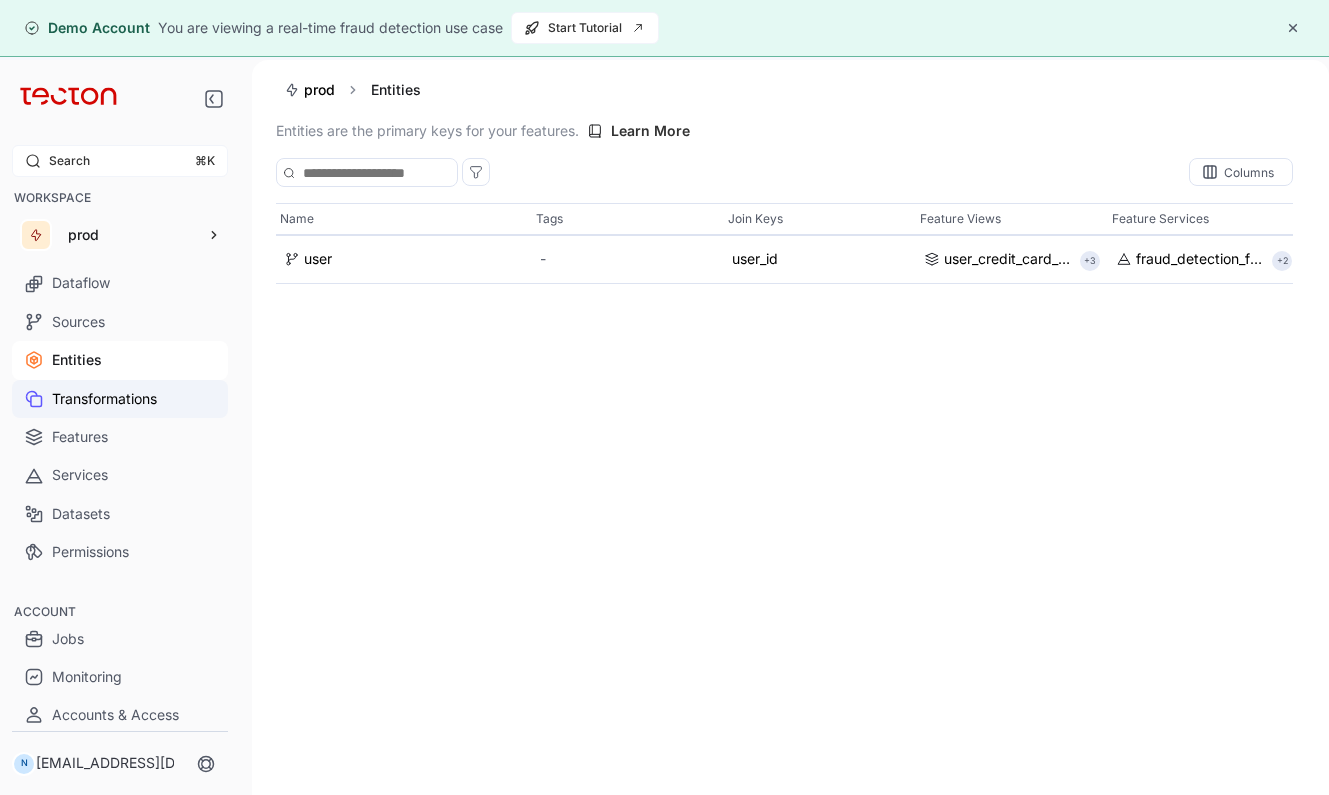 click on "Transformations" at bounding box center [120, 399] 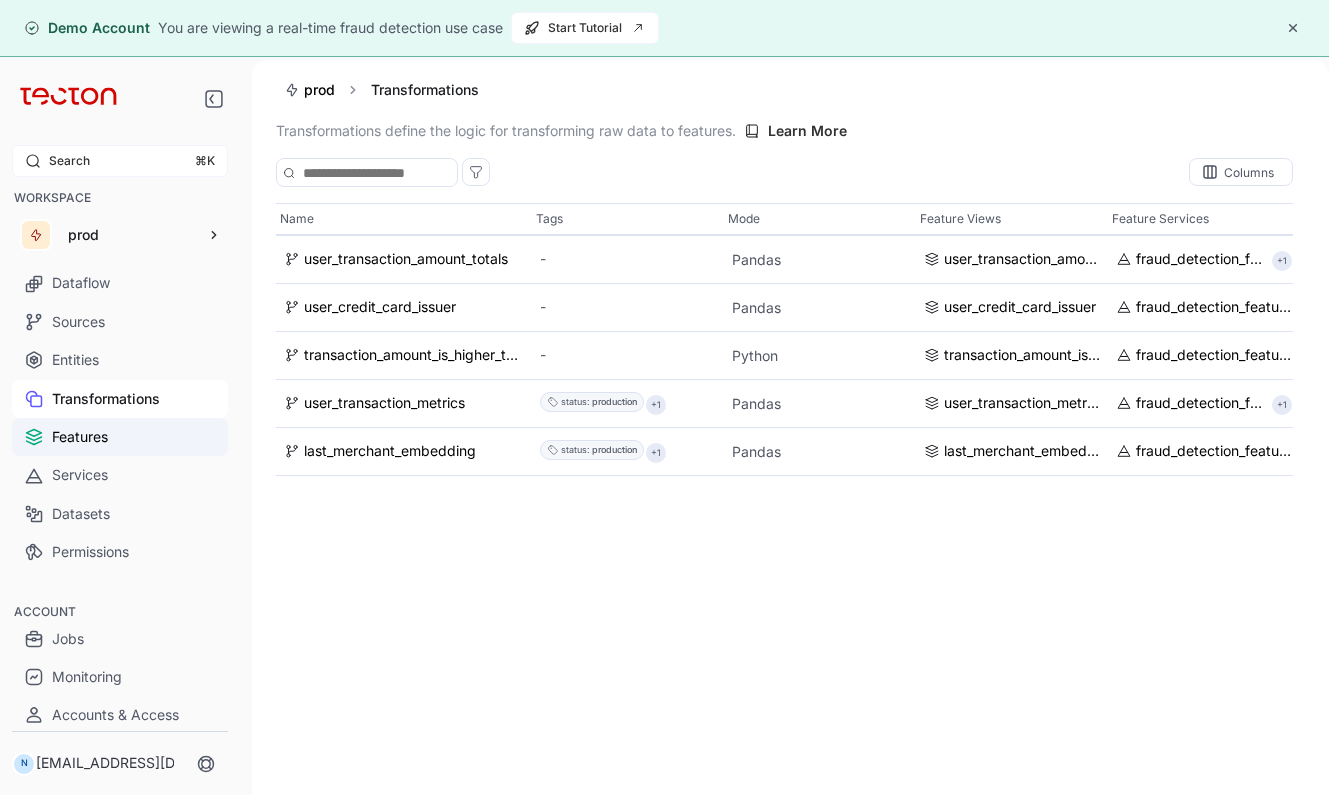 click on "Features" at bounding box center [120, 437] 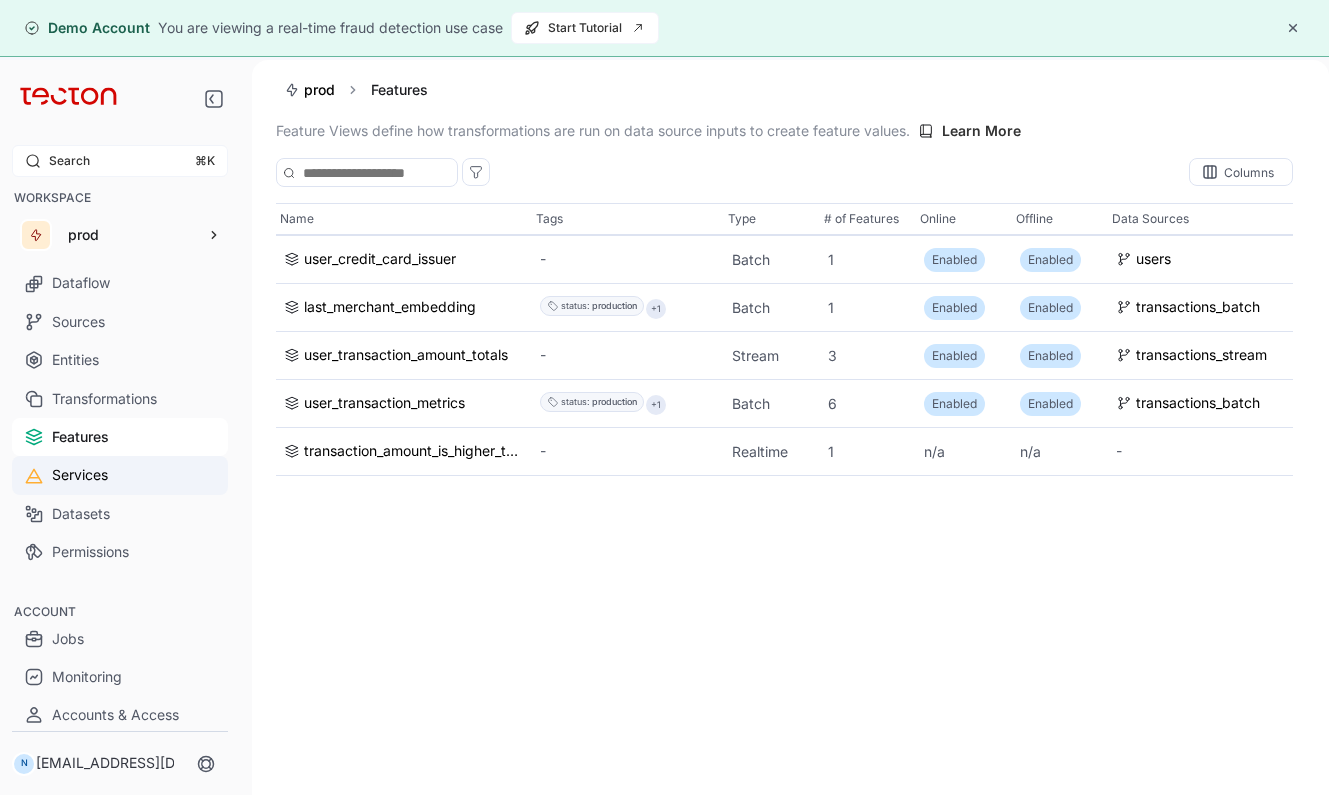 click on "Services" at bounding box center [120, 475] 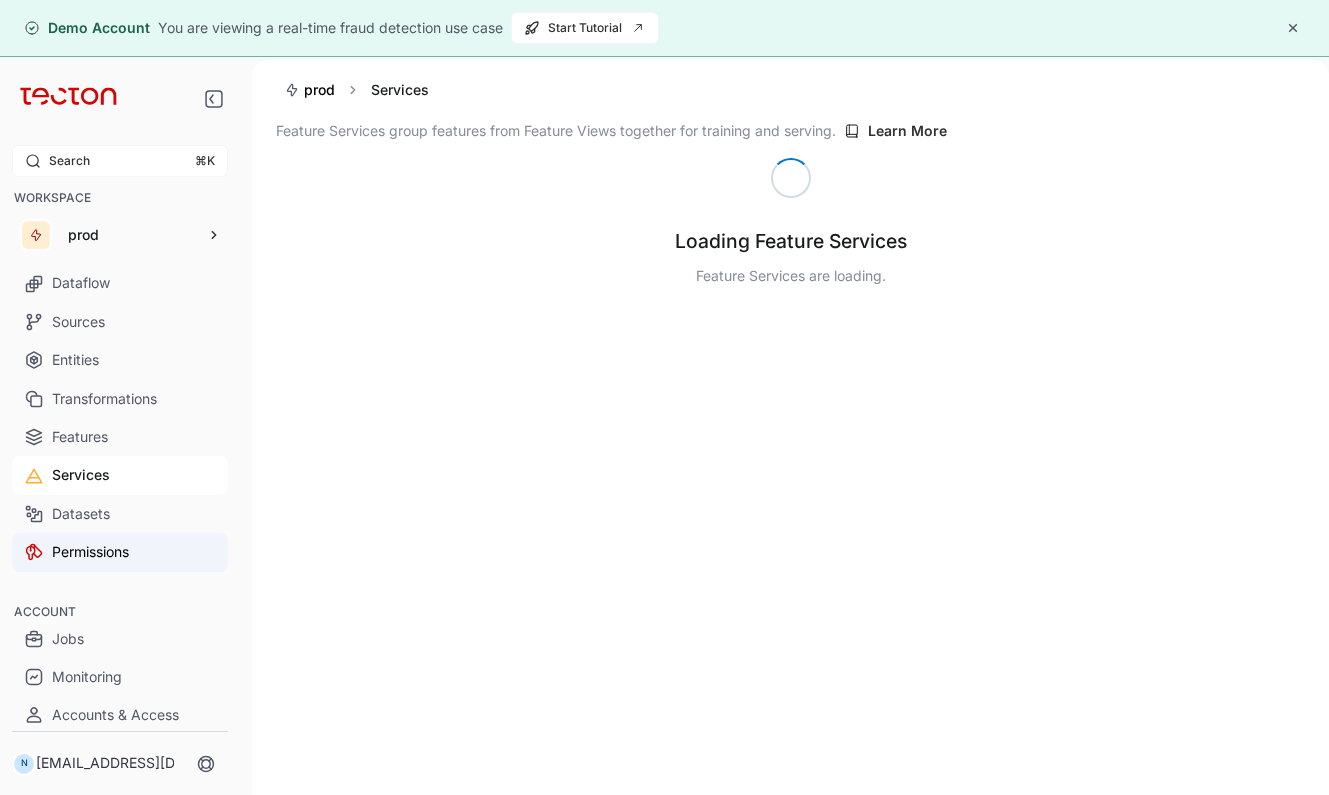 click on "Permissions" at bounding box center [120, 552] 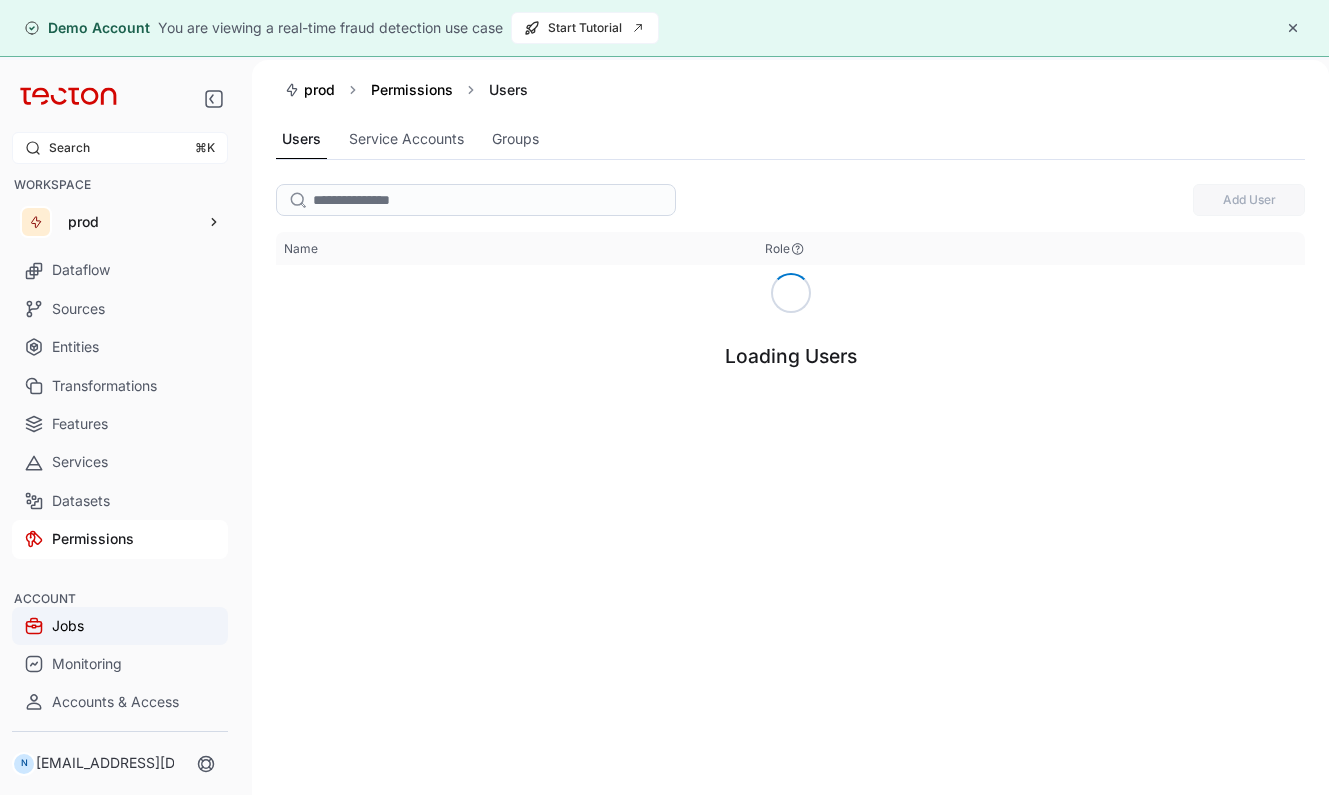 scroll, scrollTop: 19, scrollLeft: 0, axis: vertical 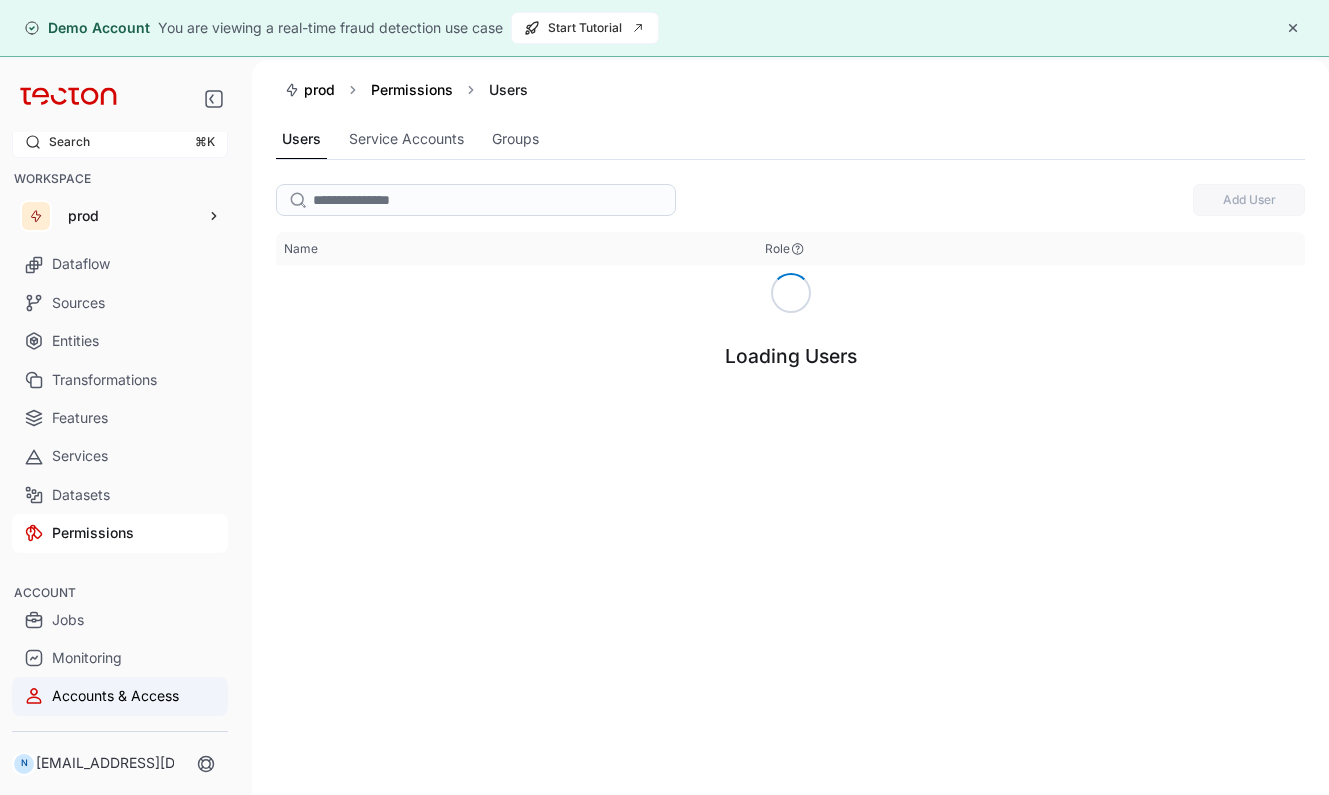 click on "Accounts & Access" at bounding box center [120, 696] 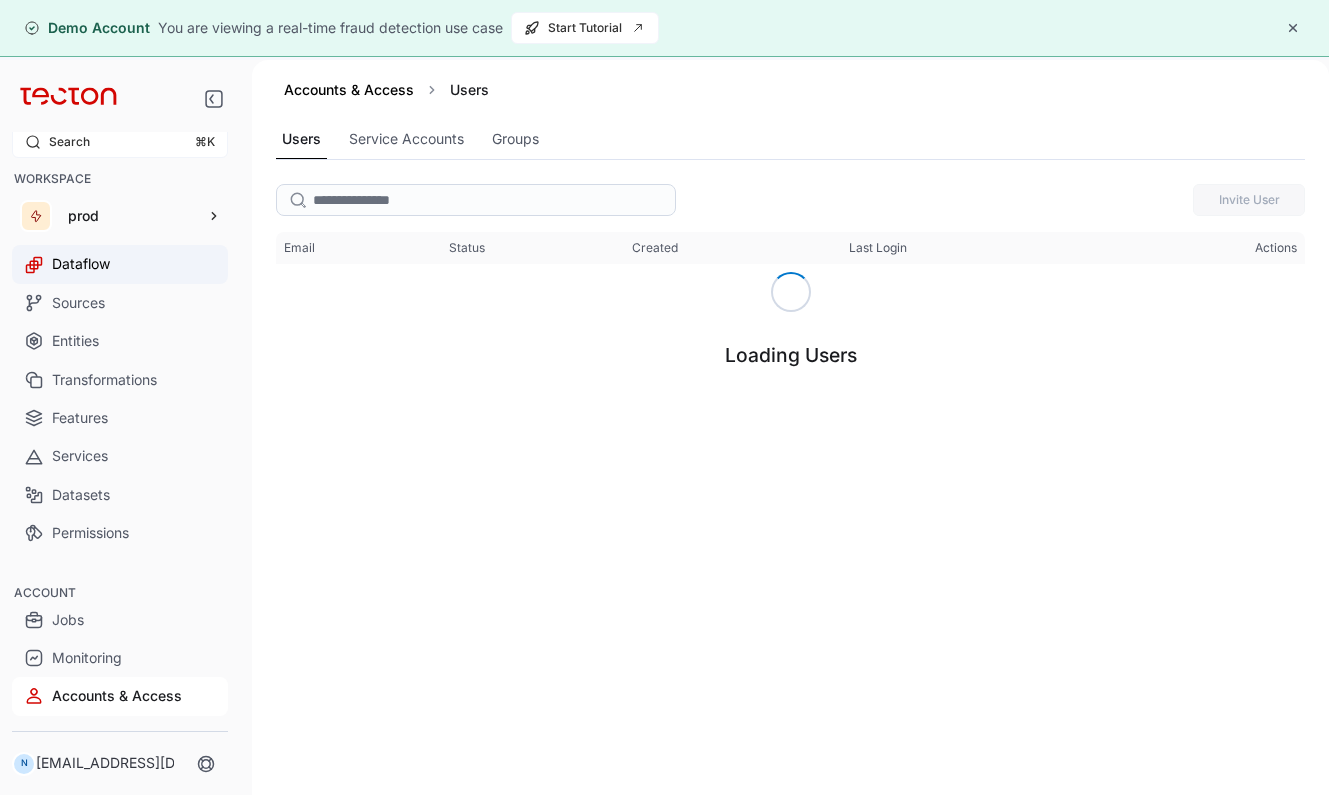 scroll, scrollTop: 0, scrollLeft: 0, axis: both 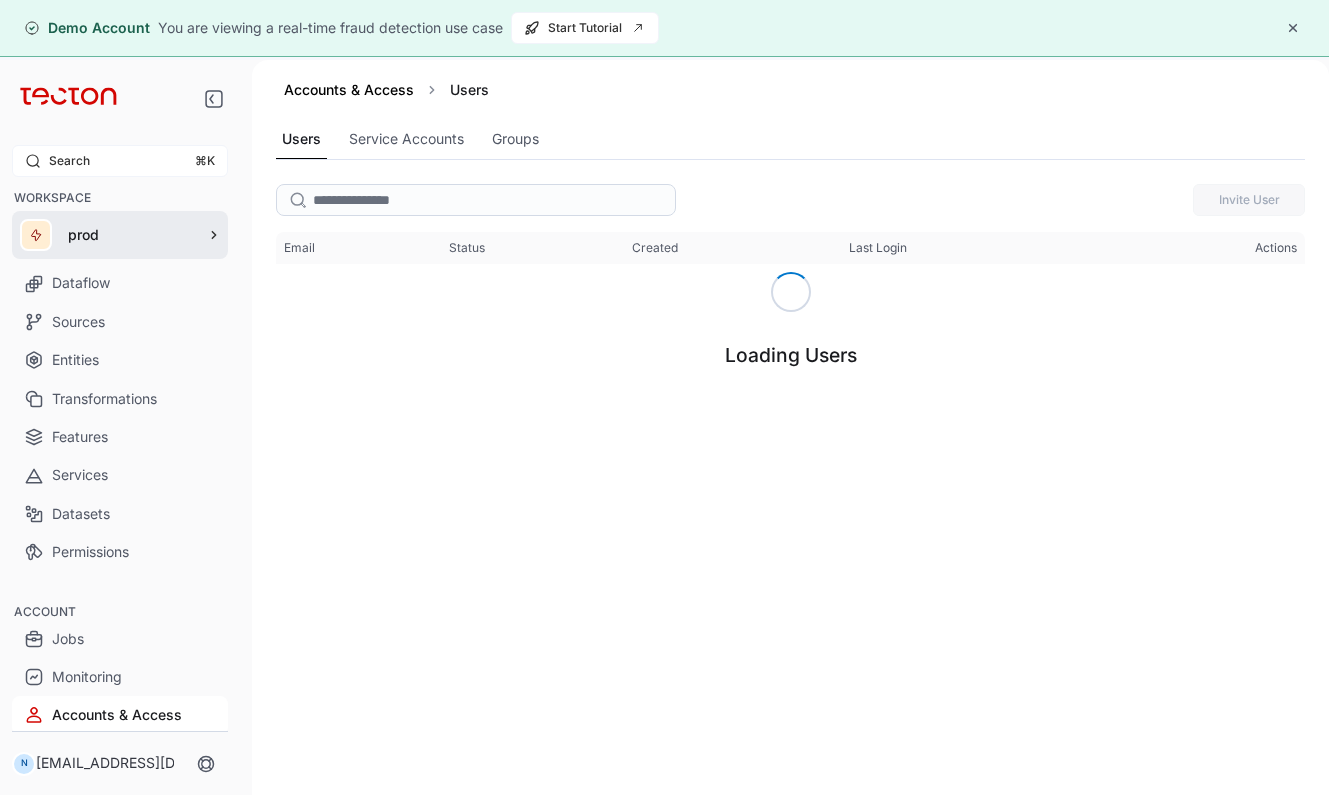 click on "prod" at bounding box center (130, 235) 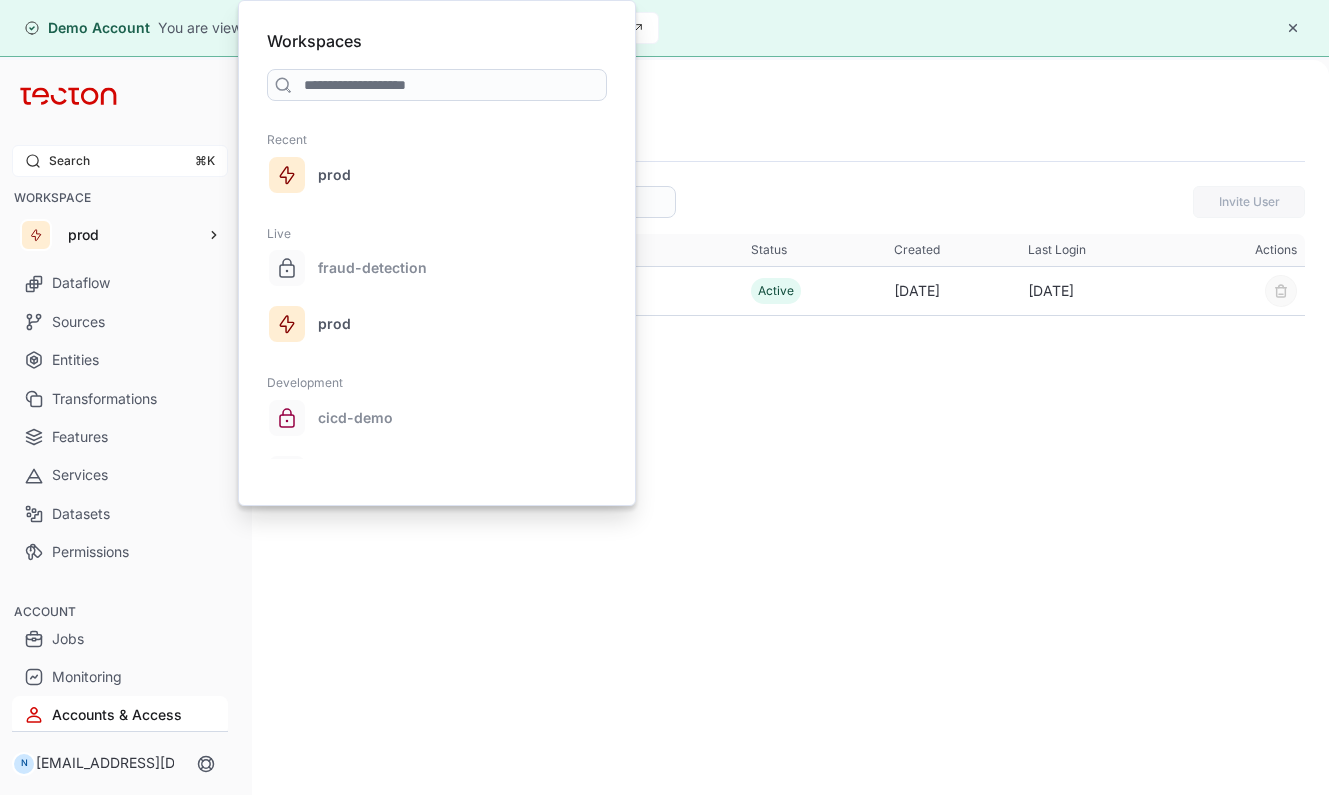 click on "Invite User This table contains 1 rows. Email Status Created Last Login Actions Email N [EMAIL_ADDRESS][DOMAIN_NAME] Status Active Created [DATE] Last Login [DATE]" at bounding box center [790, 516] 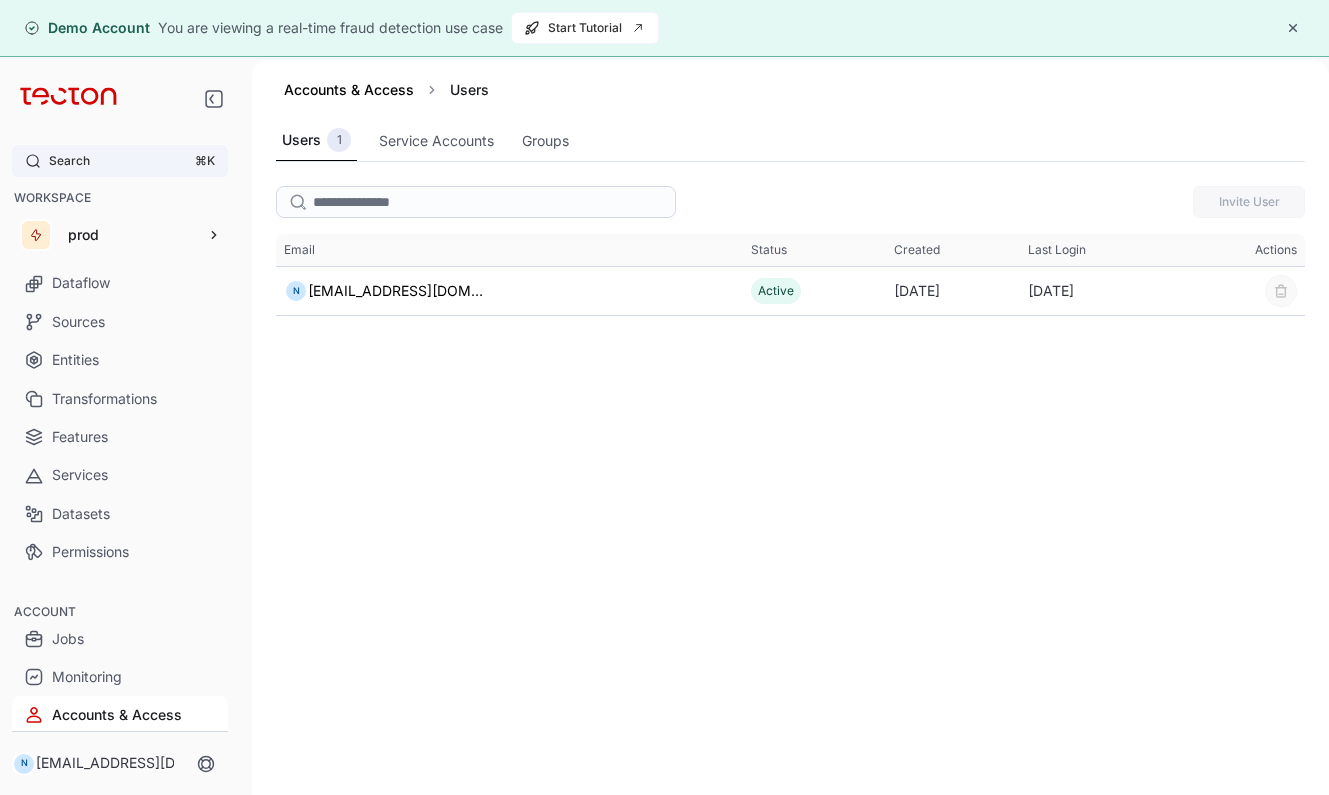 click on "Search ⌘K" at bounding box center [132, 161] 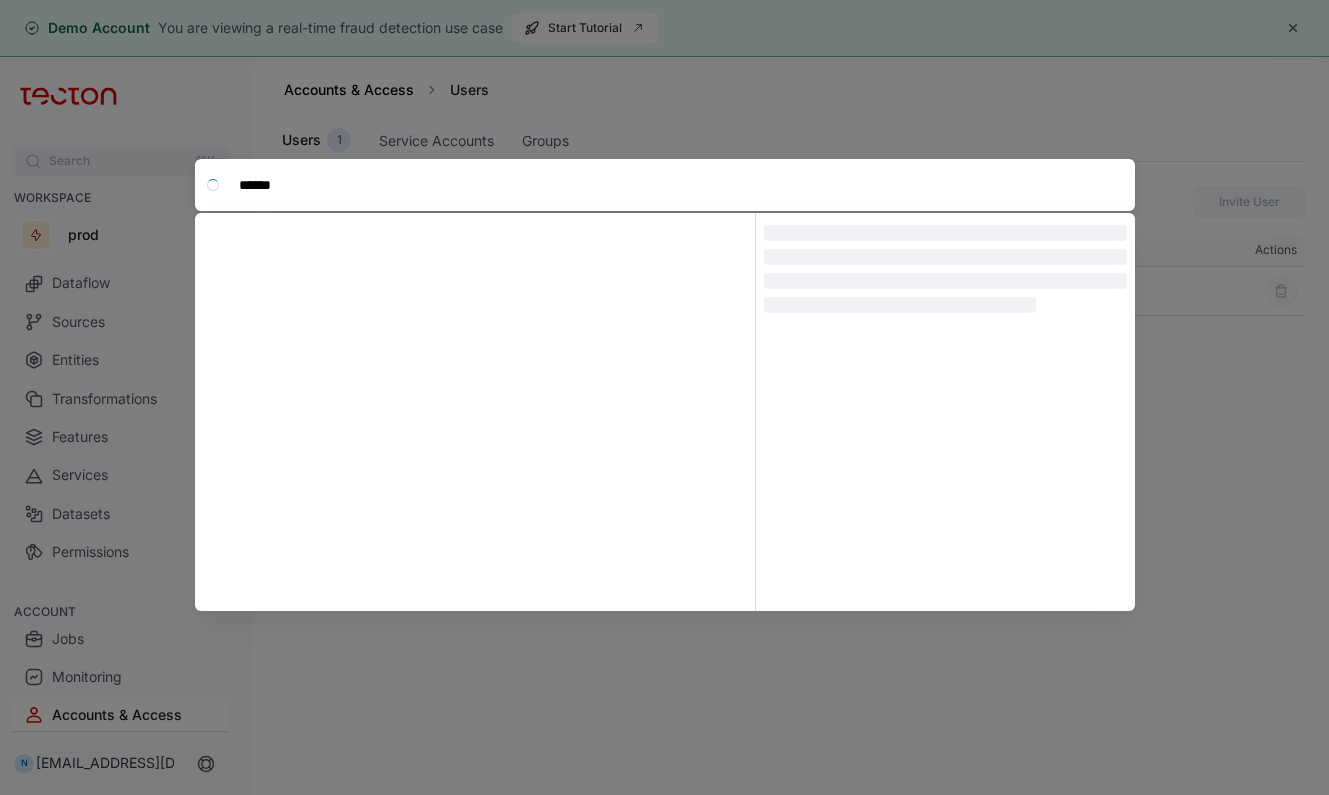 type on "*****" 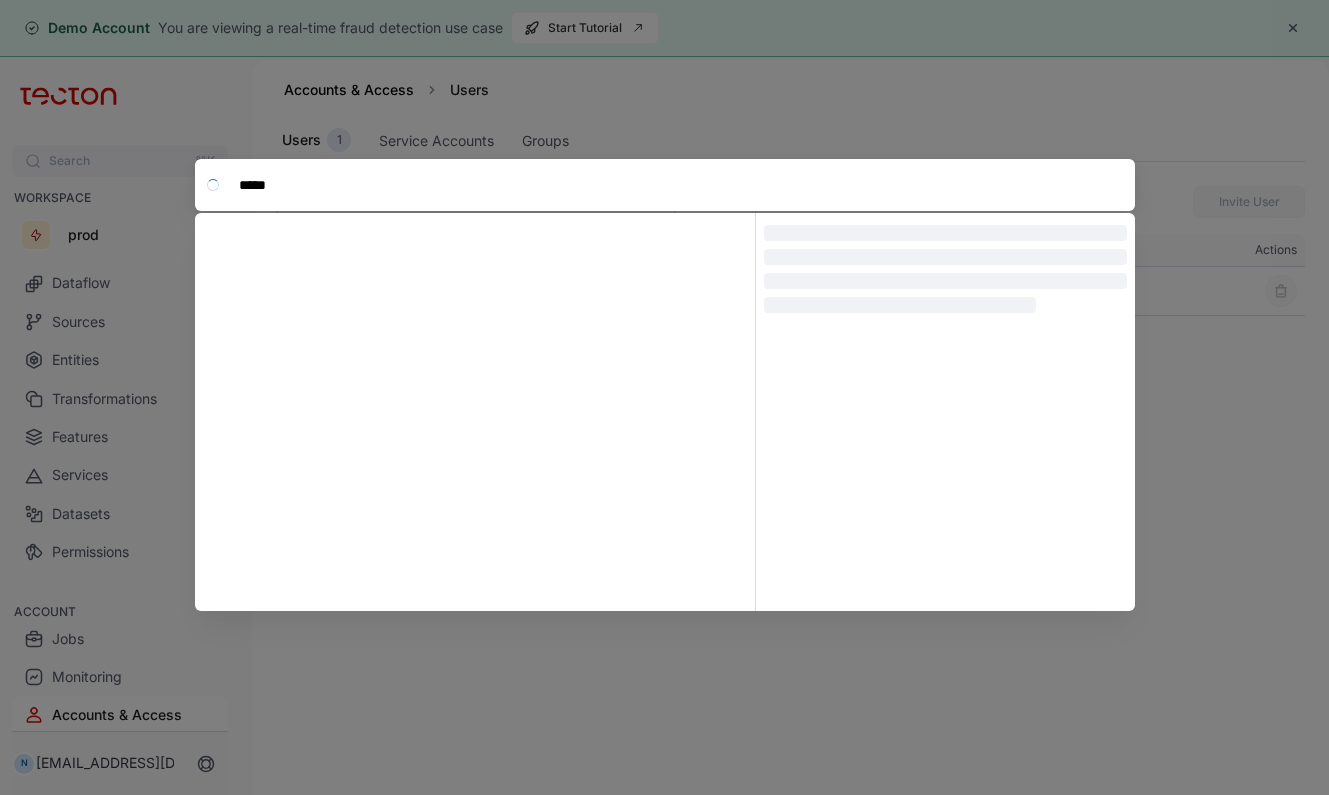 type 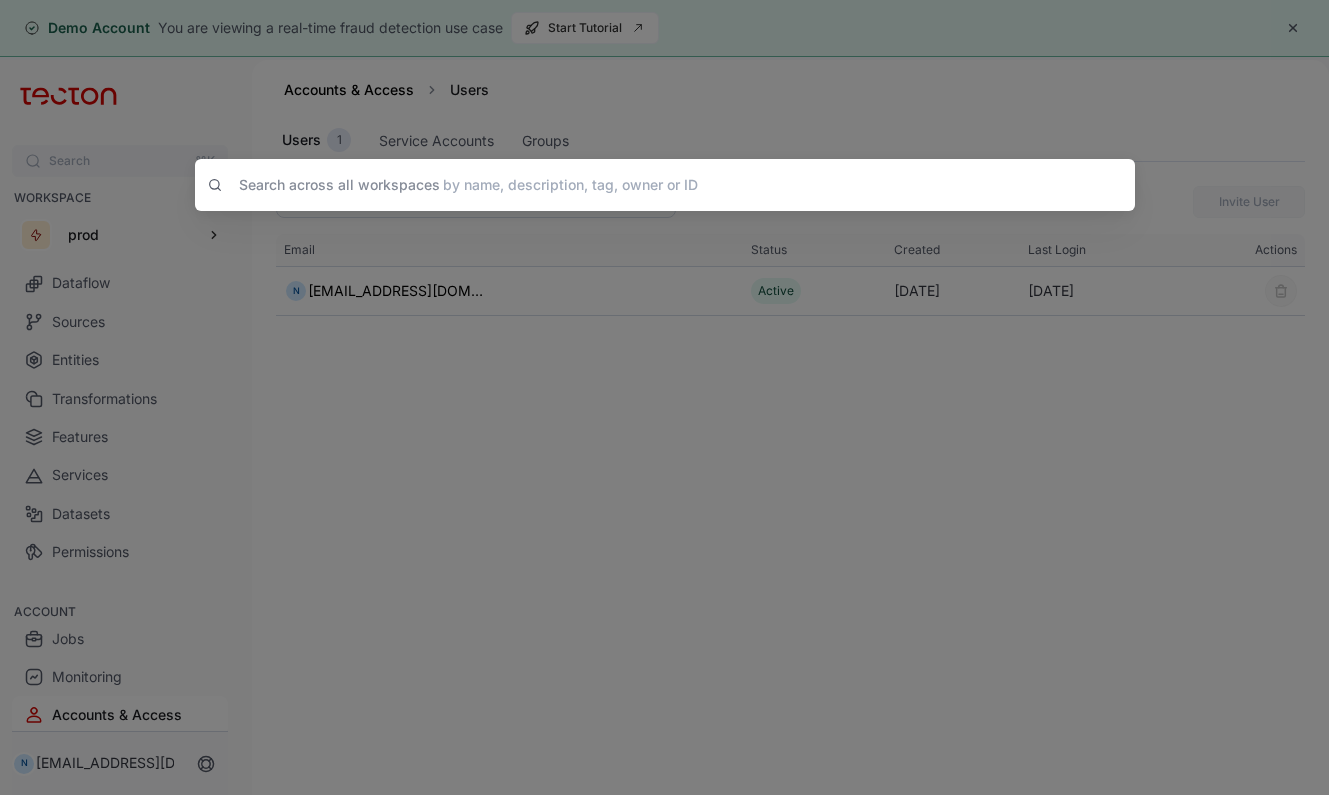 click on "Search across all workspaces by name, description, tag, owner or ID" at bounding box center [664, 397] 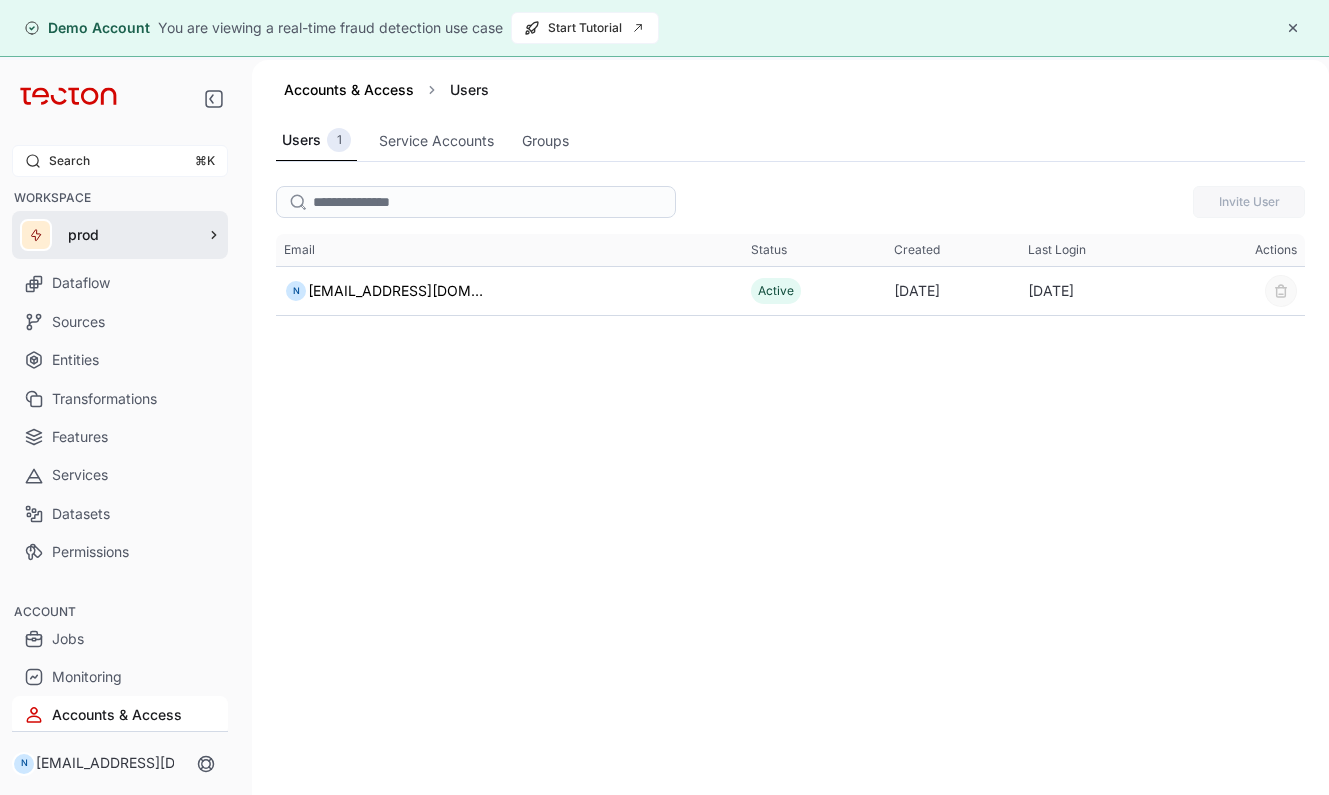 click on "prod" at bounding box center [130, 235] 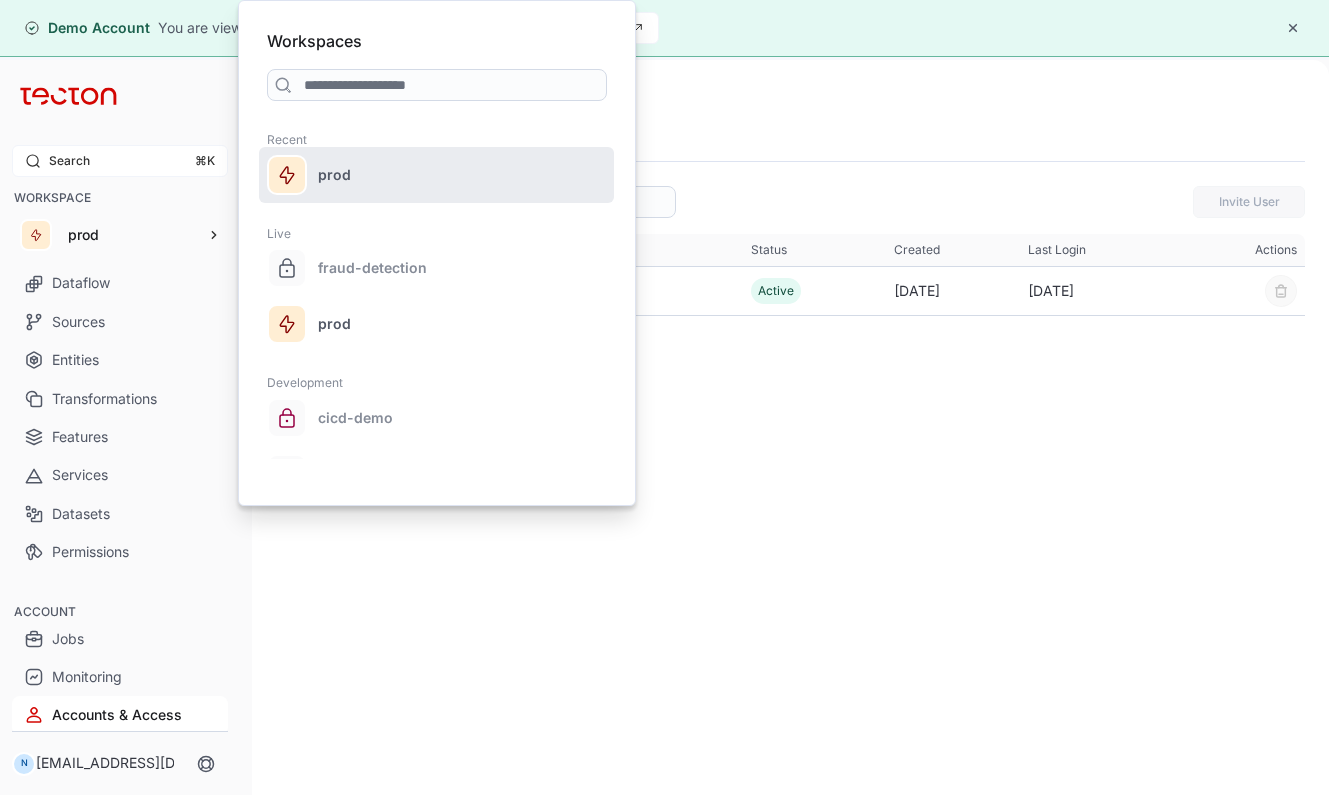 click on "prod" at bounding box center (436, 175) 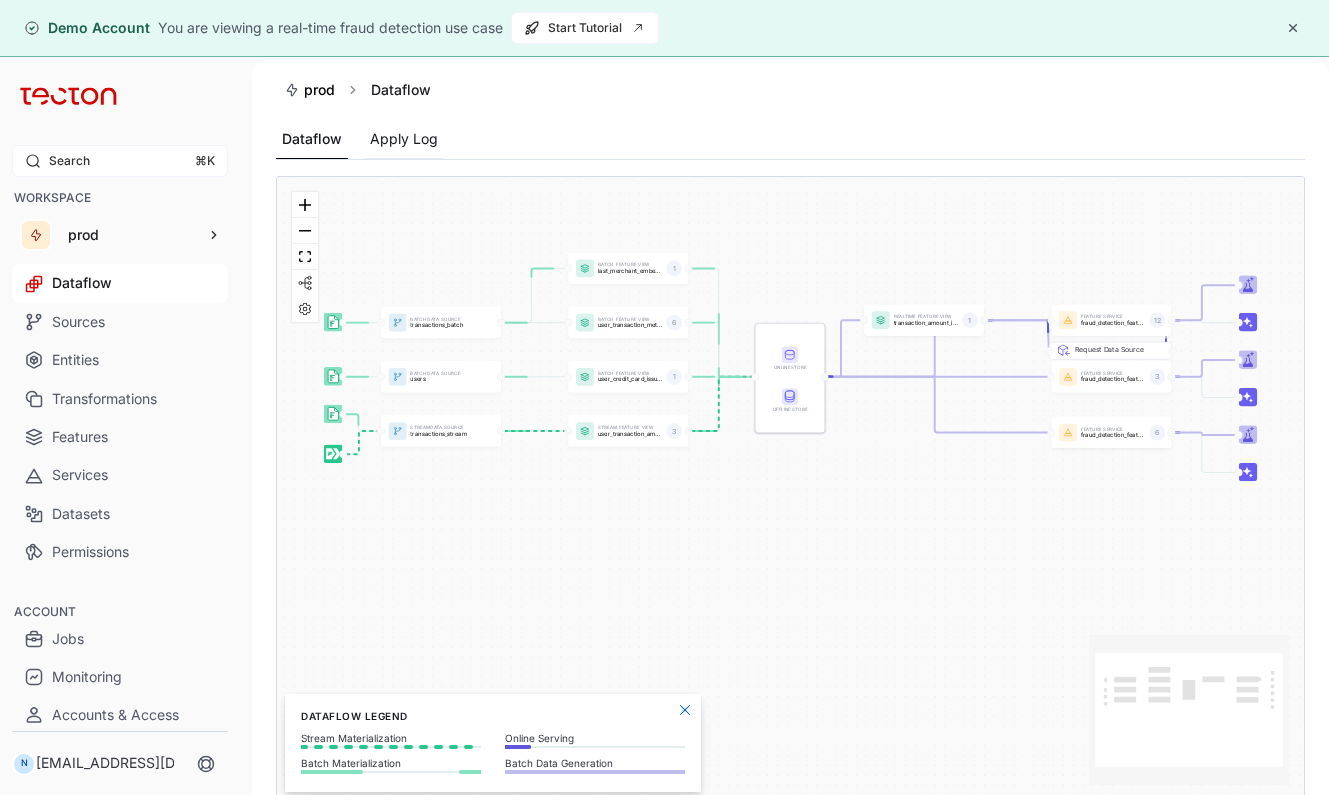 click on "Apply Log" at bounding box center [404, 139] 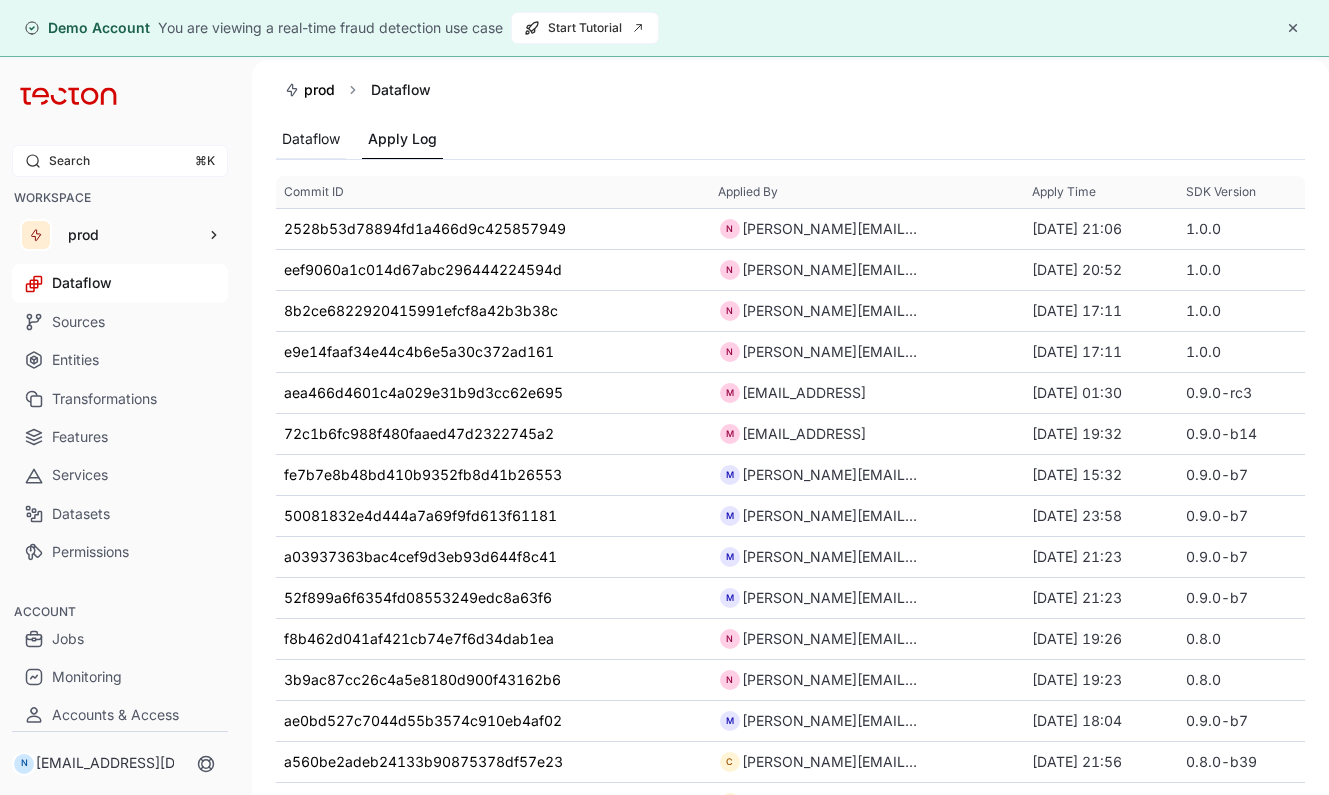 click on "Dataflow" at bounding box center [311, 139] 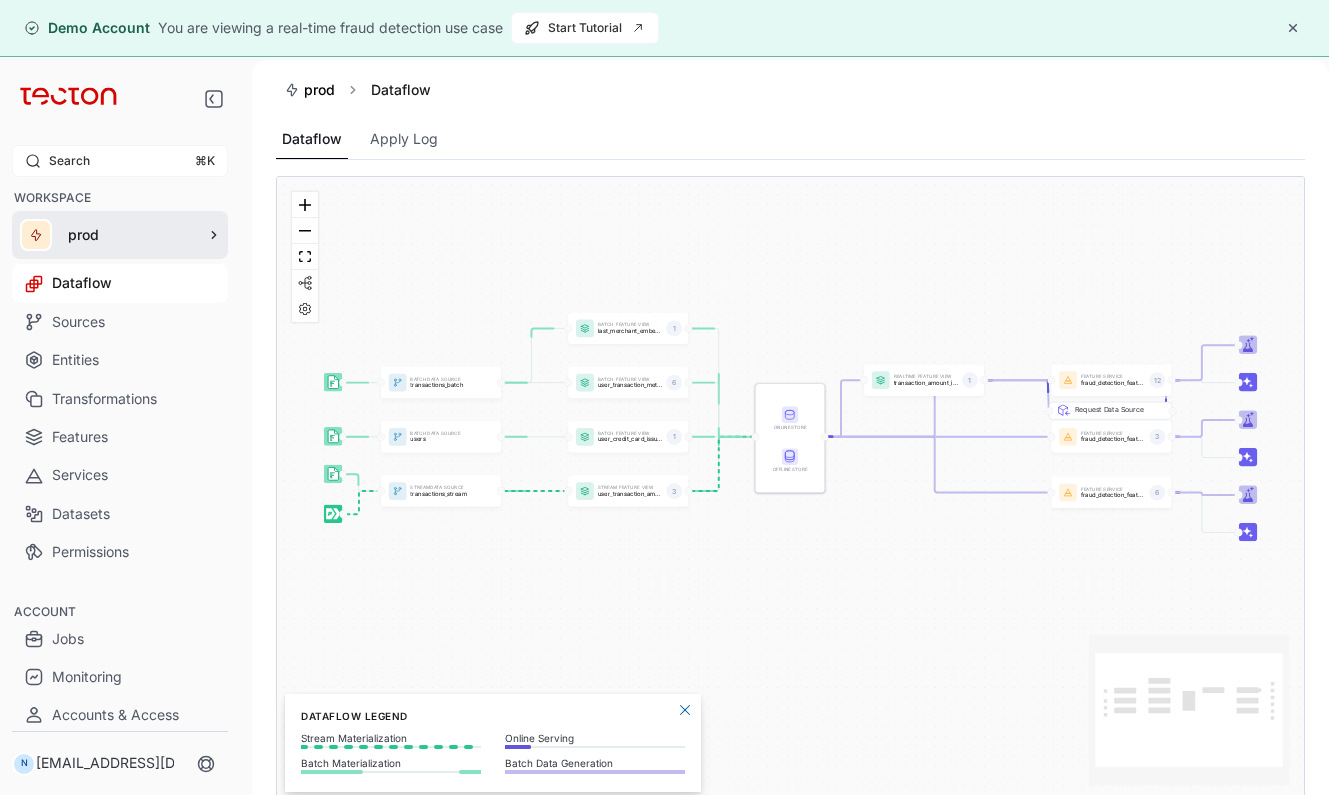 click on "prod" at bounding box center [130, 235] 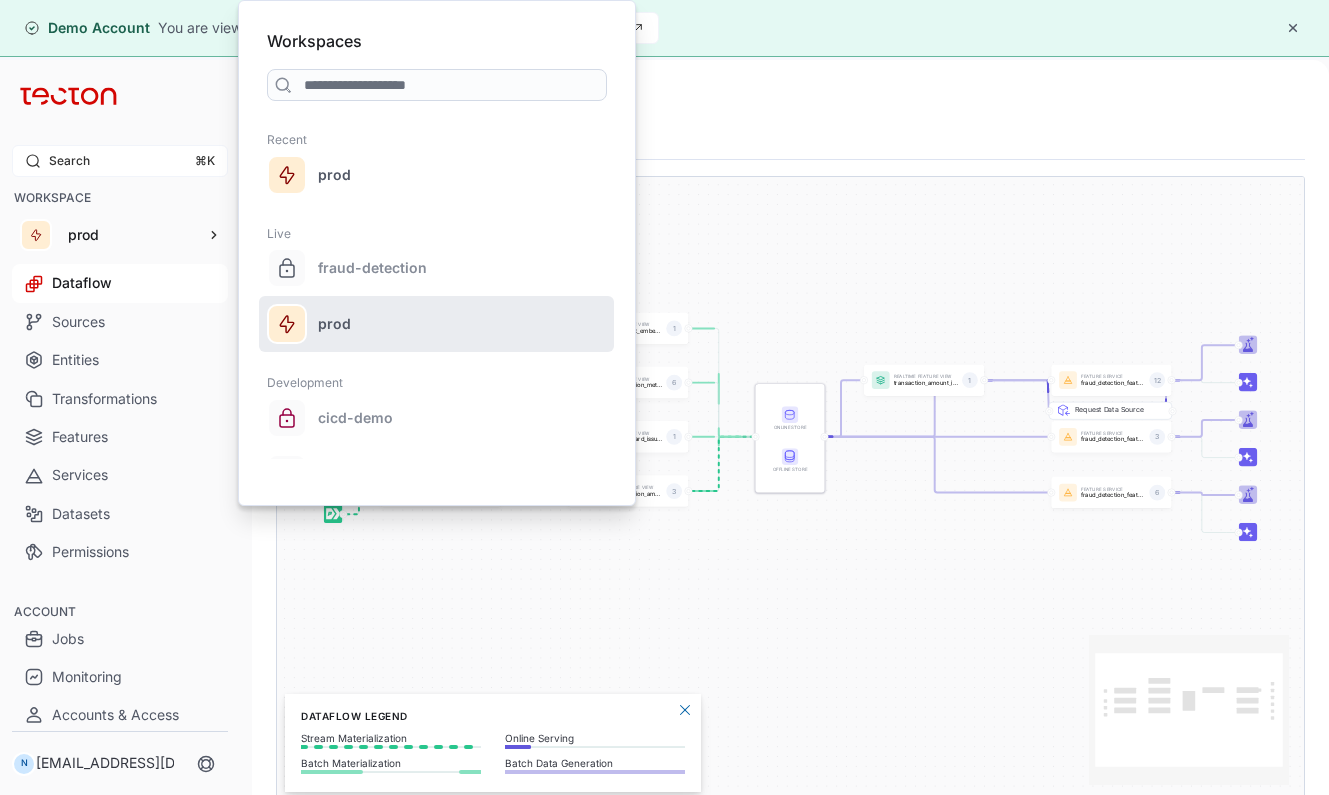 click on "prod" at bounding box center (461, 324) 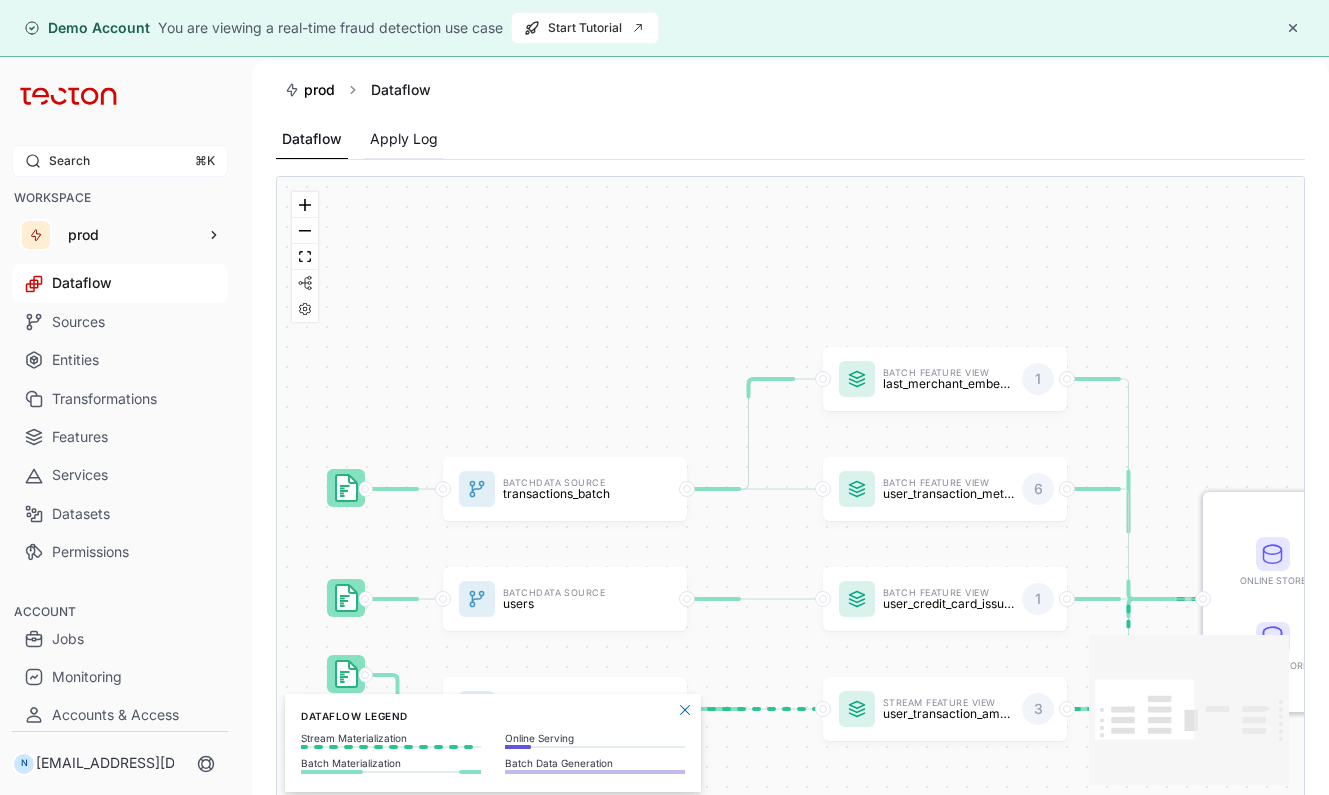 click on "Apply Log" at bounding box center [404, 139] 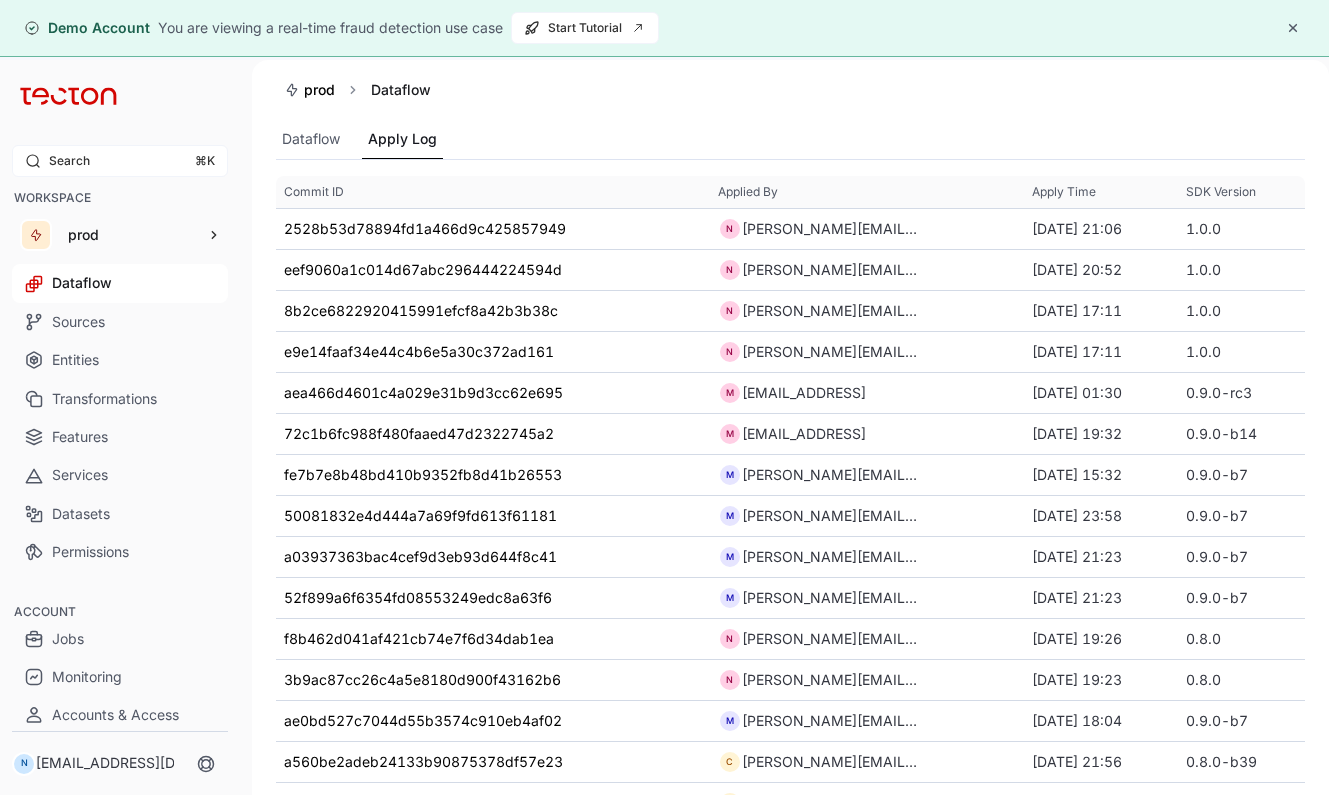 click on "Dataflow Apply Log" at bounding box center [790, 140] 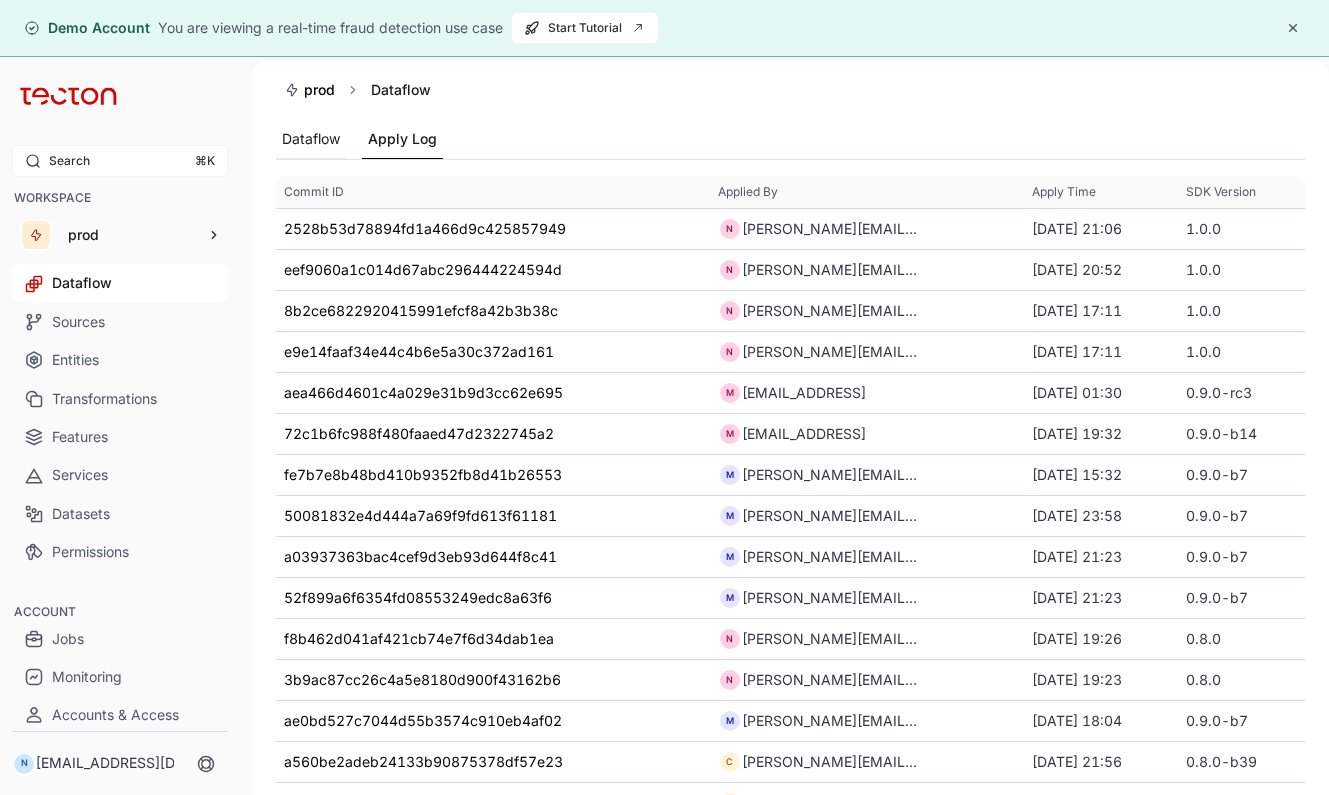 click on "Dataflow" at bounding box center (311, 139) 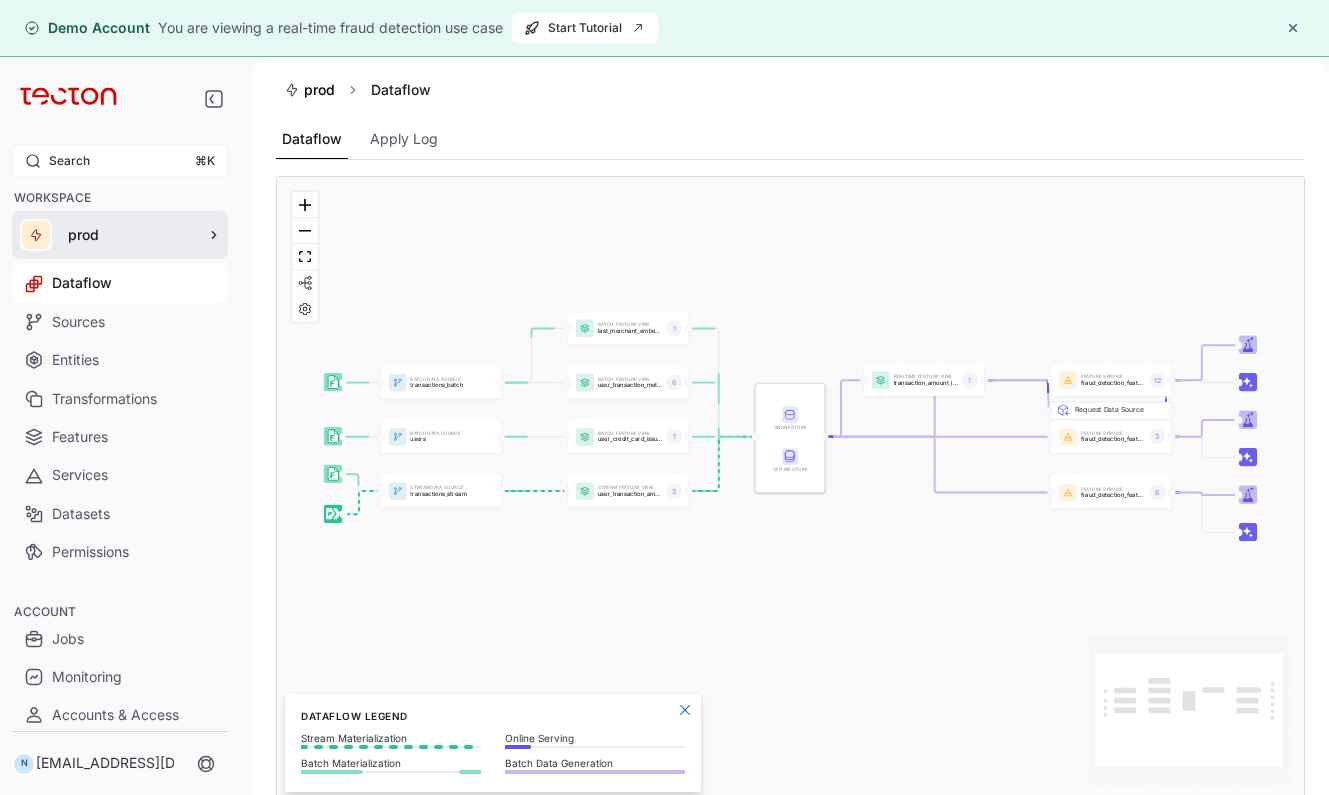 click on "prod" at bounding box center (120, 235) 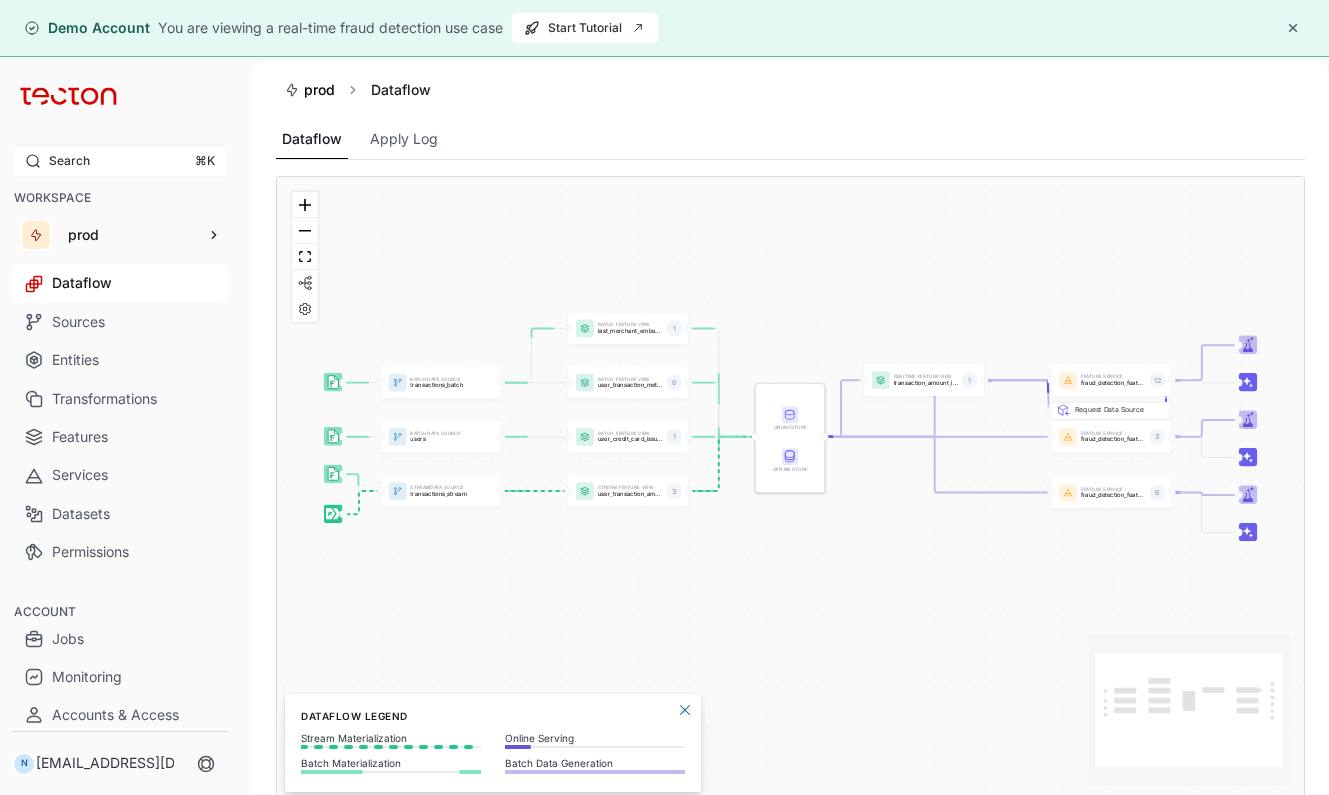 click on "prod Dataflow" at bounding box center (790, 90) 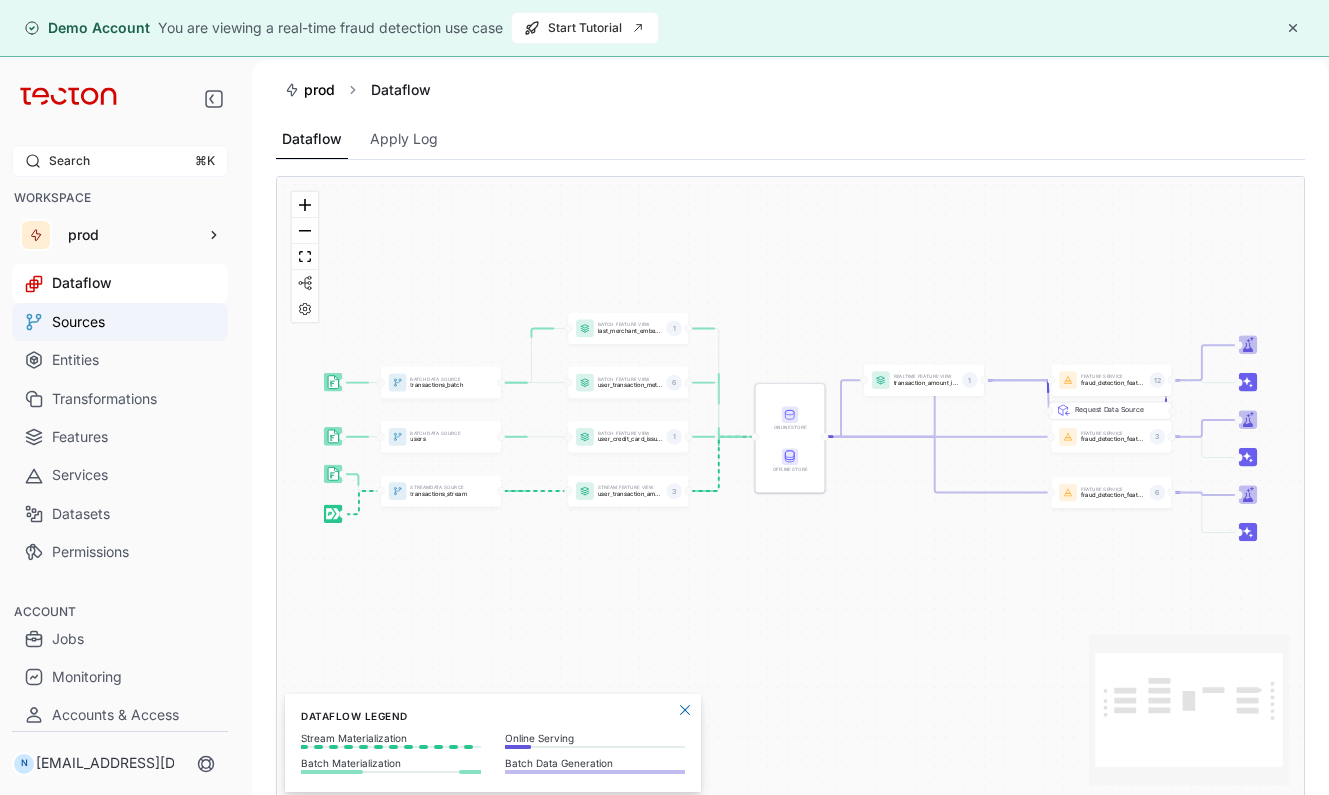 click on "Sources" at bounding box center [120, 322] 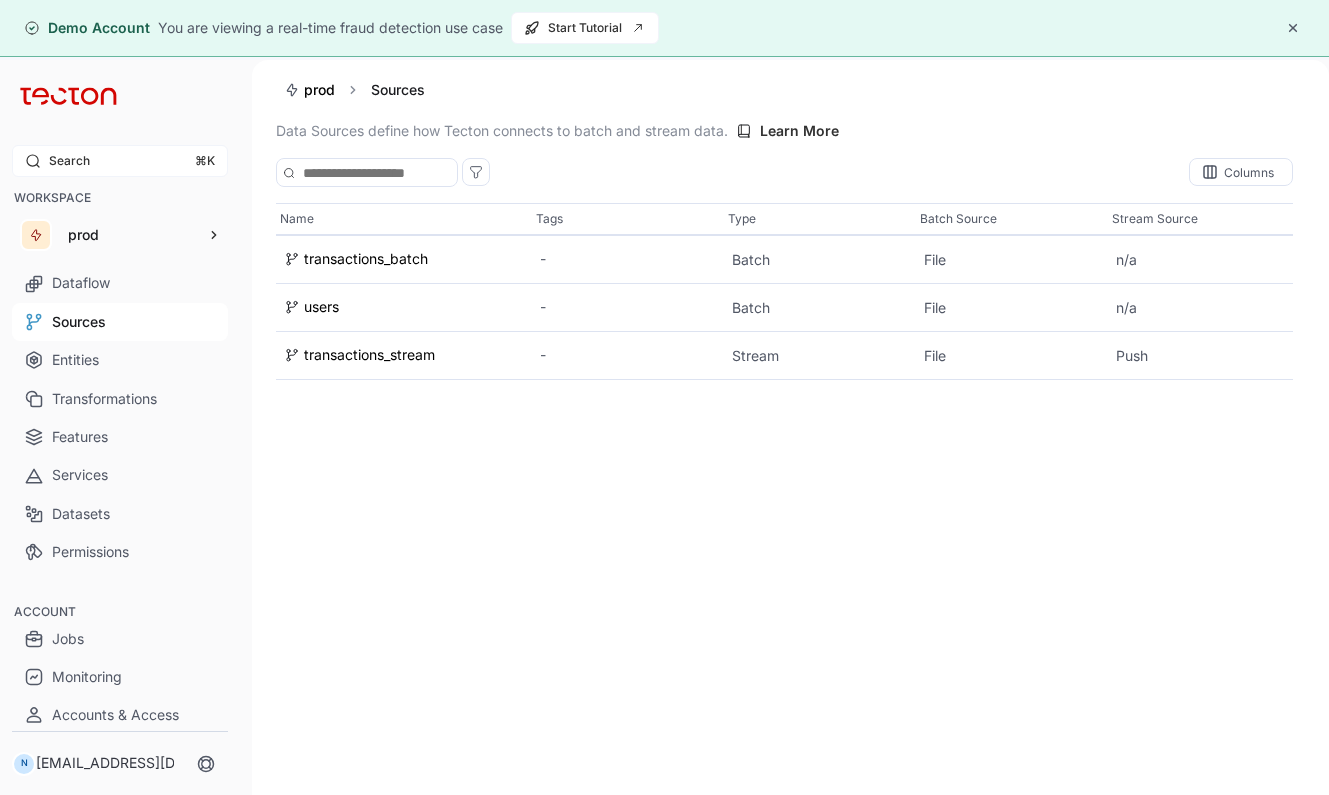 click at bounding box center [1293, 28] 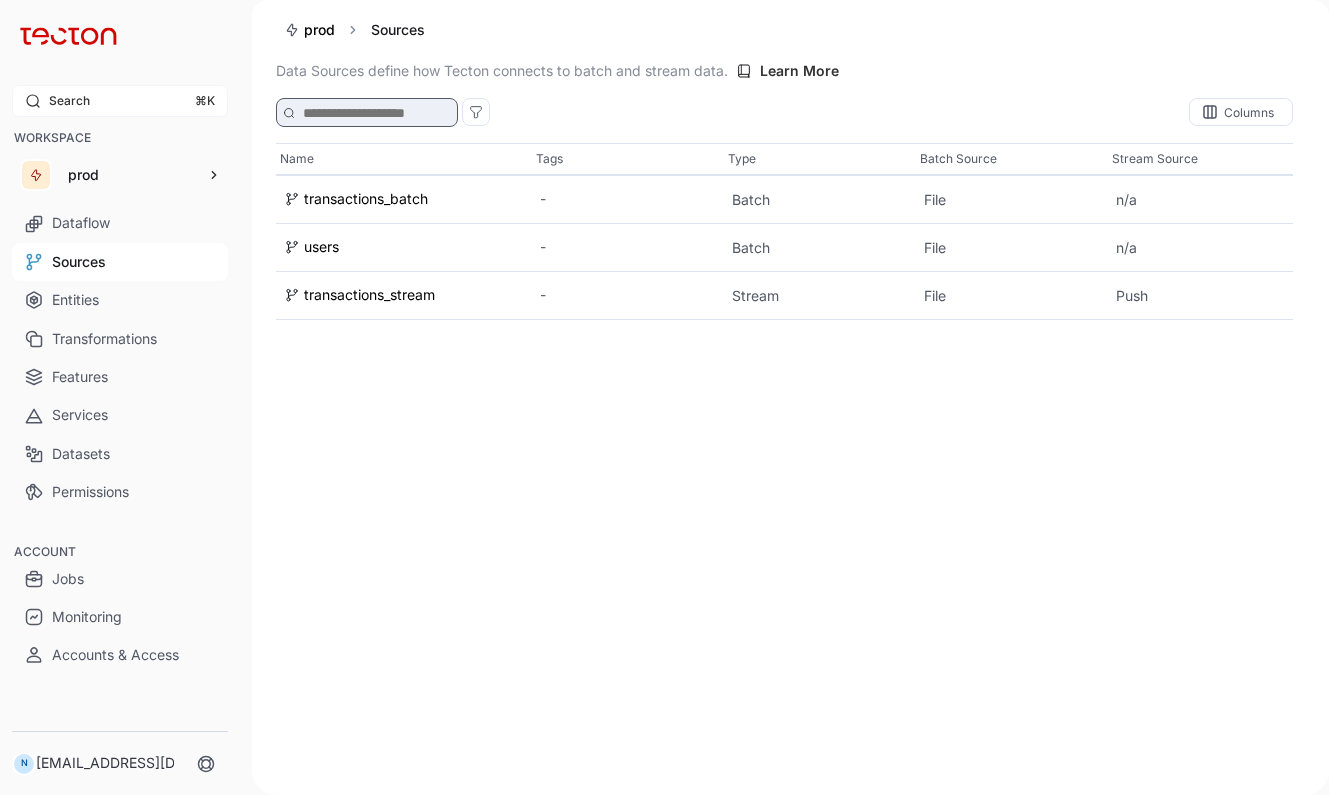 click at bounding box center (373, 114) 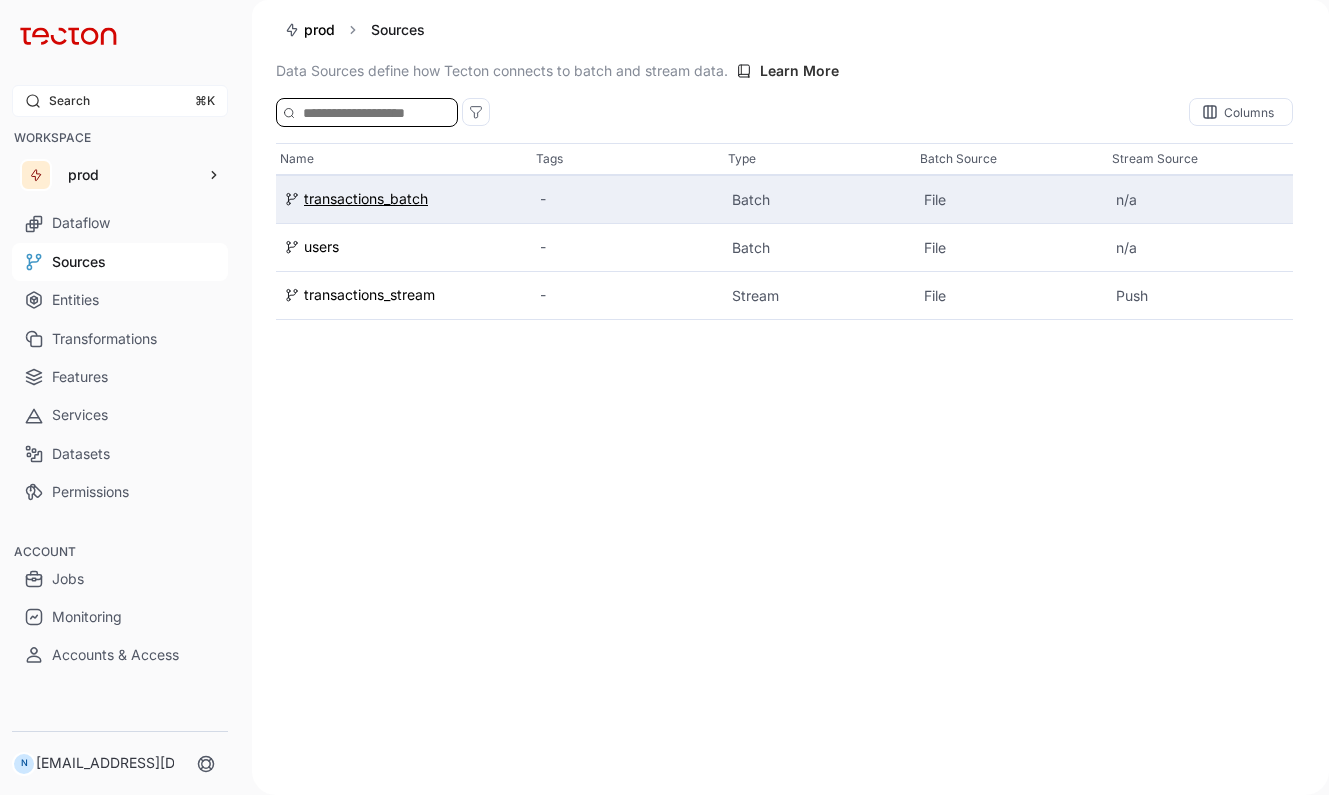 click on "transactions_batch" at bounding box center (366, 199) 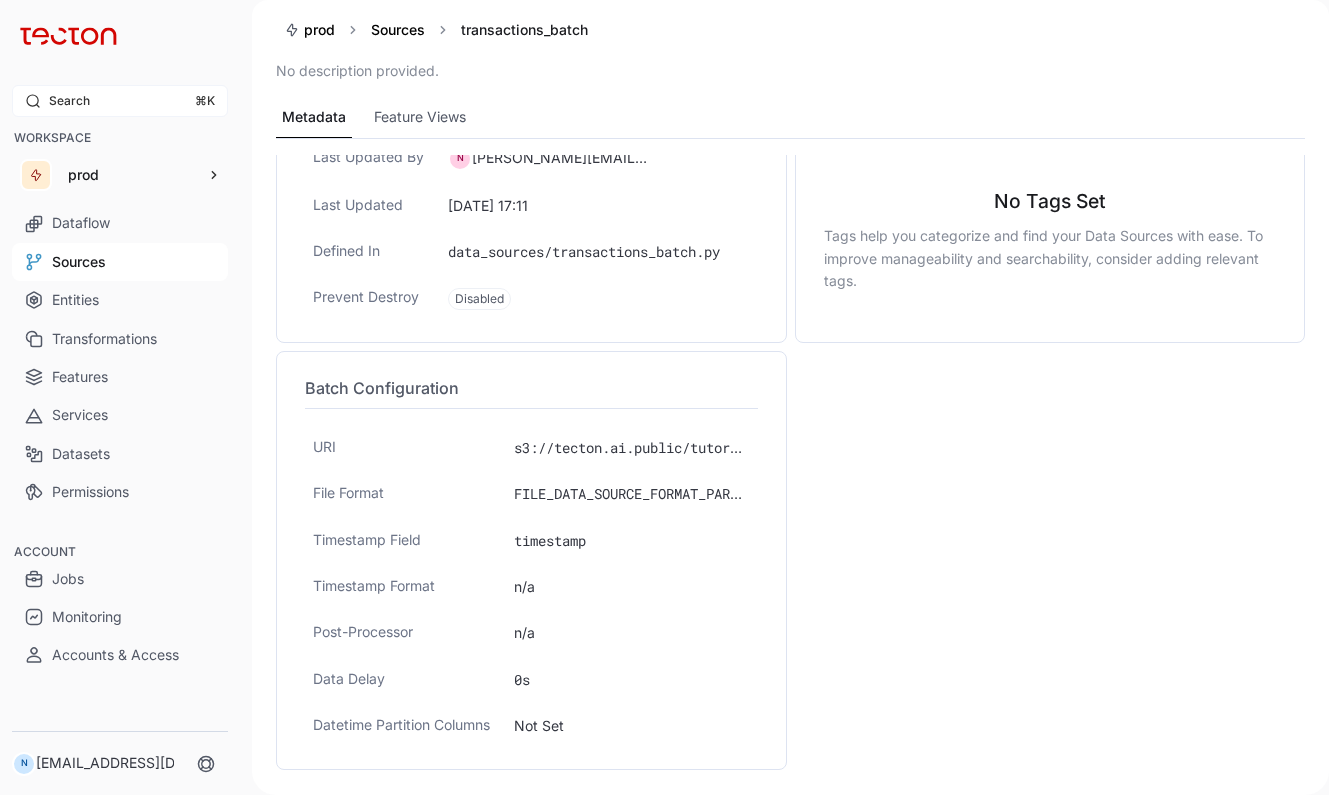 scroll, scrollTop: 0, scrollLeft: 0, axis: both 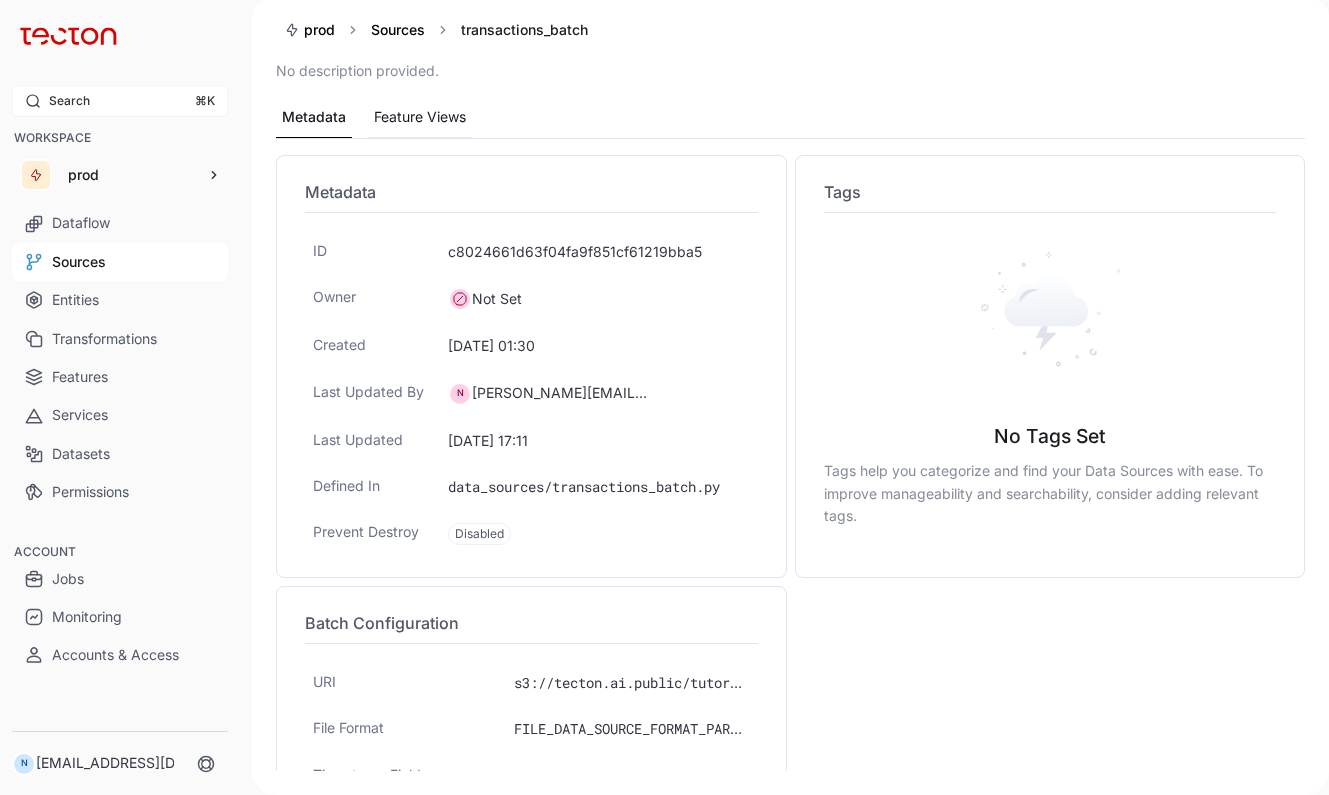 click on "Feature Views" at bounding box center (420, 117) 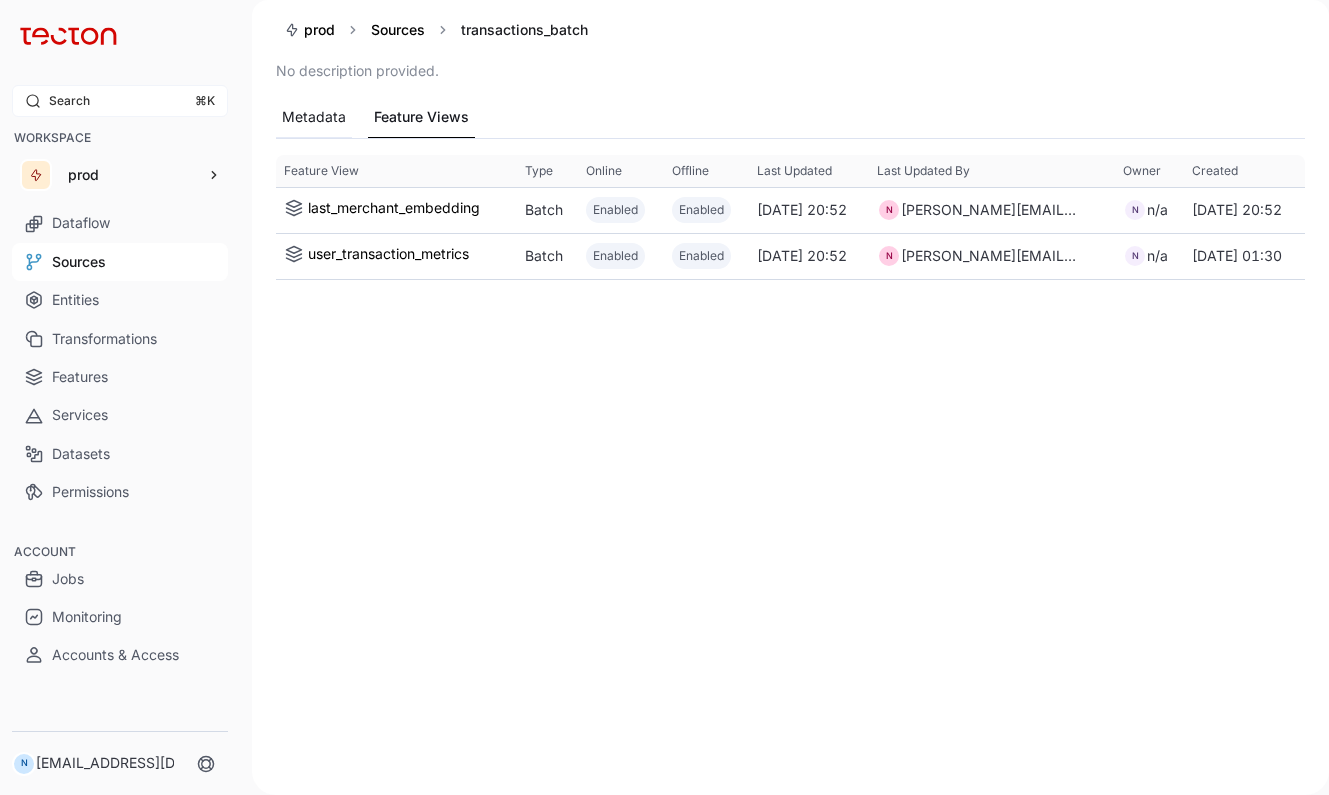 click on "Metadata" at bounding box center (314, 117) 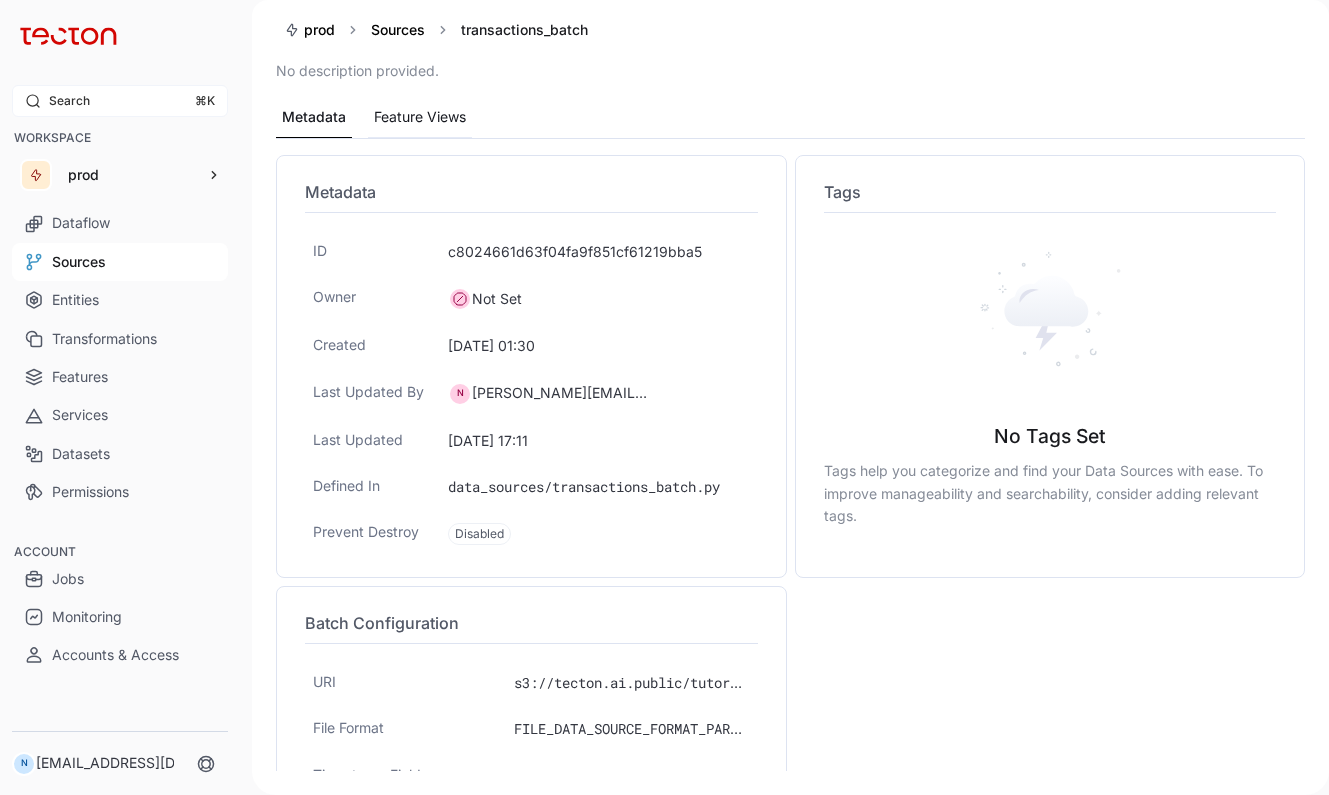 click on "Feature Views" at bounding box center [420, 117] 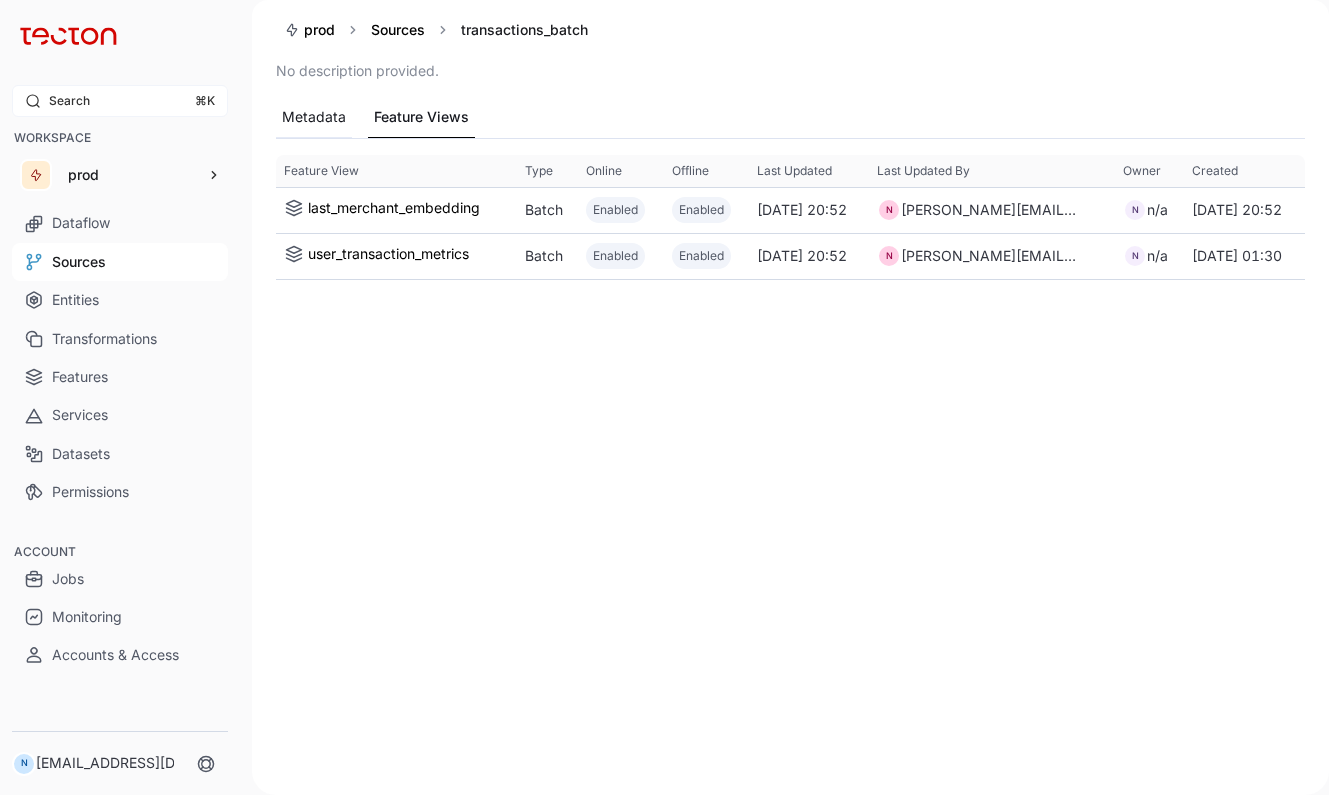 click on "Metadata" at bounding box center [314, 117] 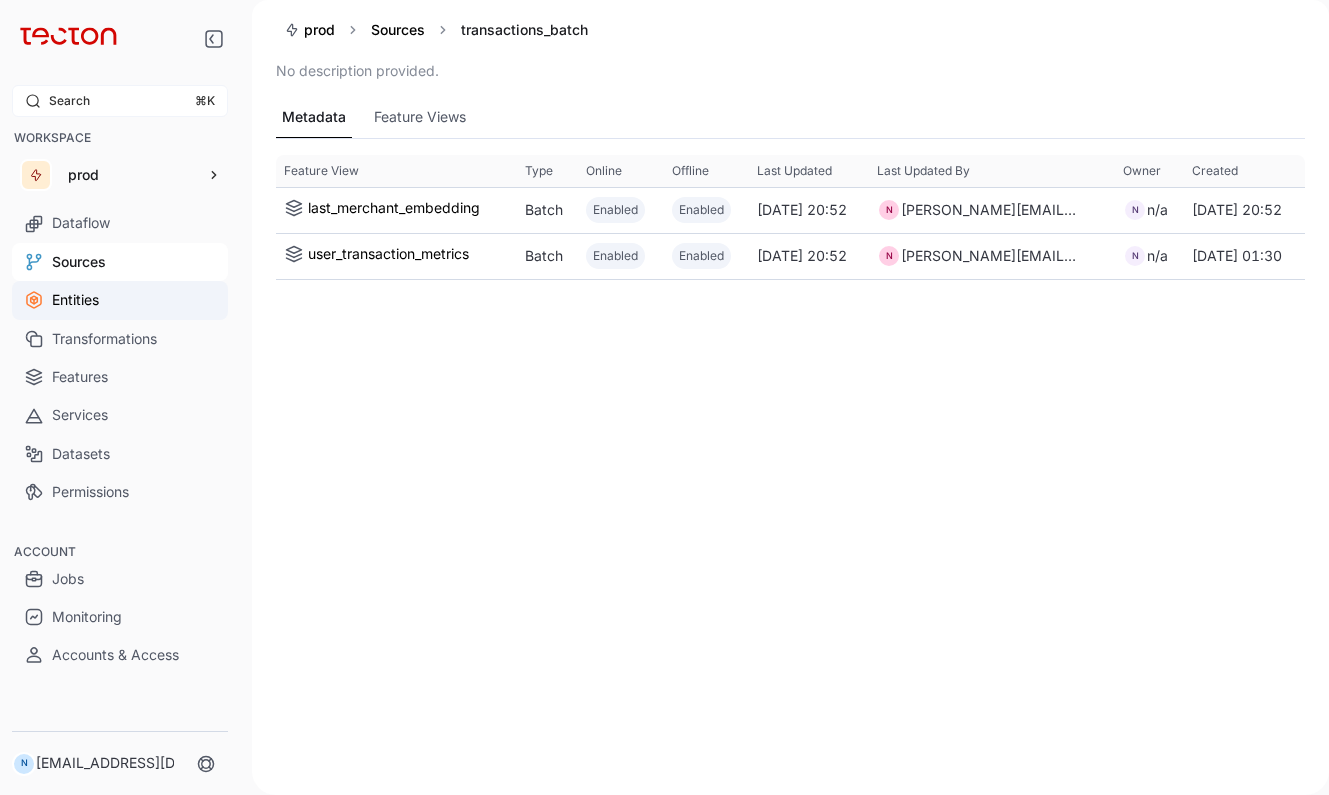 click on "Entities" at bounding box center (120, 300) 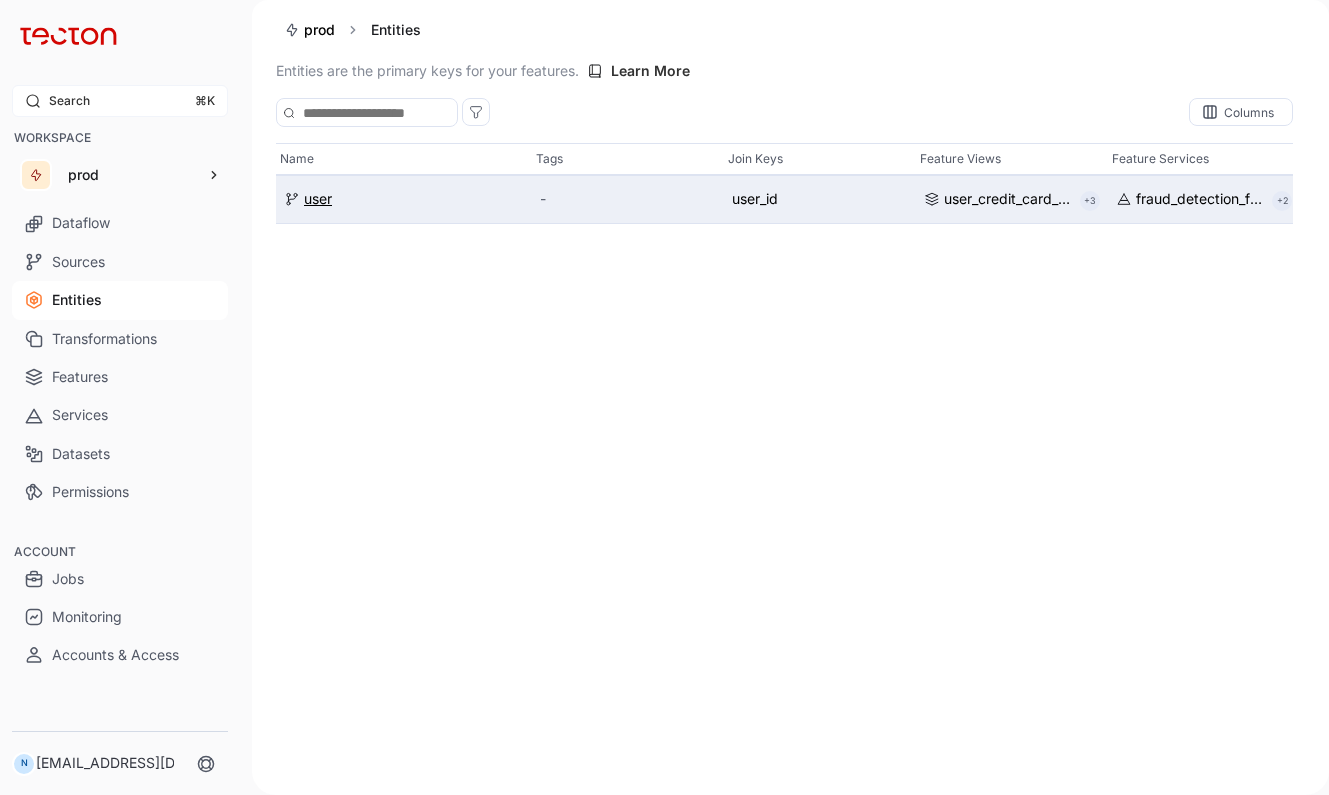 click on "user" at bounding box center [318, 199] 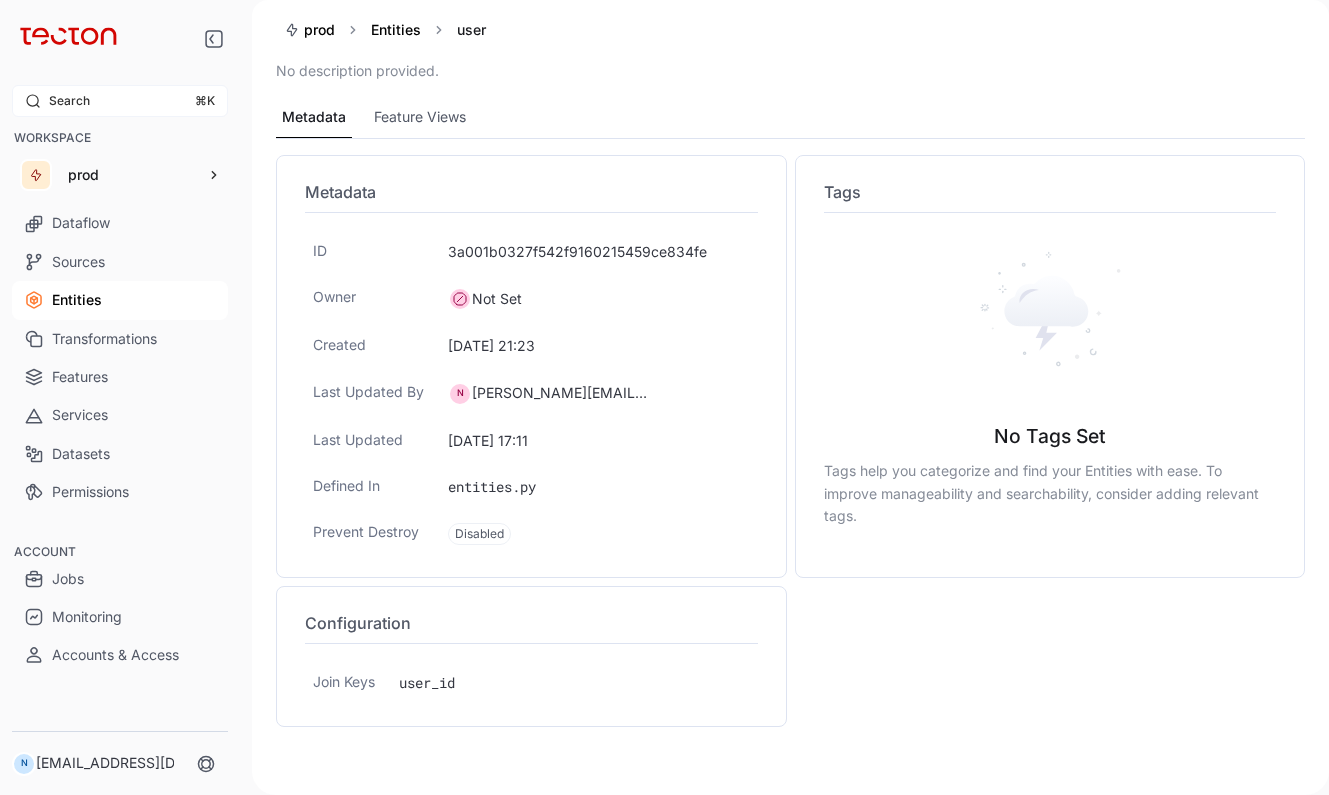 click on "Entities" at bounding box center (120, 300) 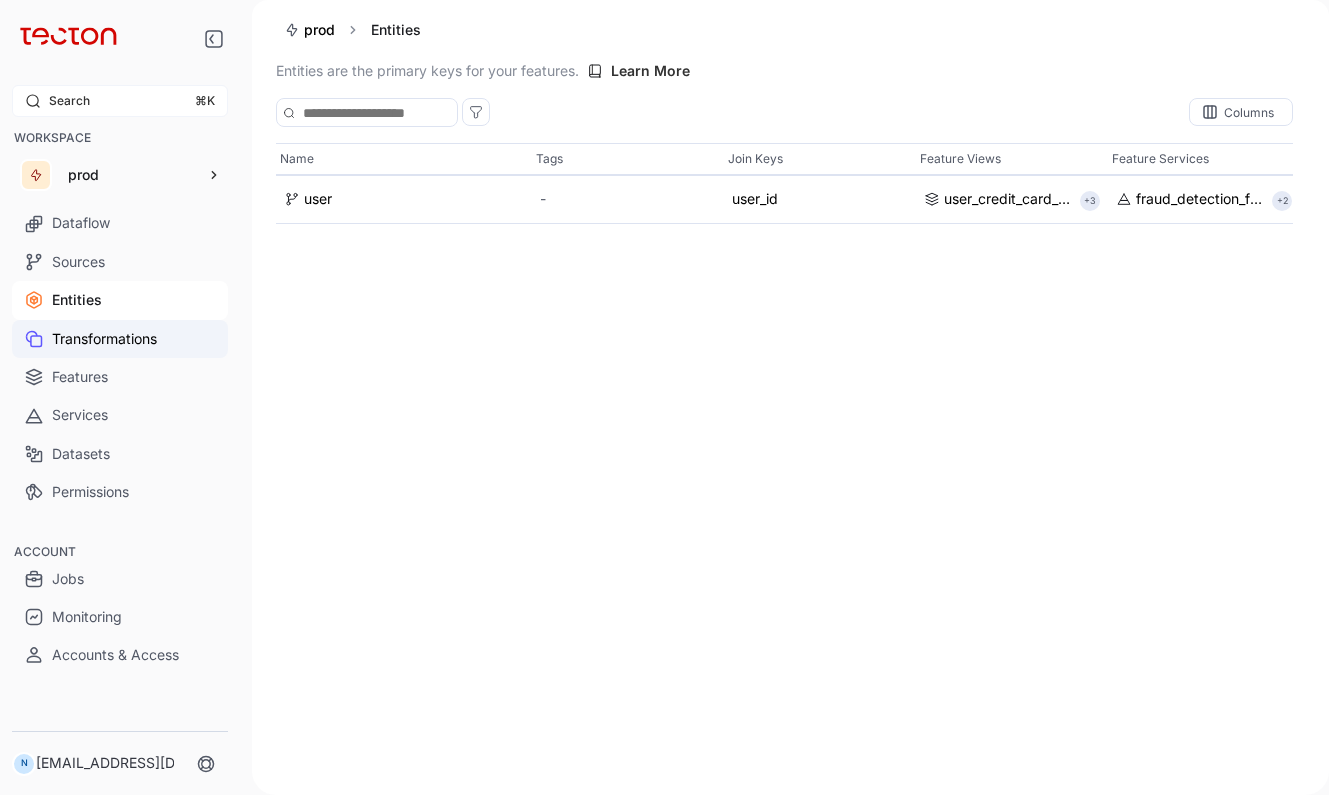 click on "Transformations" at bounding box center (120, 339) 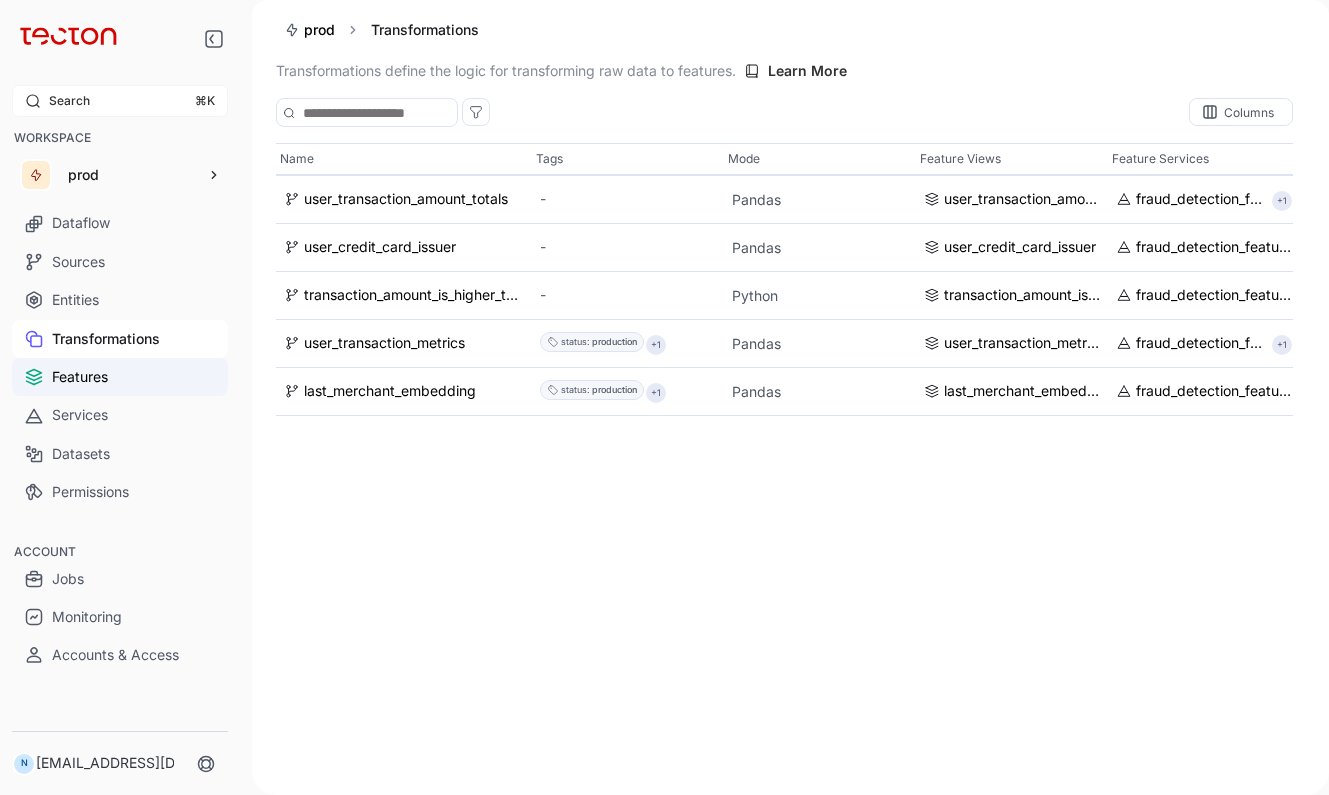 click on "Features" at bounding box center (120, 377) 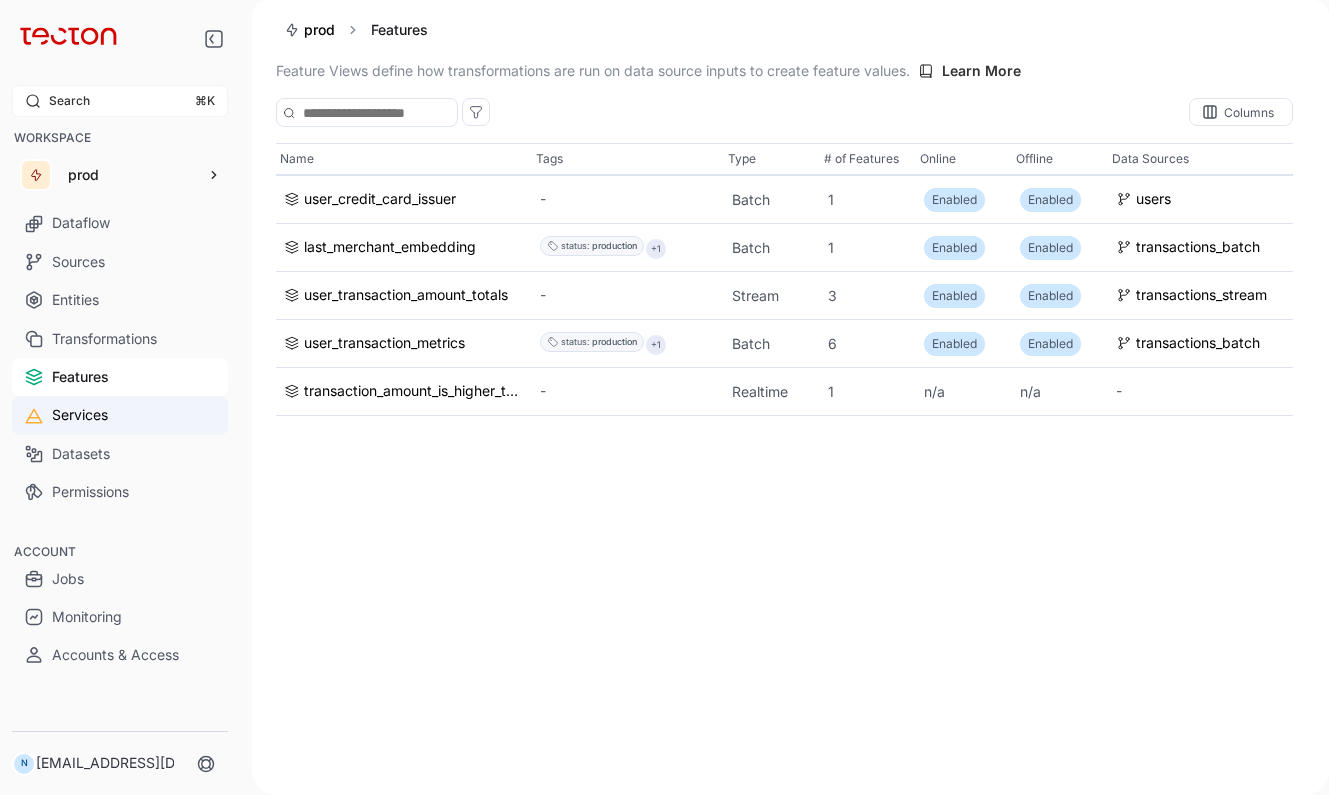 click on "Services" at bounding box center [120, 415] 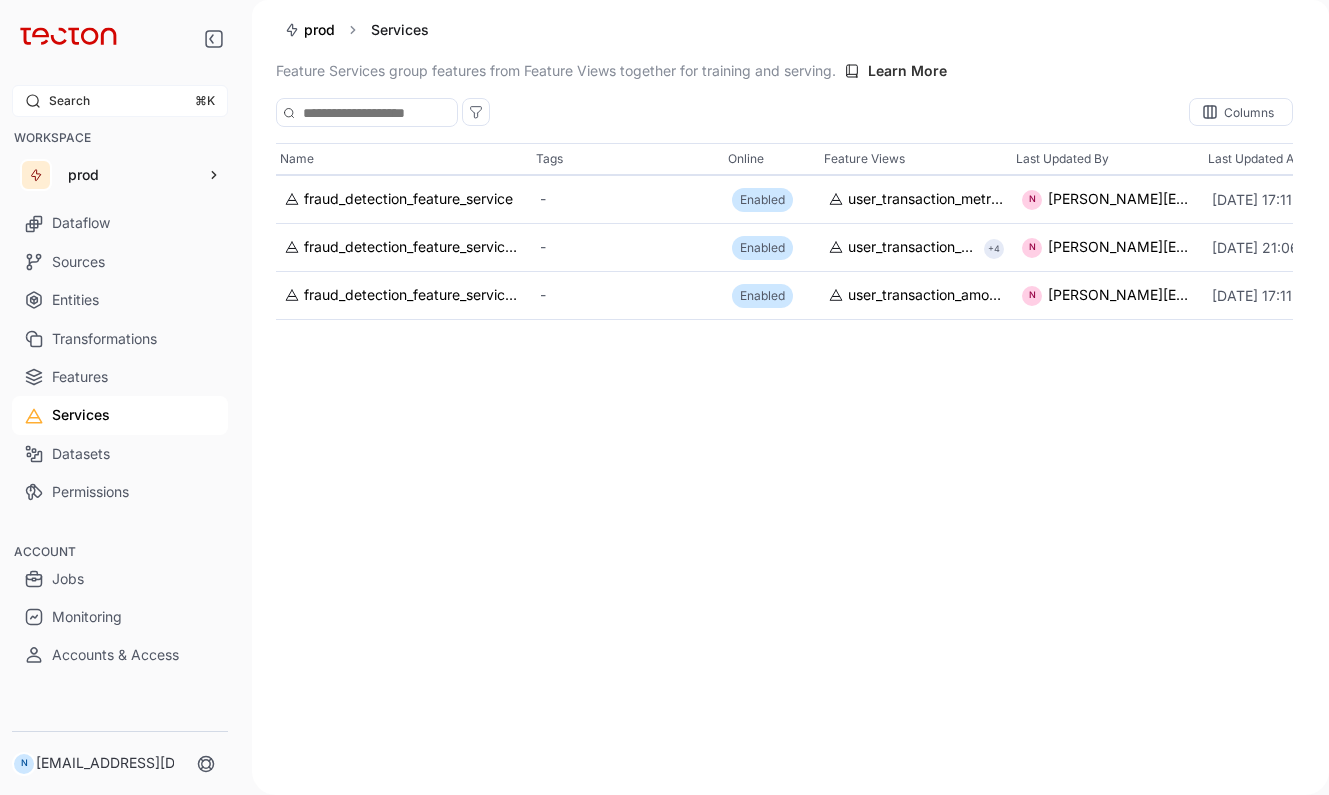click on "Services" at bounding box center (120, 415) 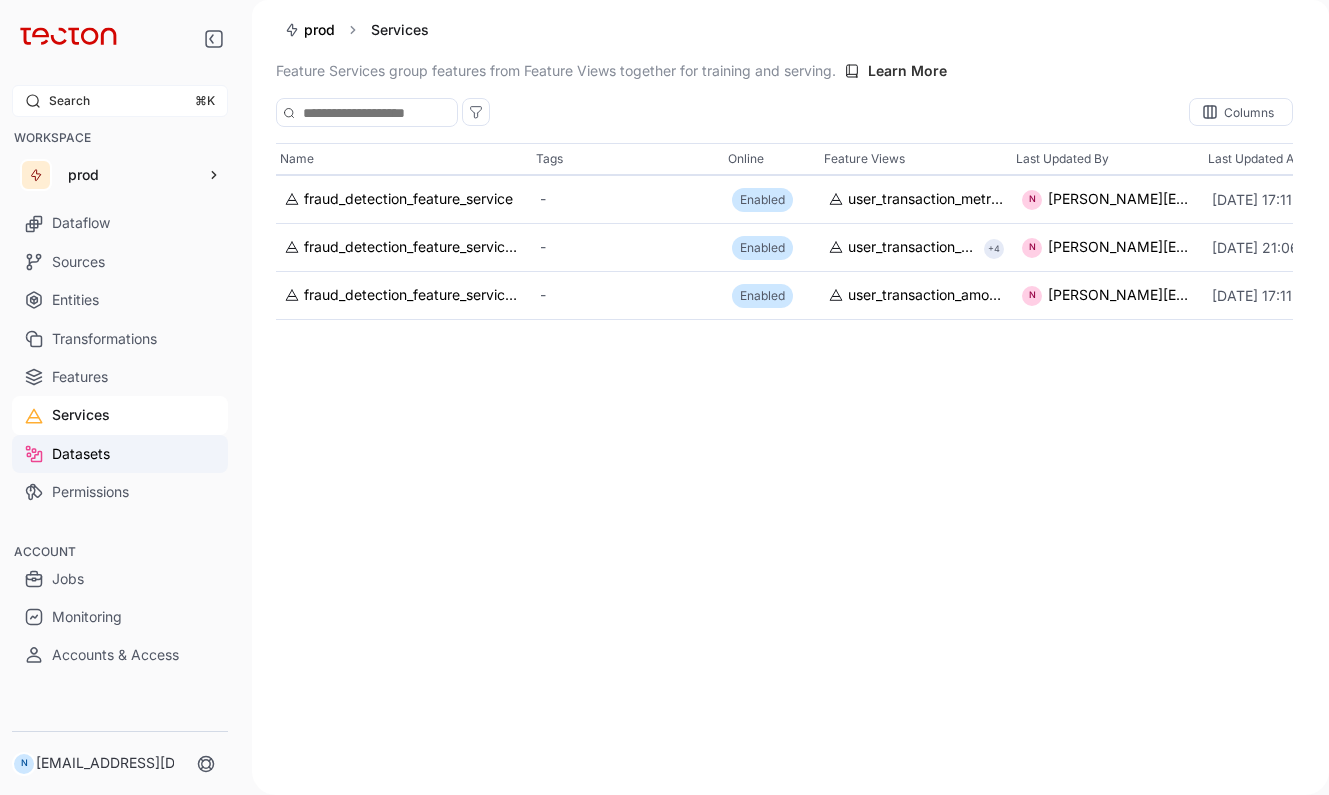 click on "Datasets" at bounding box center (120, 454) 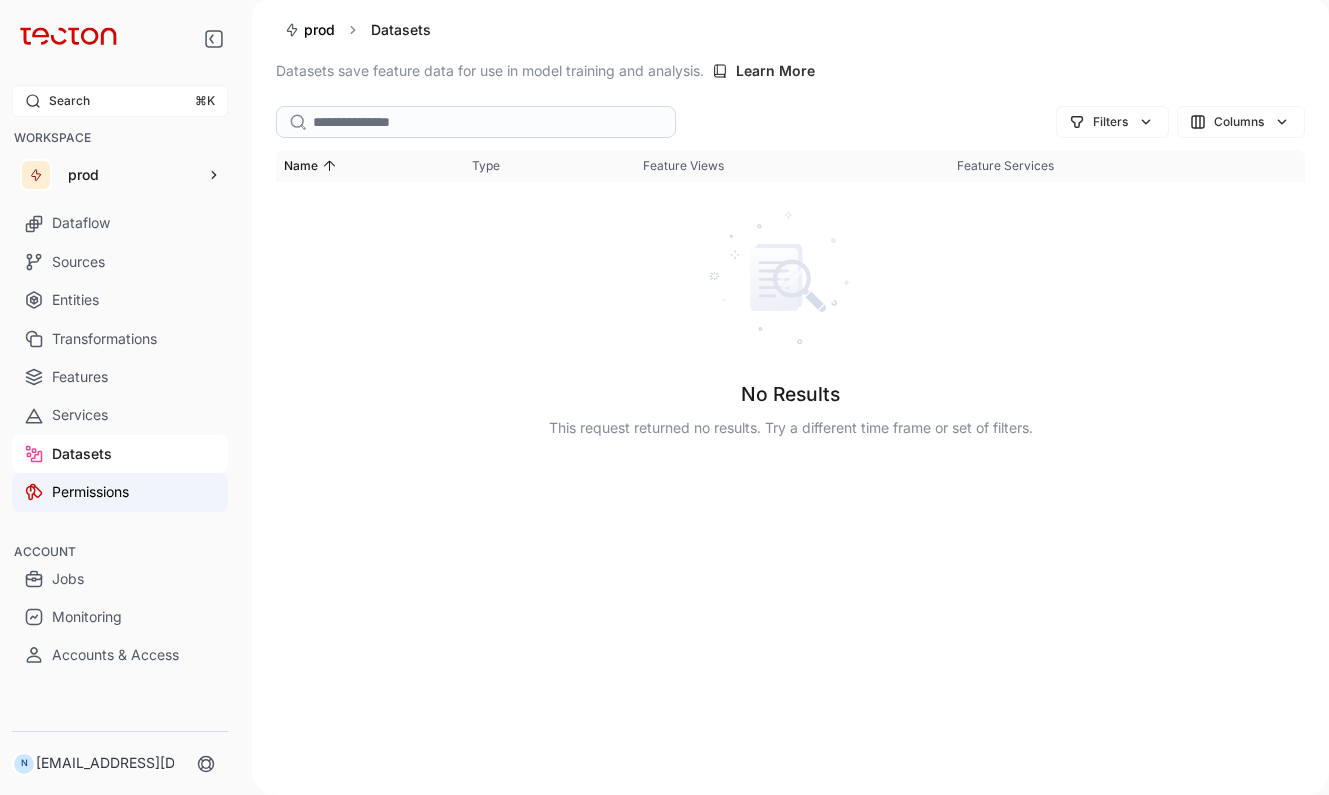 click on "Permissions" at bounding box center (120, 492) 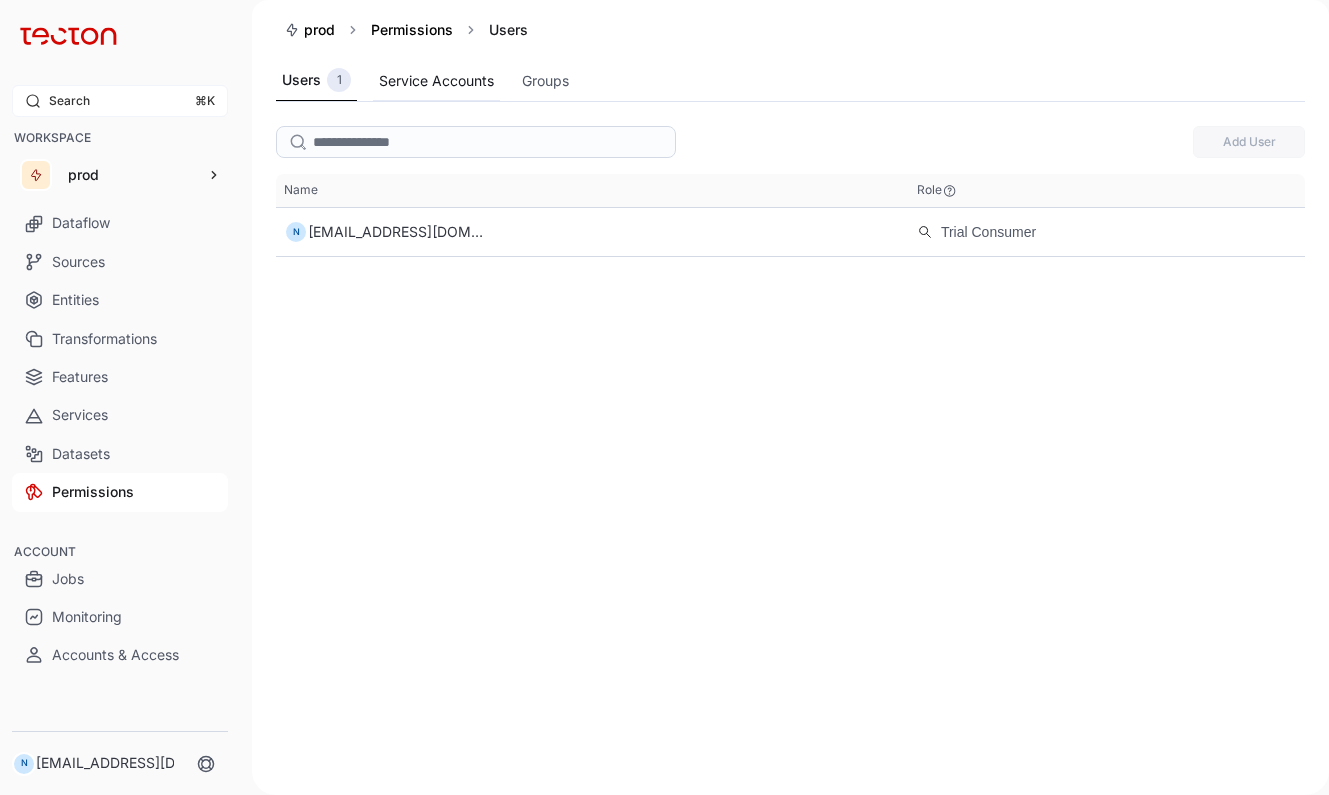 click on "Service Accounts" at bounding box center [436, 81] 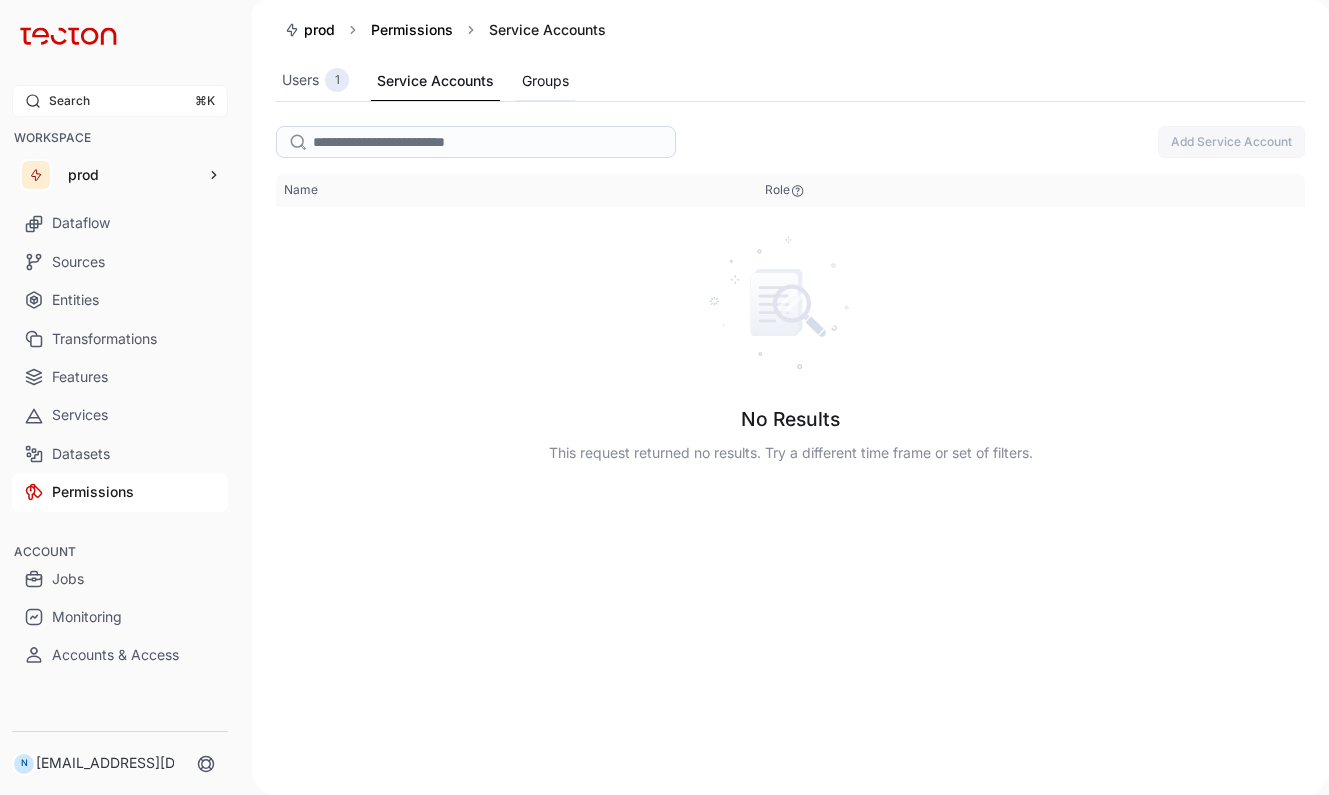 click on "Groups" at bounding box center [545, 81] 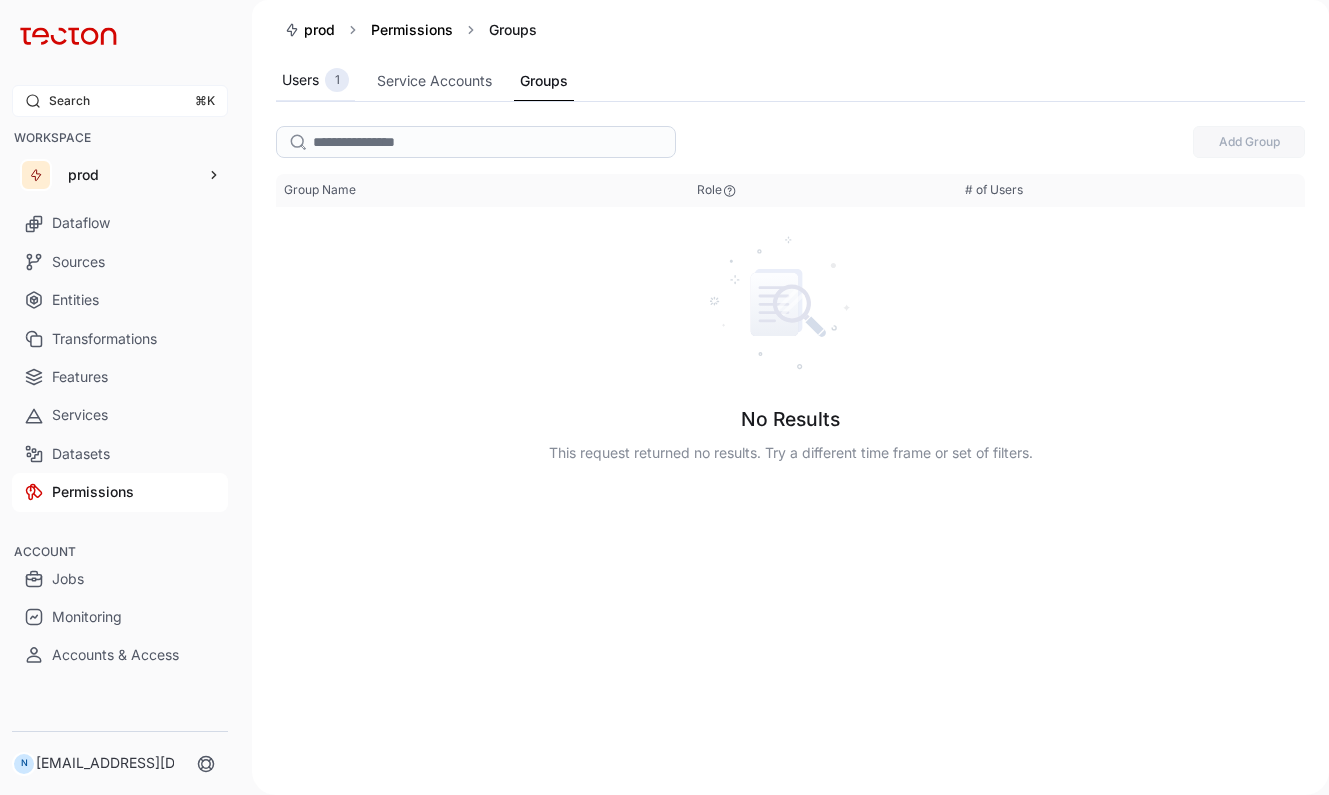 click on "Users 1" at bounding box center [315, 80] 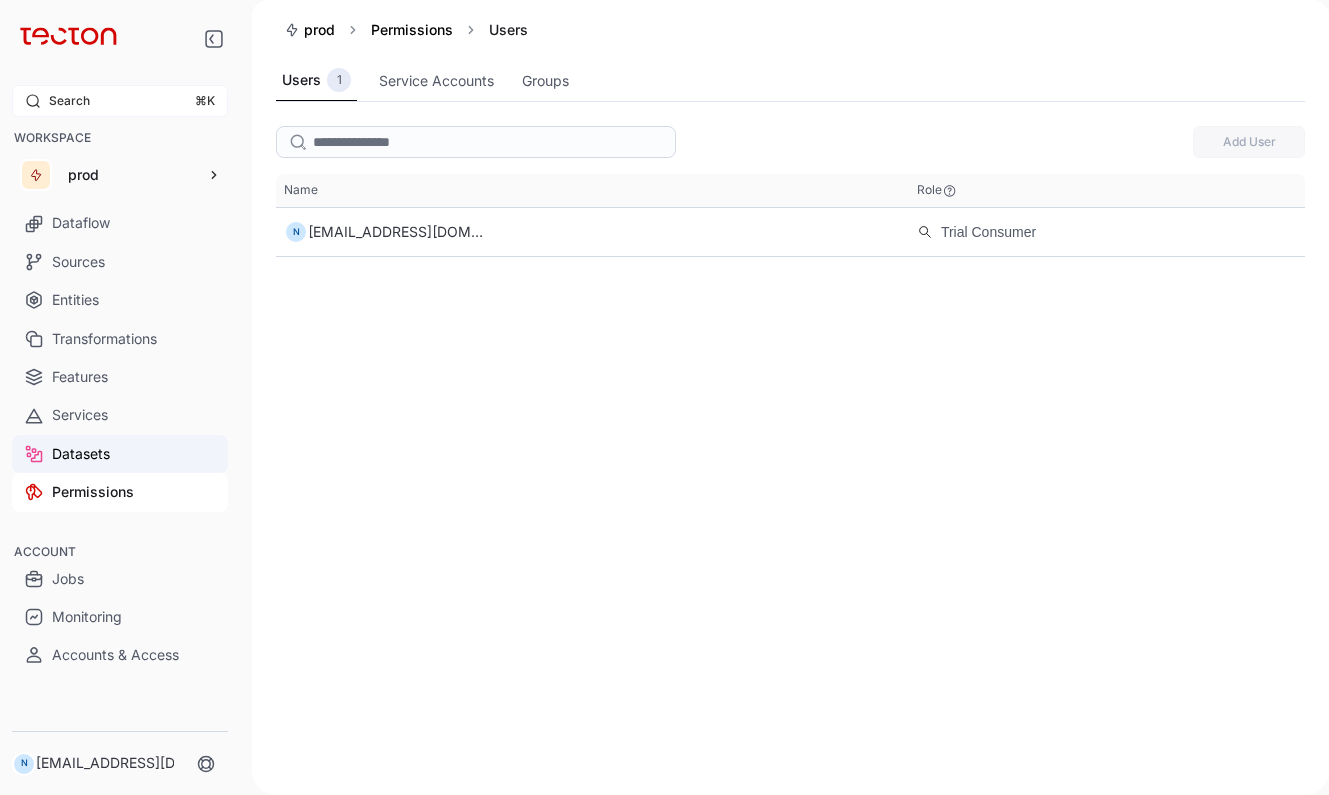 scroll, scrollTop: 19, scrollLeft: 0, axis: vertical 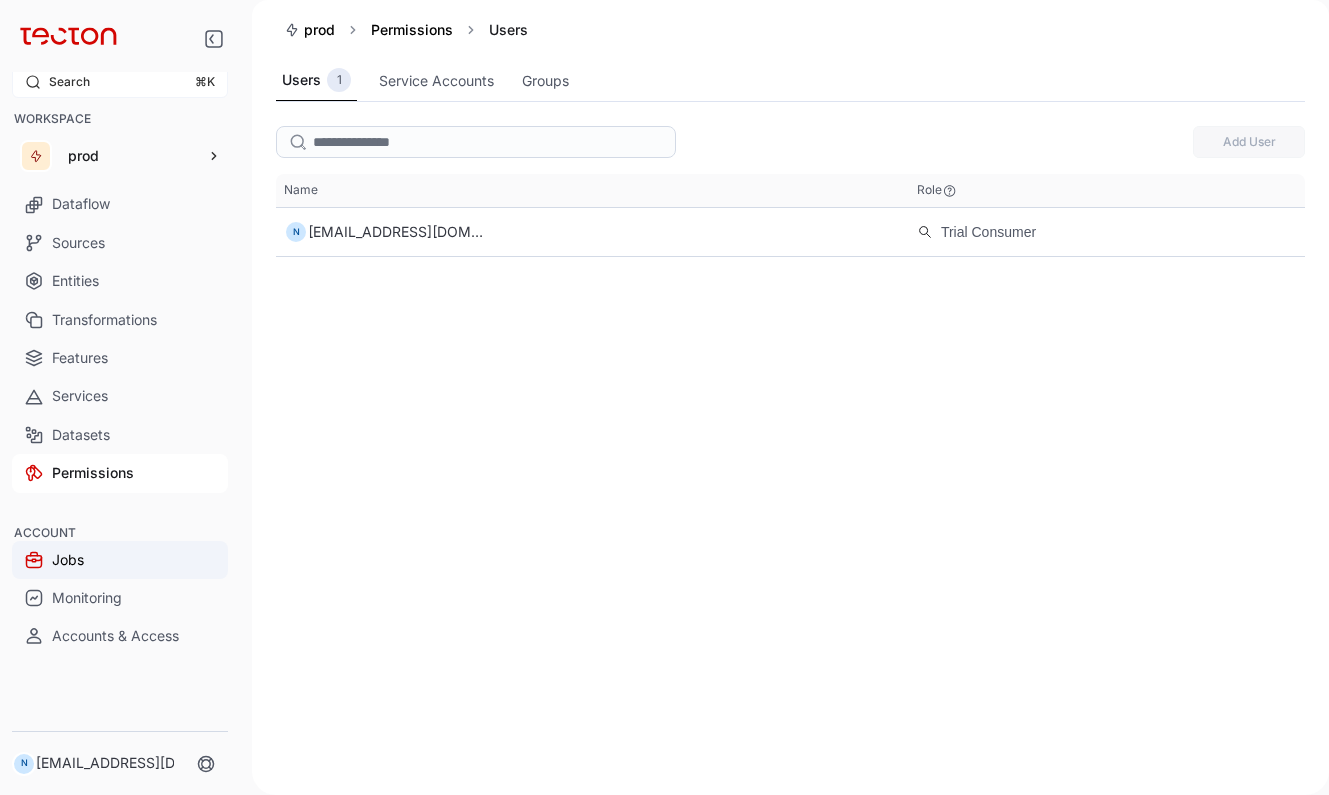 click on "Jobs" at bounding box center [120, 560] 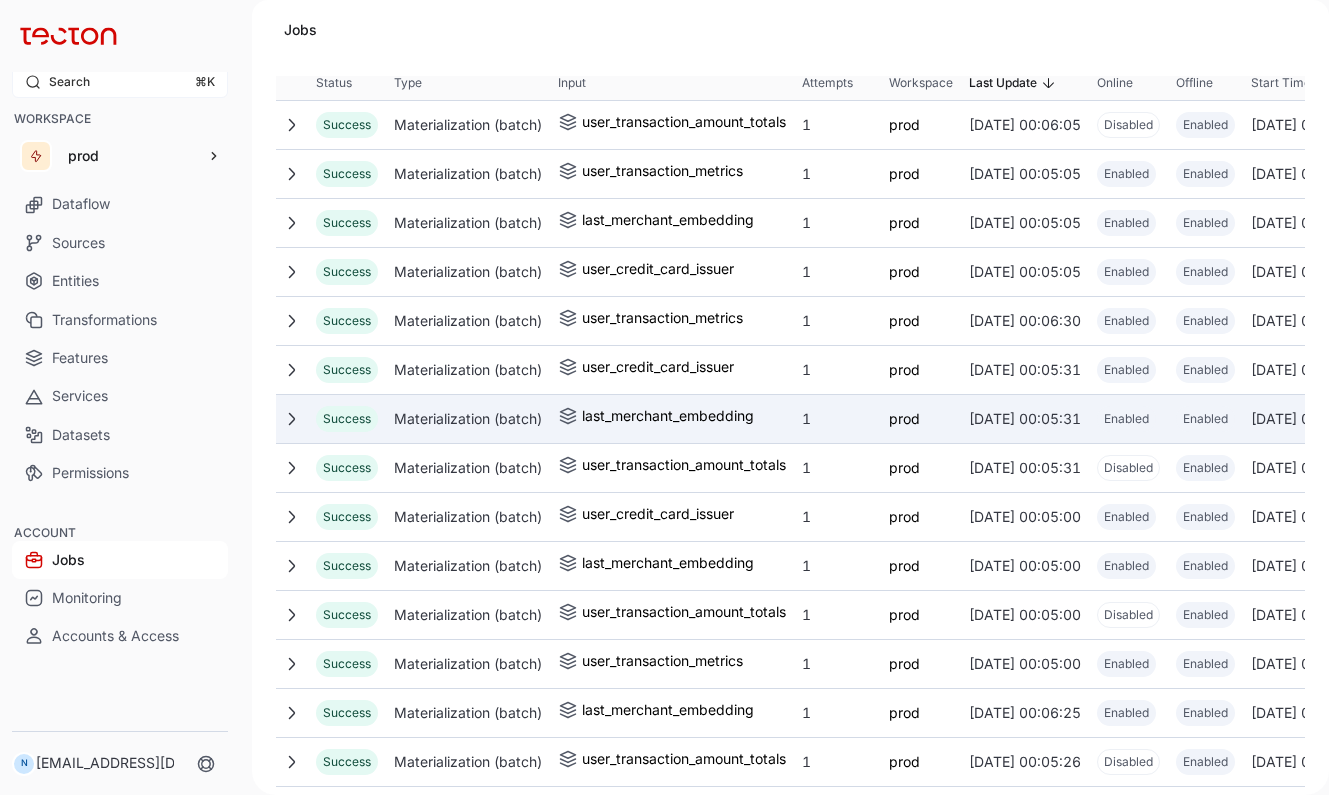 scroll, scrollTop: 0, scrollLeft: 0, axis: both 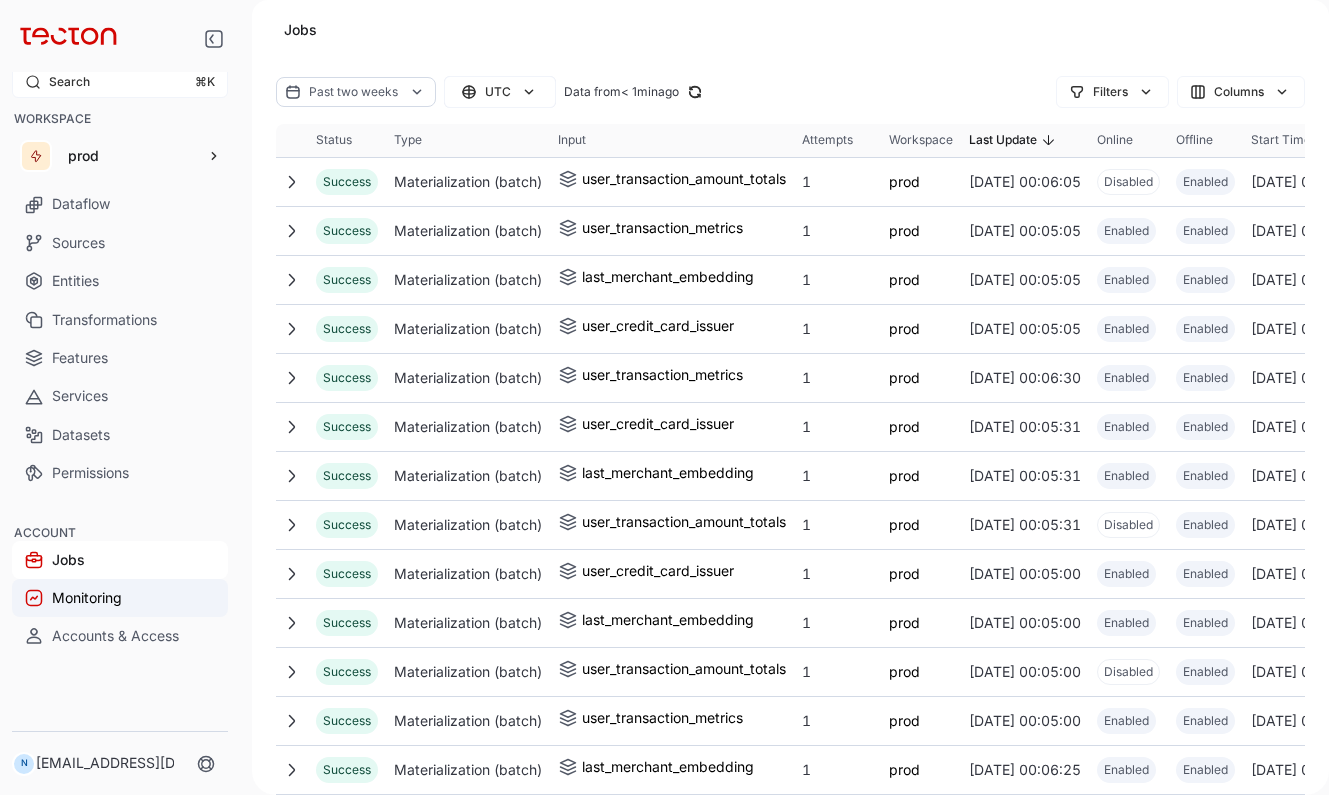 click on "Monitoring" at bounding box center [120, 598] 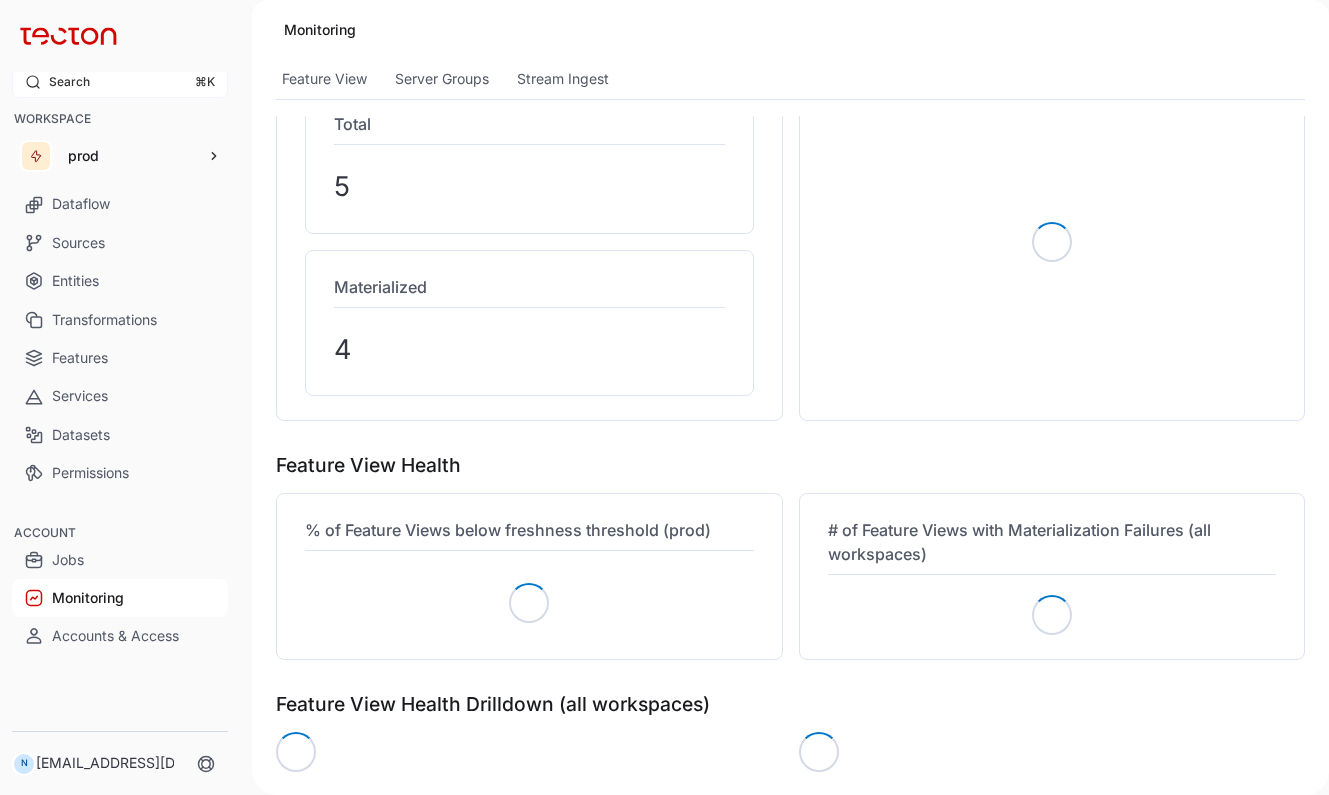 scroll, scrollTop: 0, scrollLeft: 0, axis: both 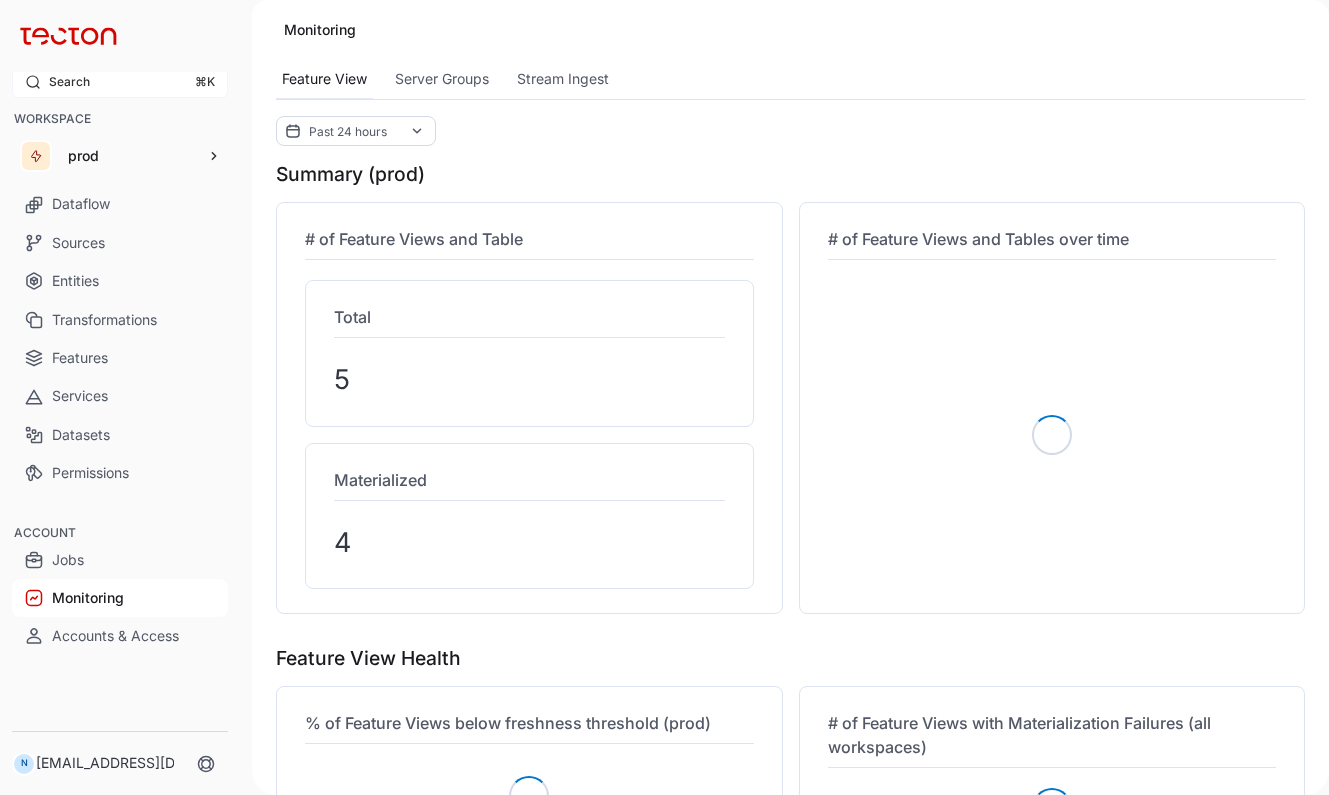 click on "Feature View" at bounding box center [324, 79] 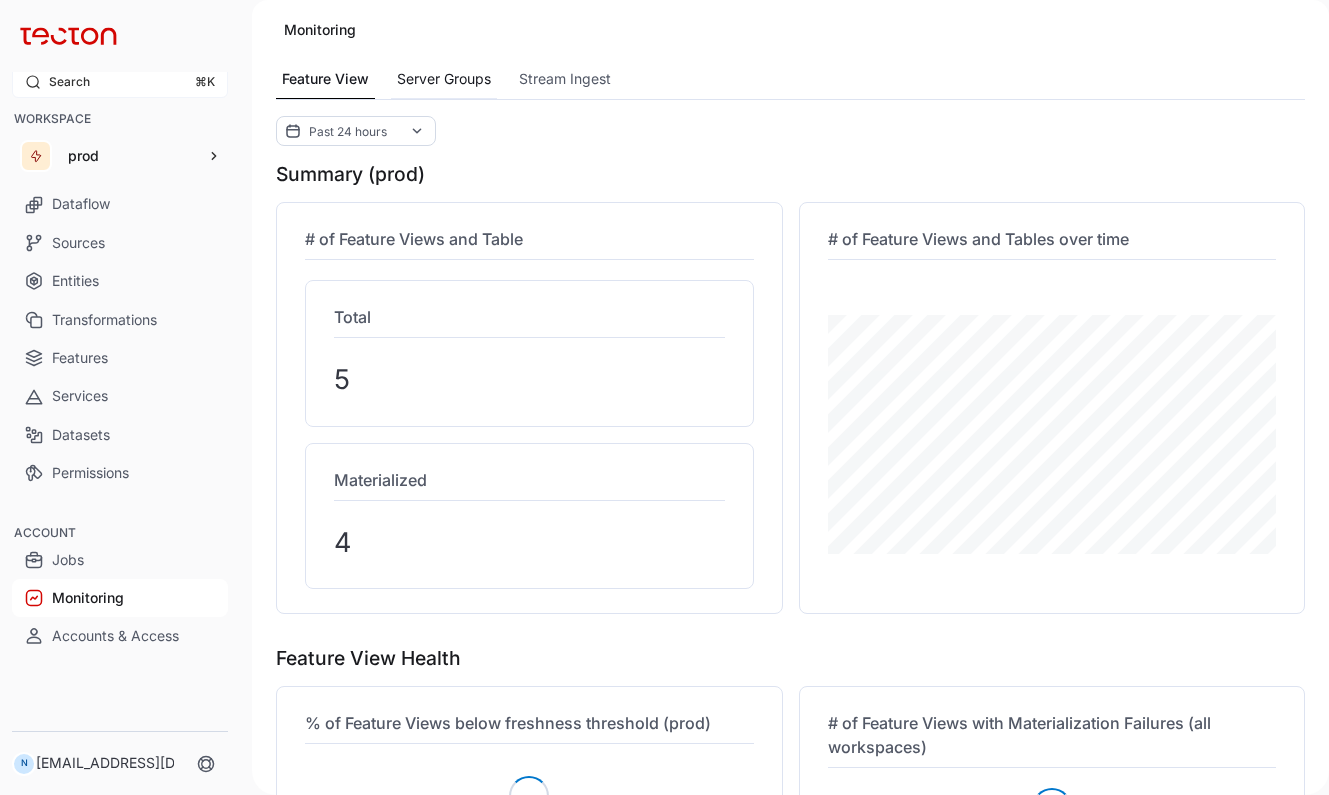 click on "Server Groups" at bounding box center [444, 79] 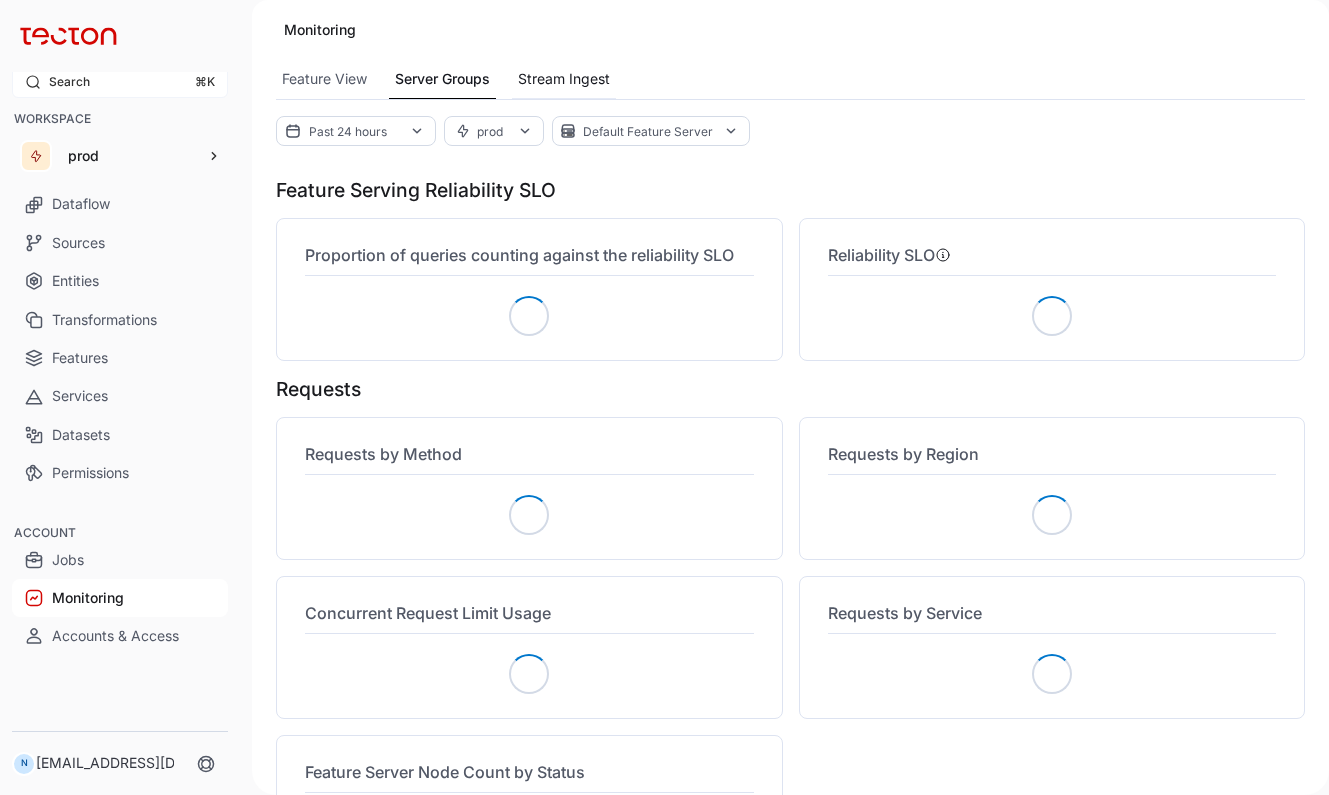 click on "Stream Ingest" at bounding box center [564, 79] 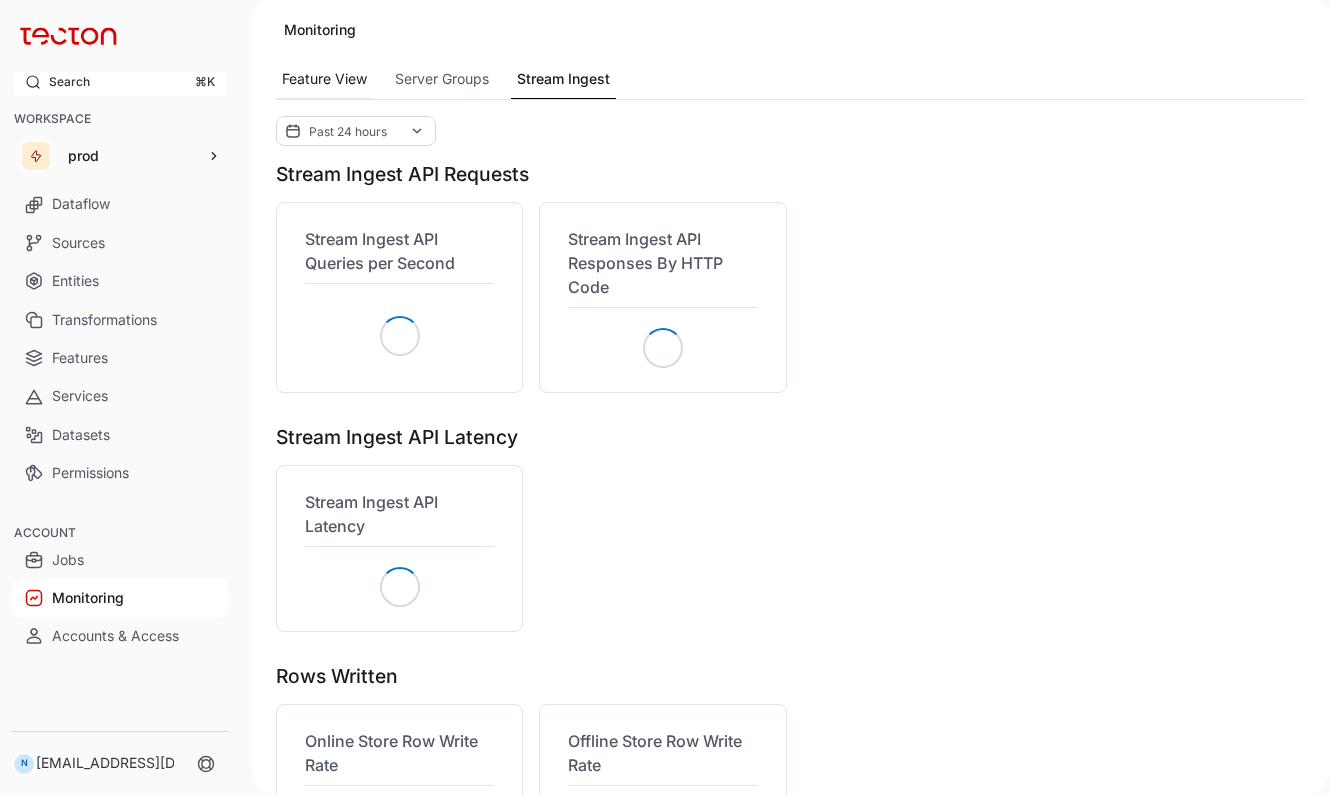 click on "Feature View" at bounding box center [324, 79] 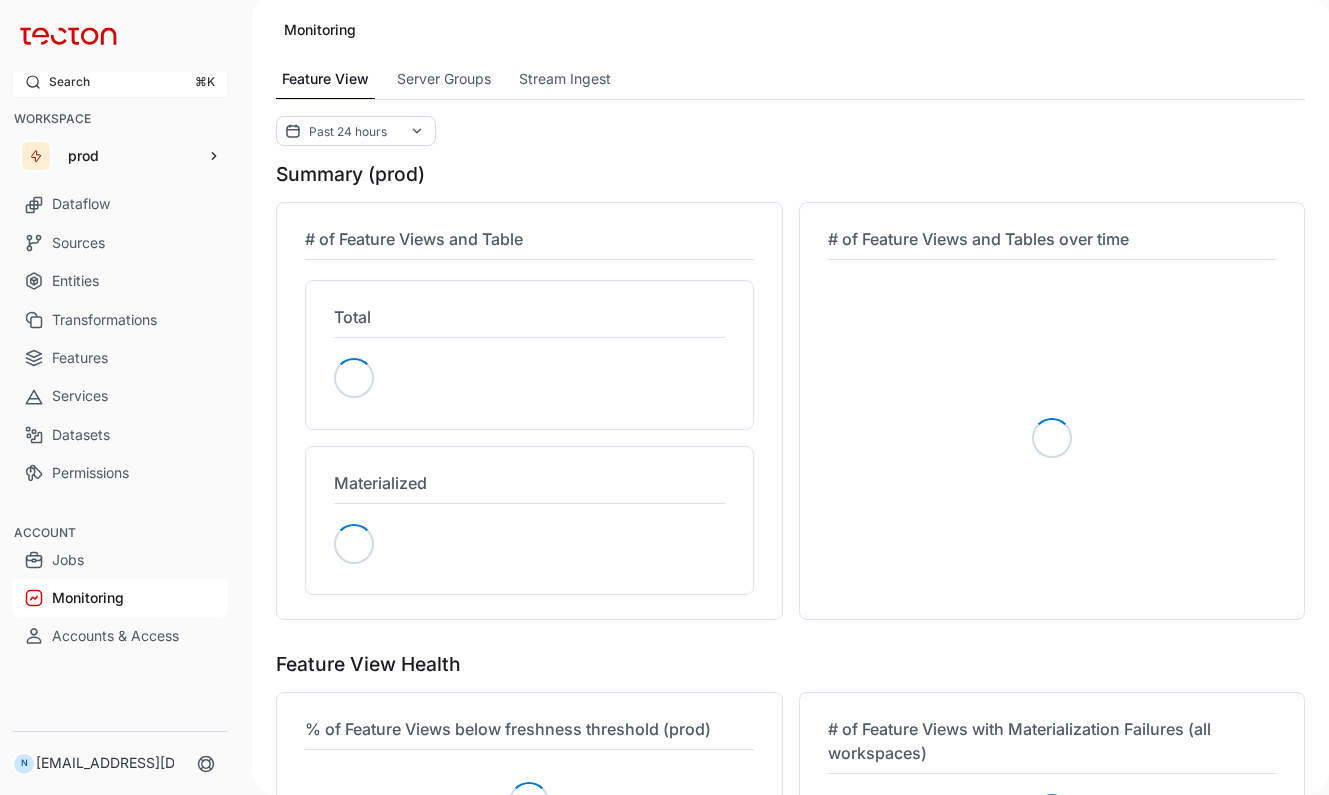 scroll, scrollTop: 199, scrollLeft: 0, axis: vertical 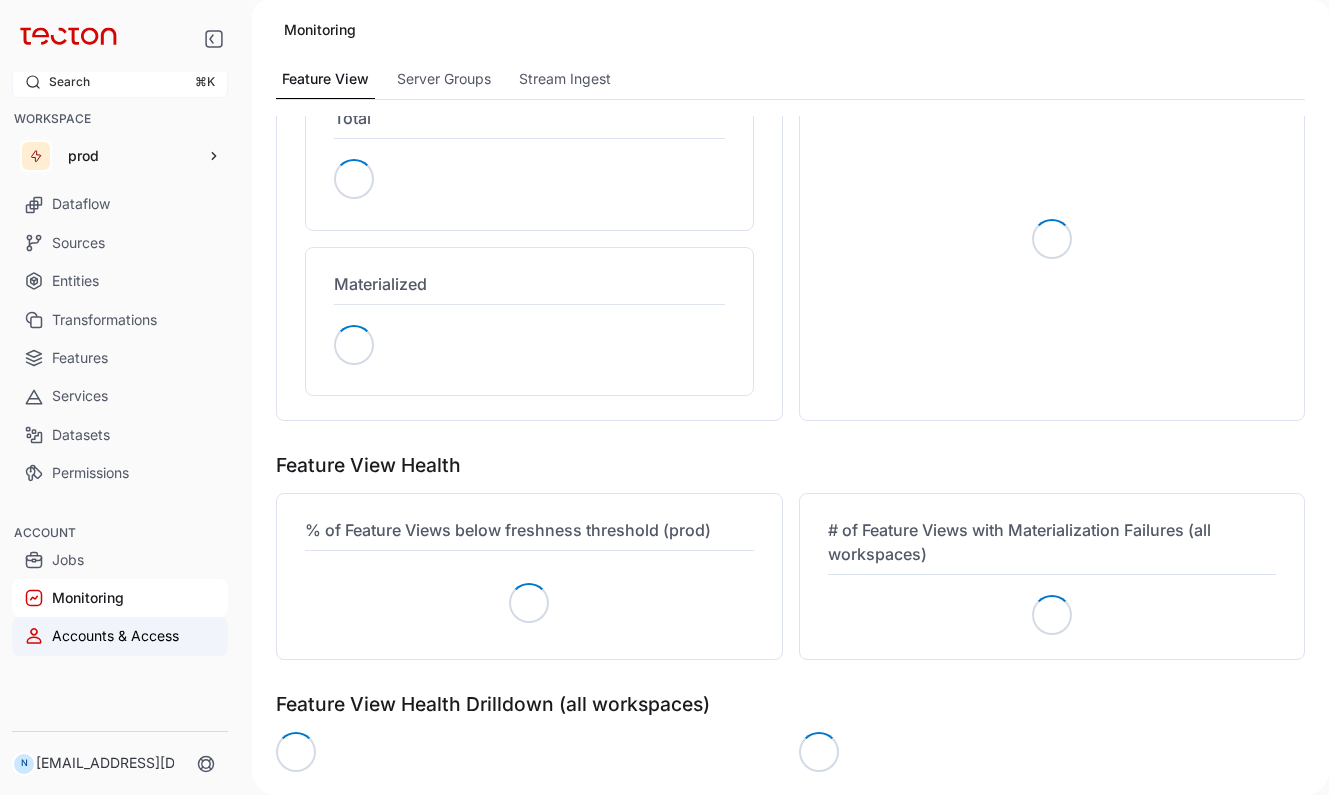 click on "Accounts & Access" at bounding box center [120, 636] 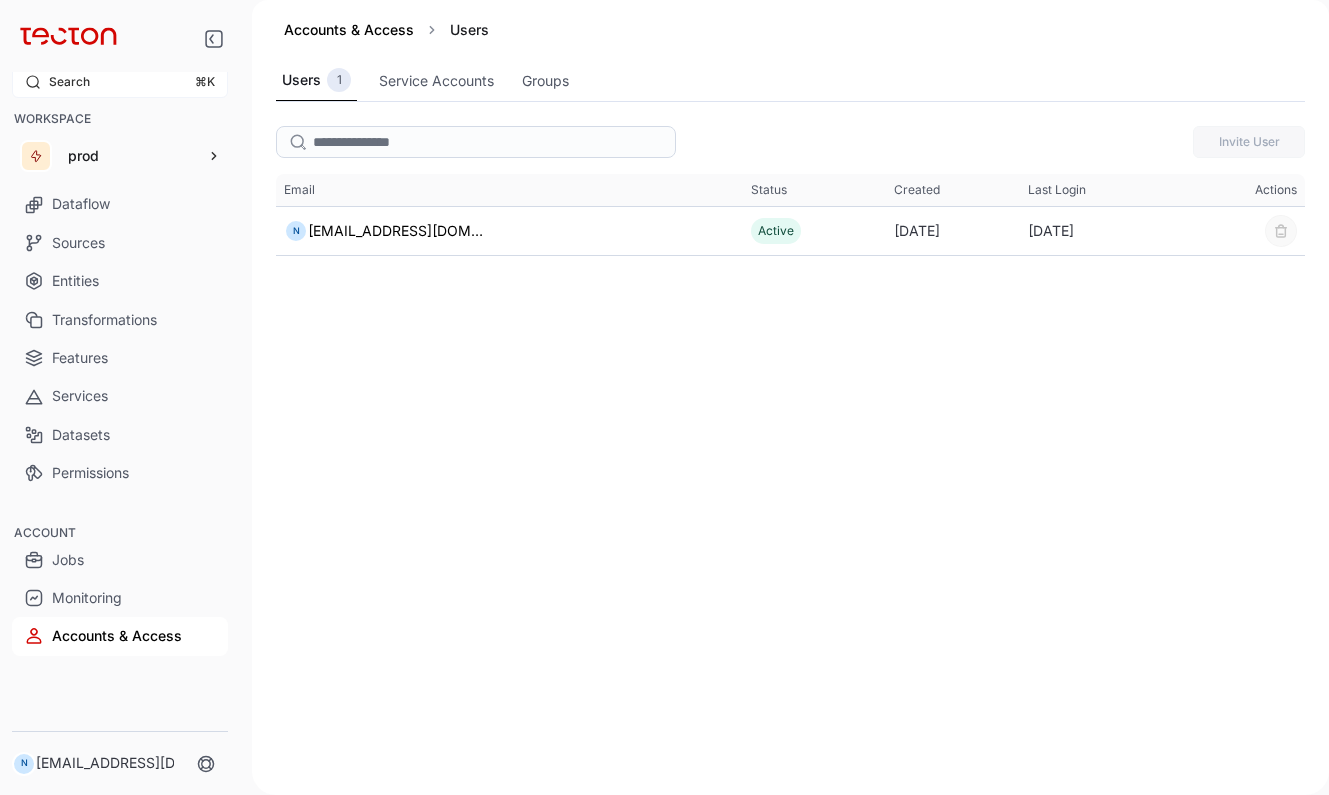 click on "Accounts & Access" at bounding box center (120, 636) 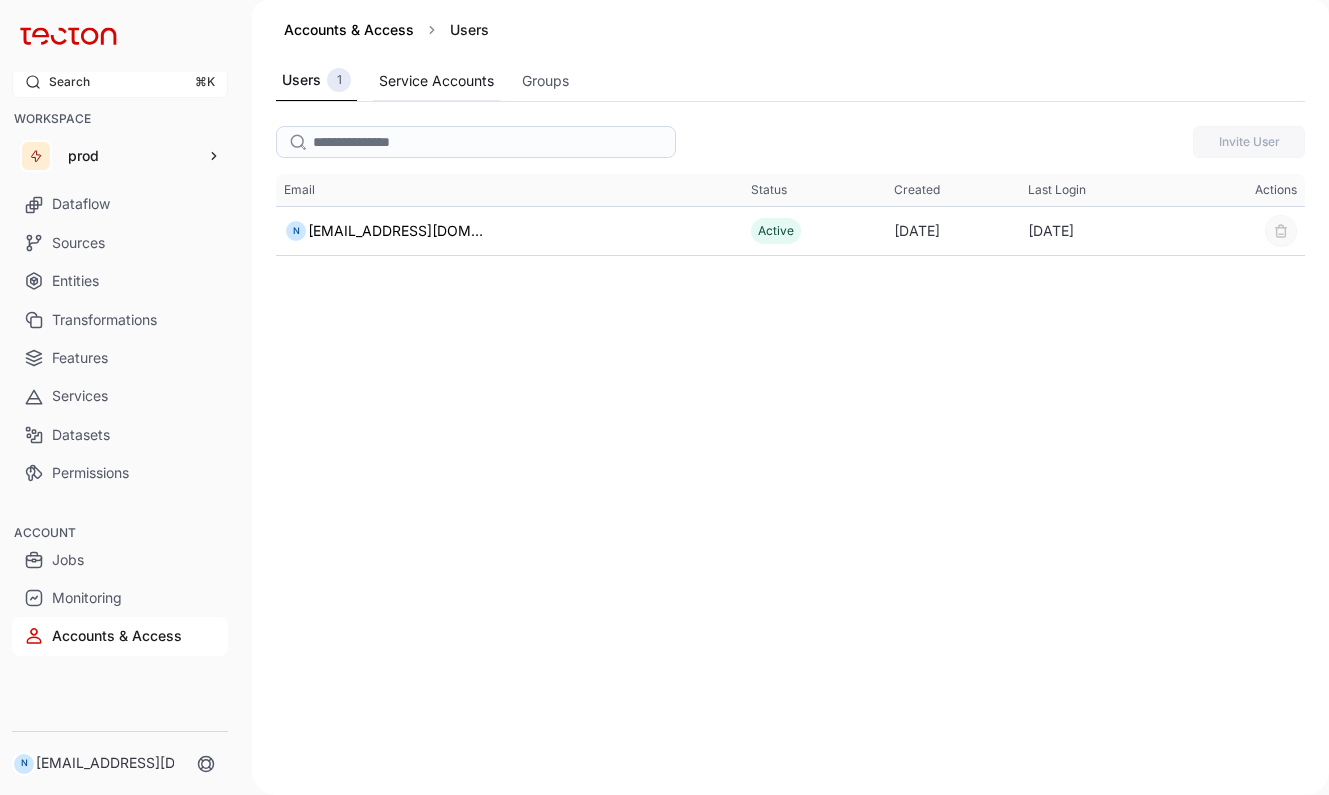 click on "Service Accounts" at bounding box center (436, 81) 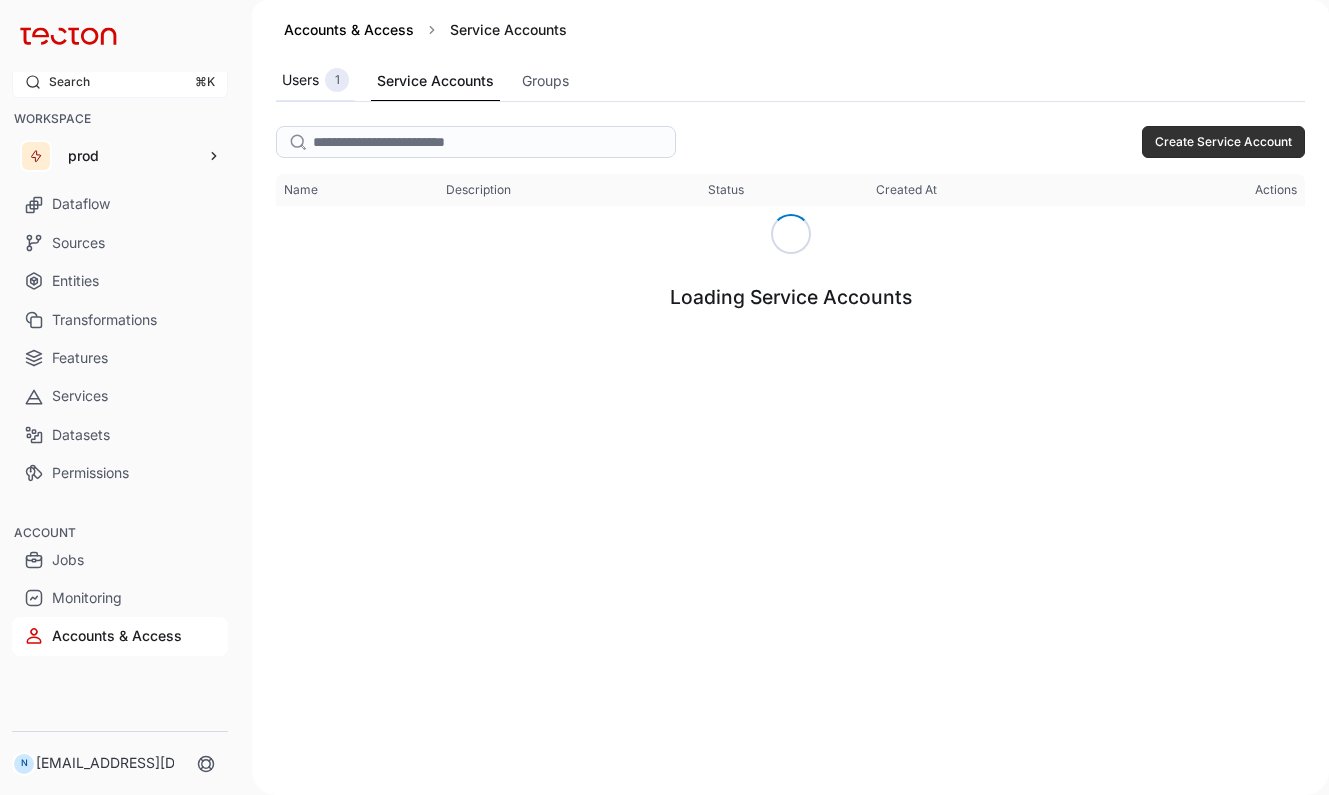 click on "1" at bounding box center (337, 80) 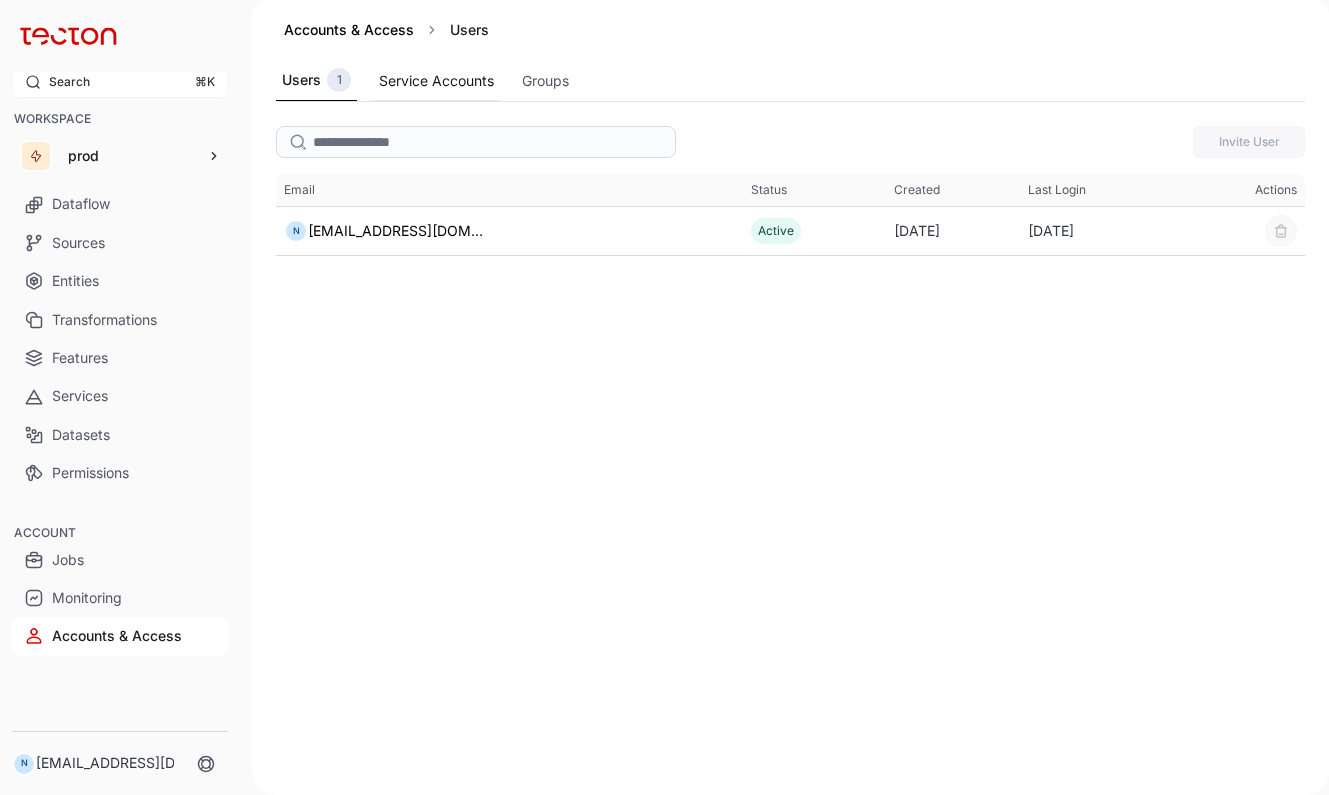 click on "Service Accounts" at bounding box center (436, 81) 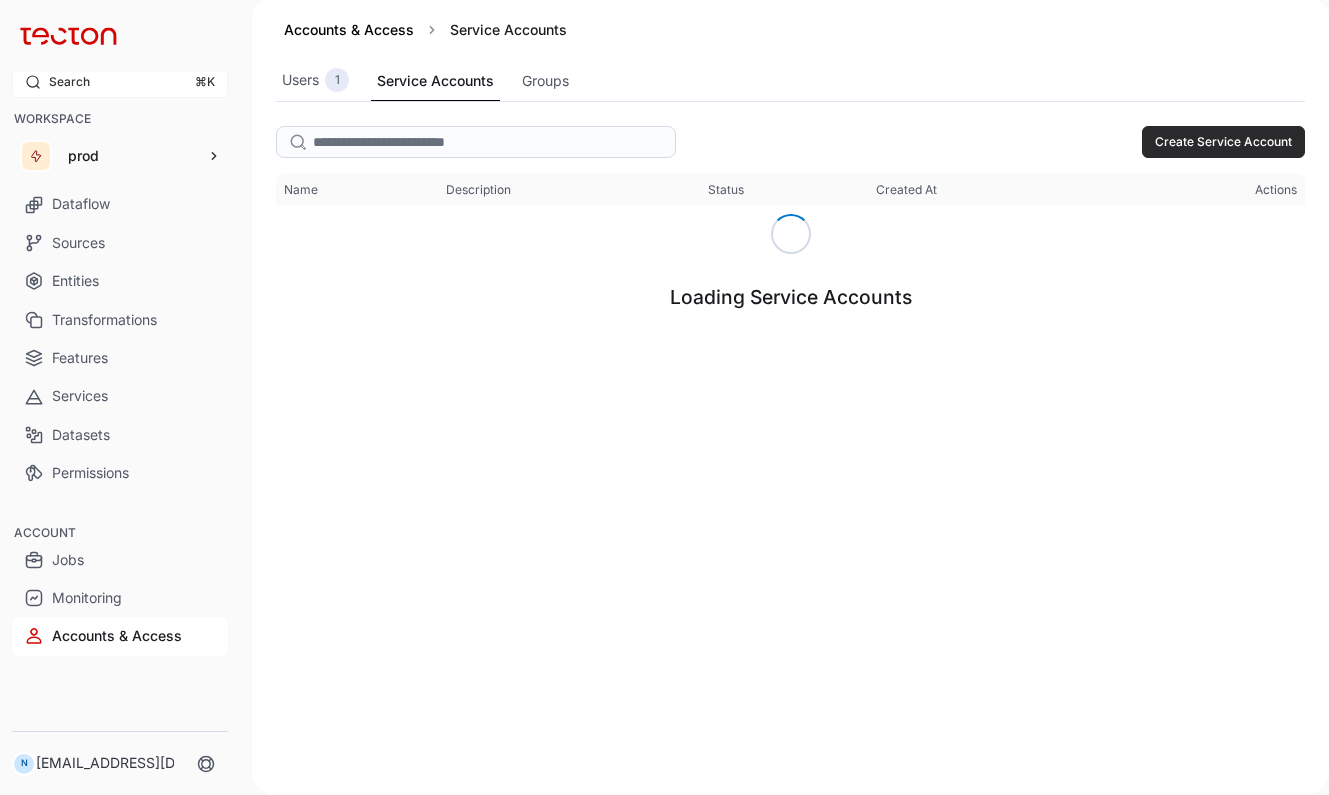 click on "Create Service Account" at bounding box center (1223, 142) 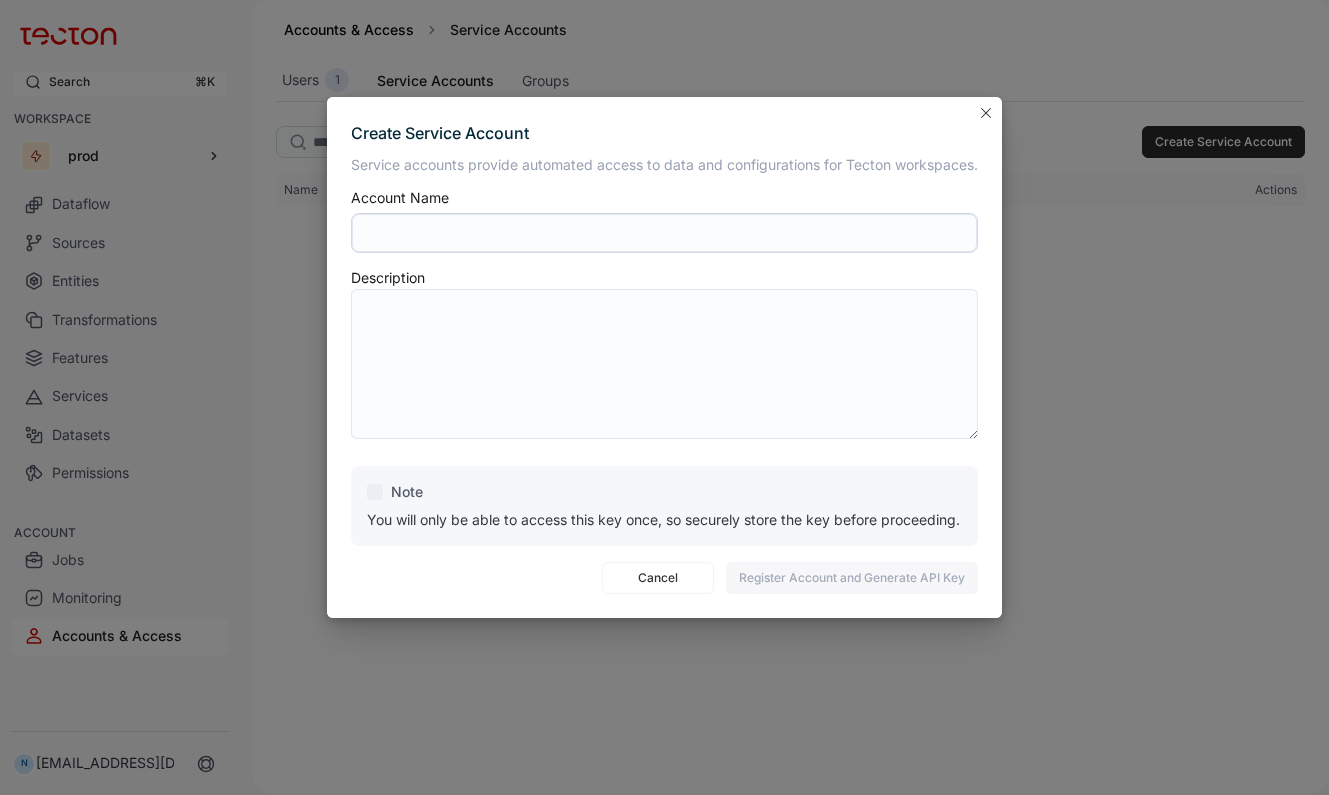 scroll, scrollTop: 19, scrollLeft: 0, axis: vertical 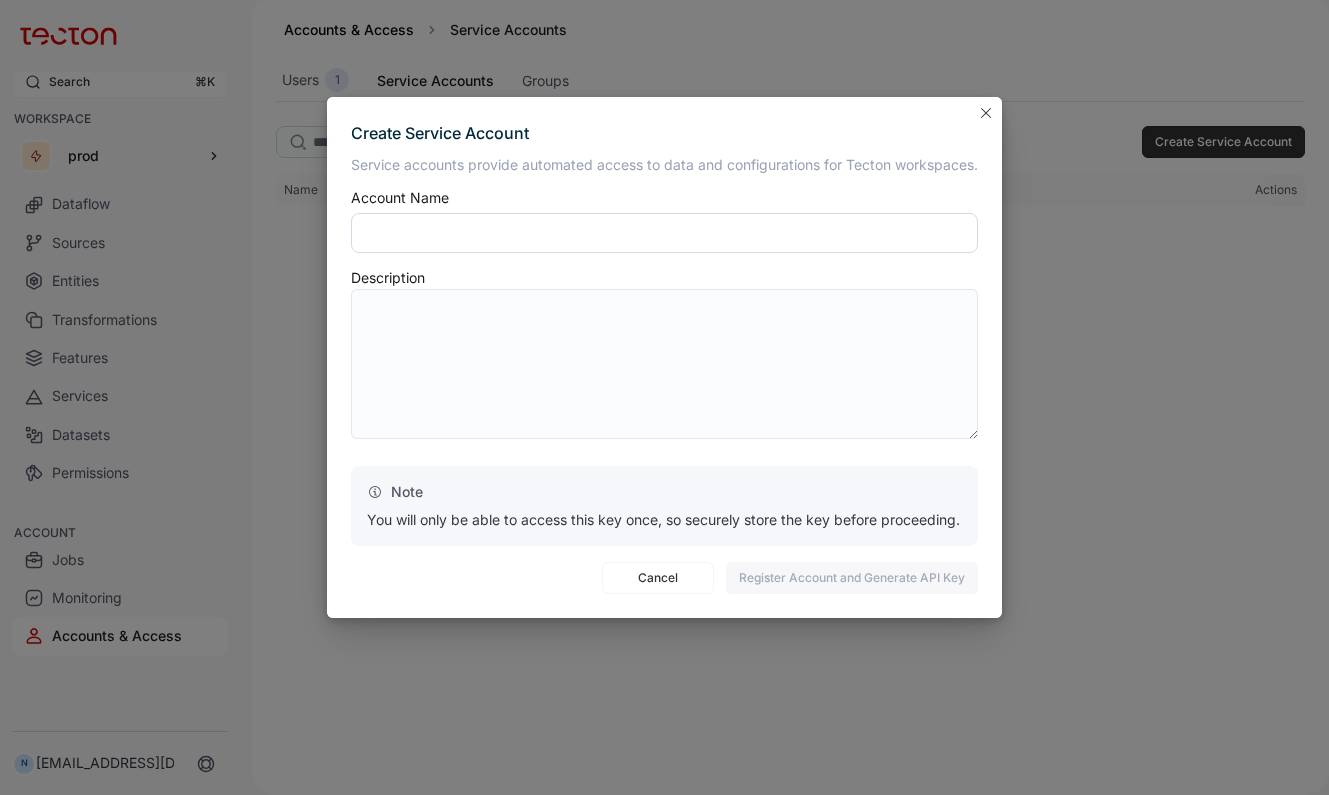 click at bounding box center (664, 233) 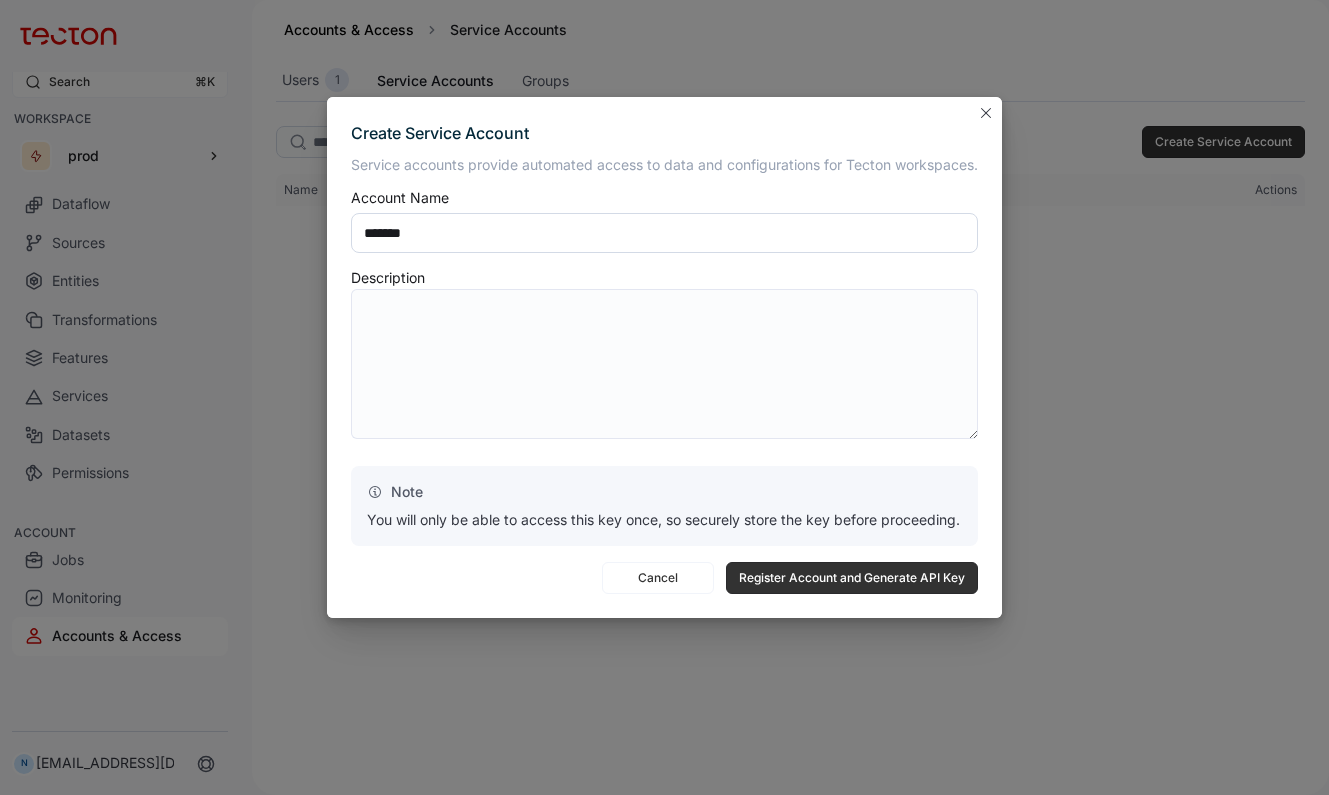 type on "*******" 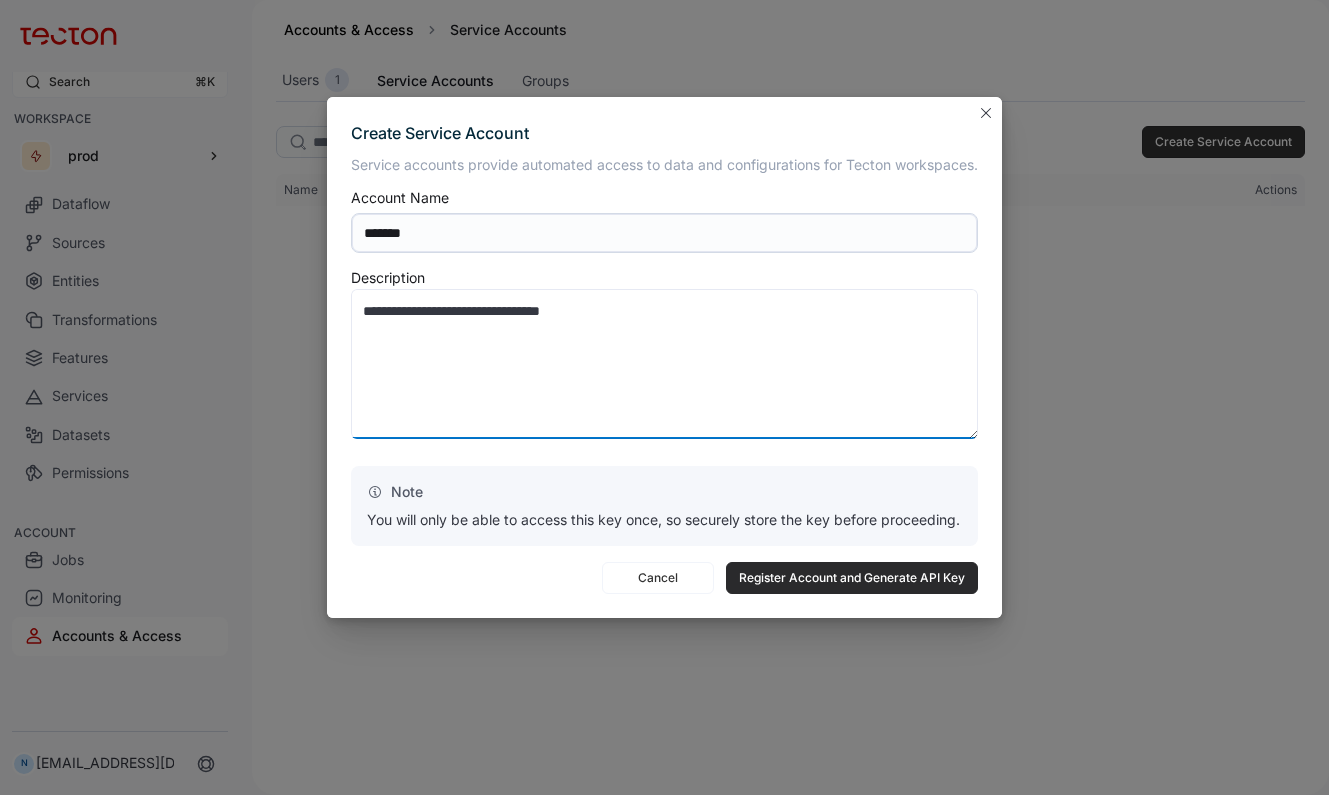 type on "**********" 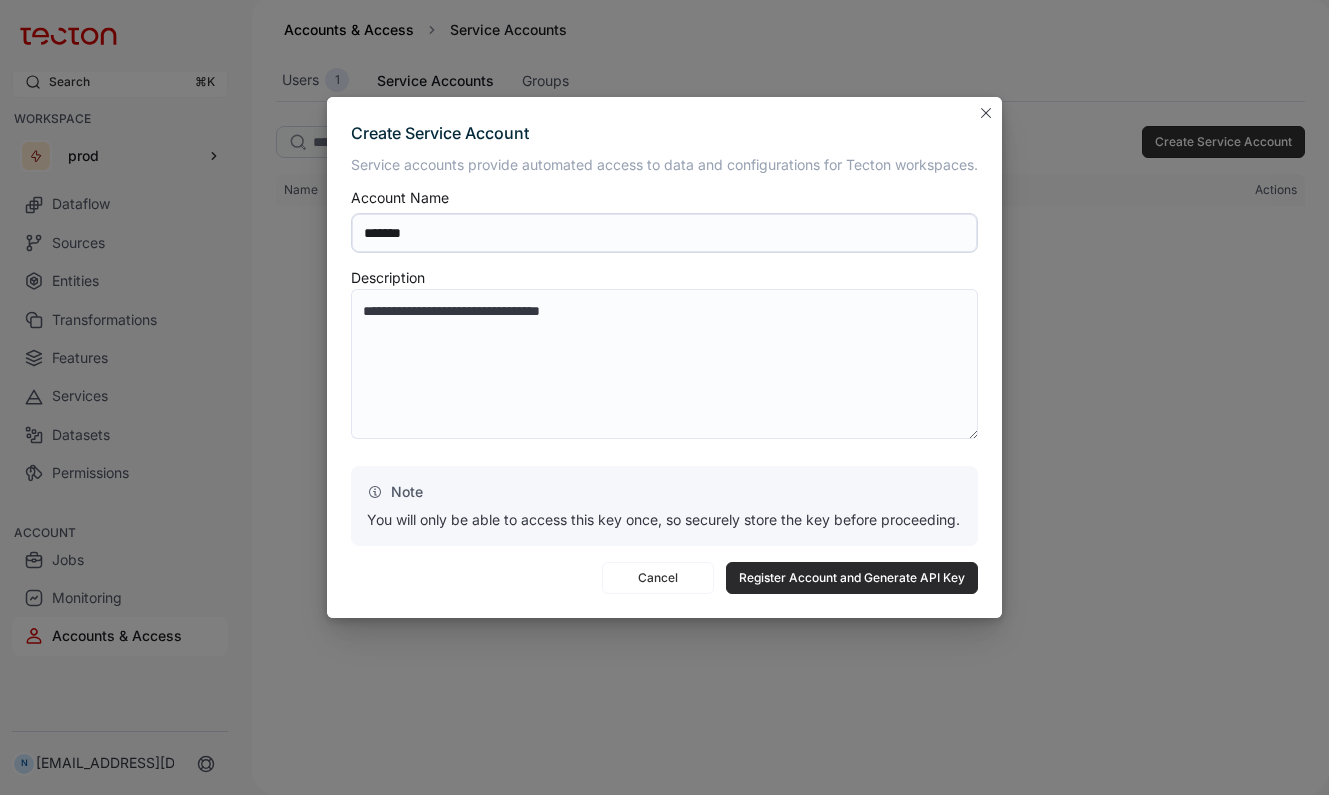 click on "Register Account and Generate API Key" at bounding box center [852, 578] 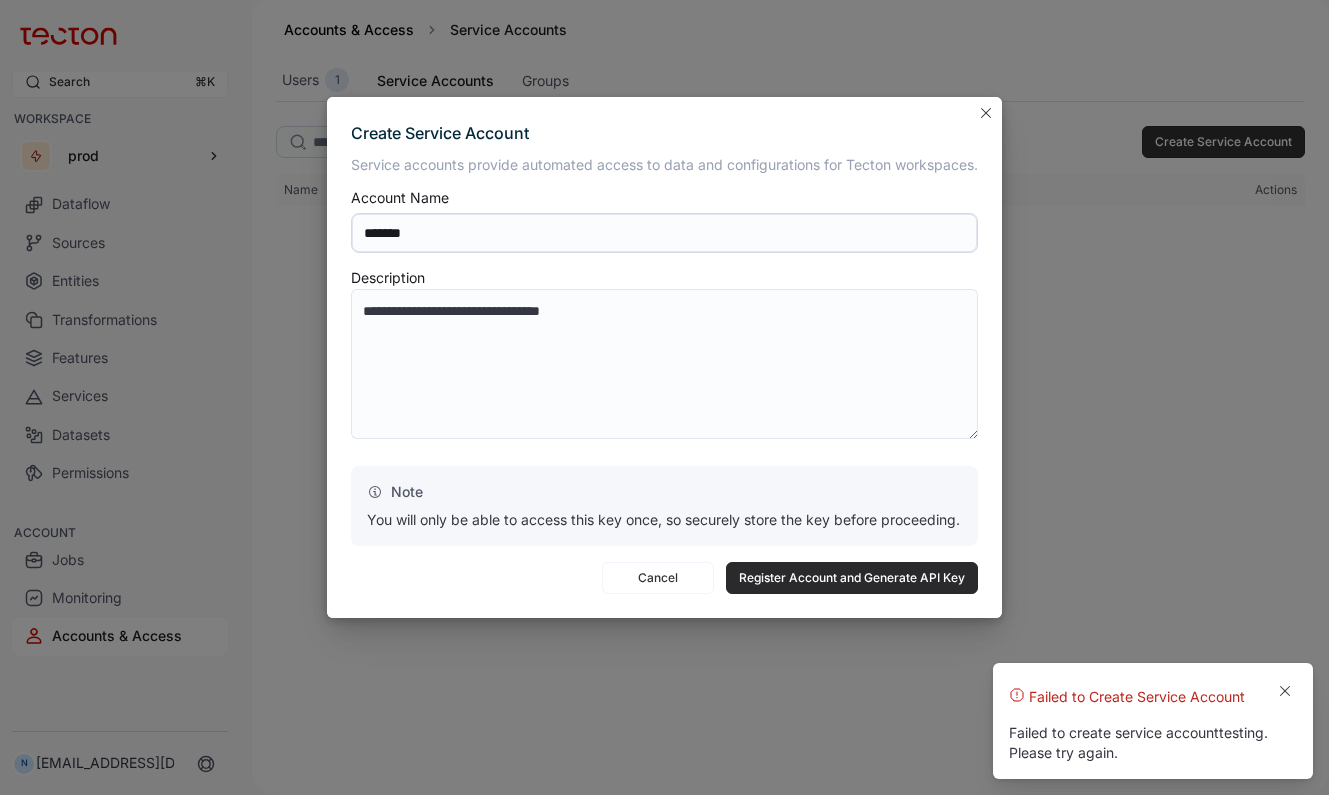 scroll, scrollTop: 0, scrollLeft: 0, axis: both 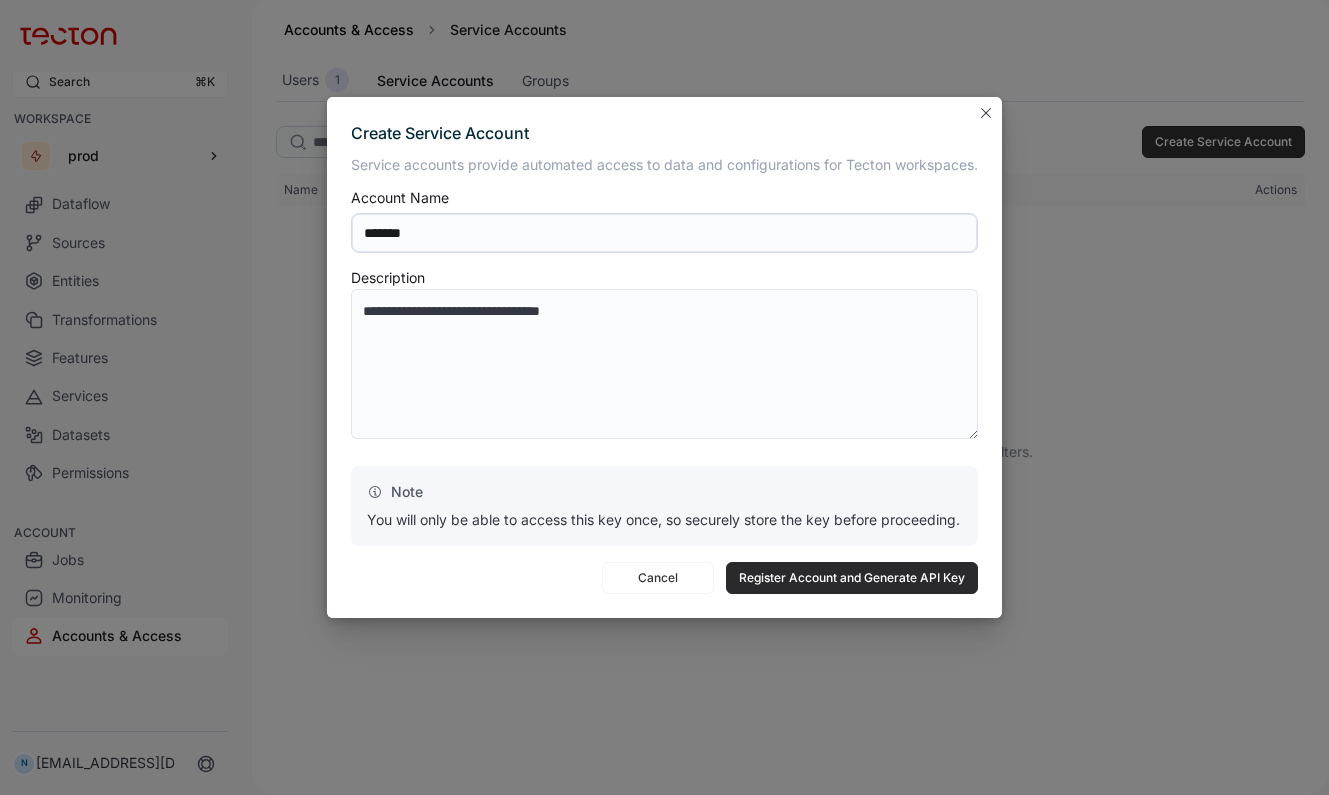 click on "Register Account and Generate API Key" at bounding box center [852, 578] 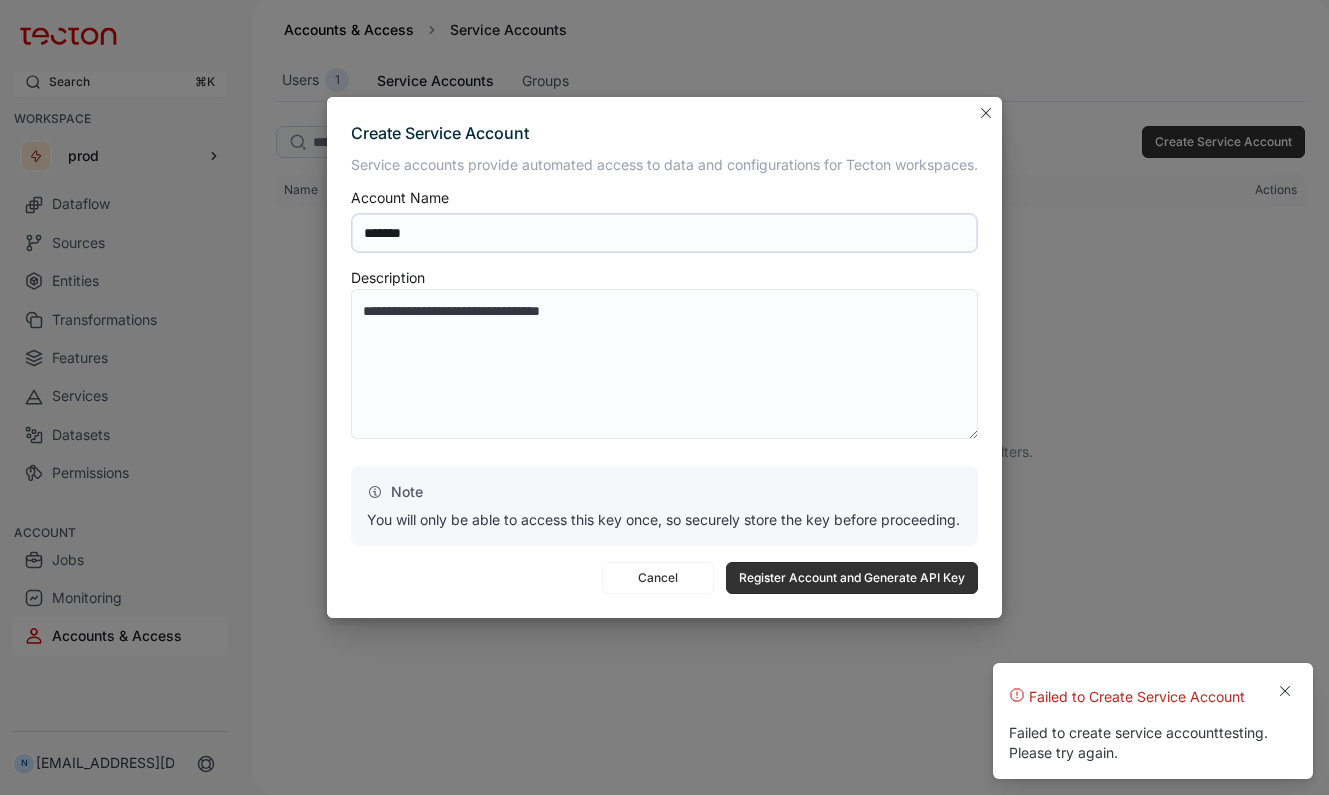 scroll, scrollTop: 0, scrollLeft: 0, axis: both 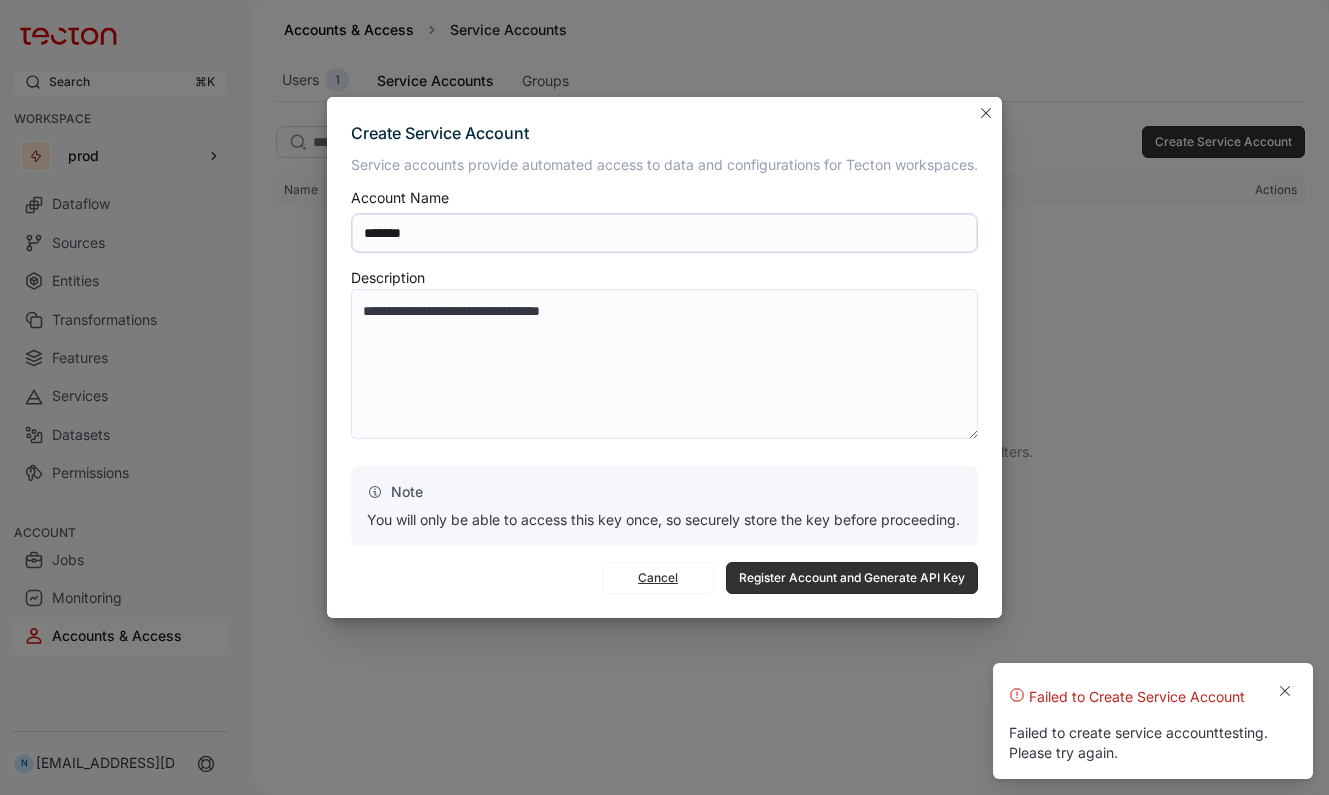 click on "Cancel" at bounding box center [658, 578] 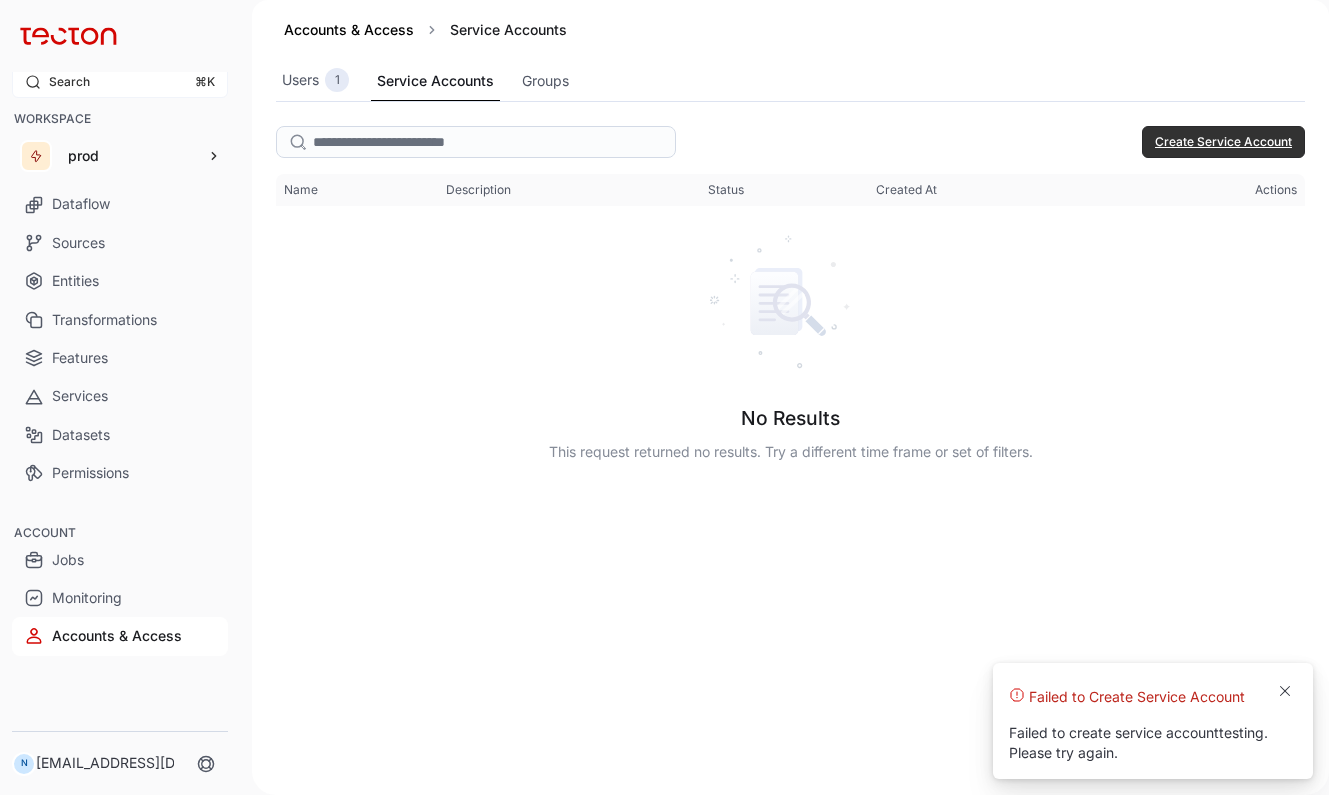 scroll, scrollTop: 19, scrollLeft: 0, axis: vertical 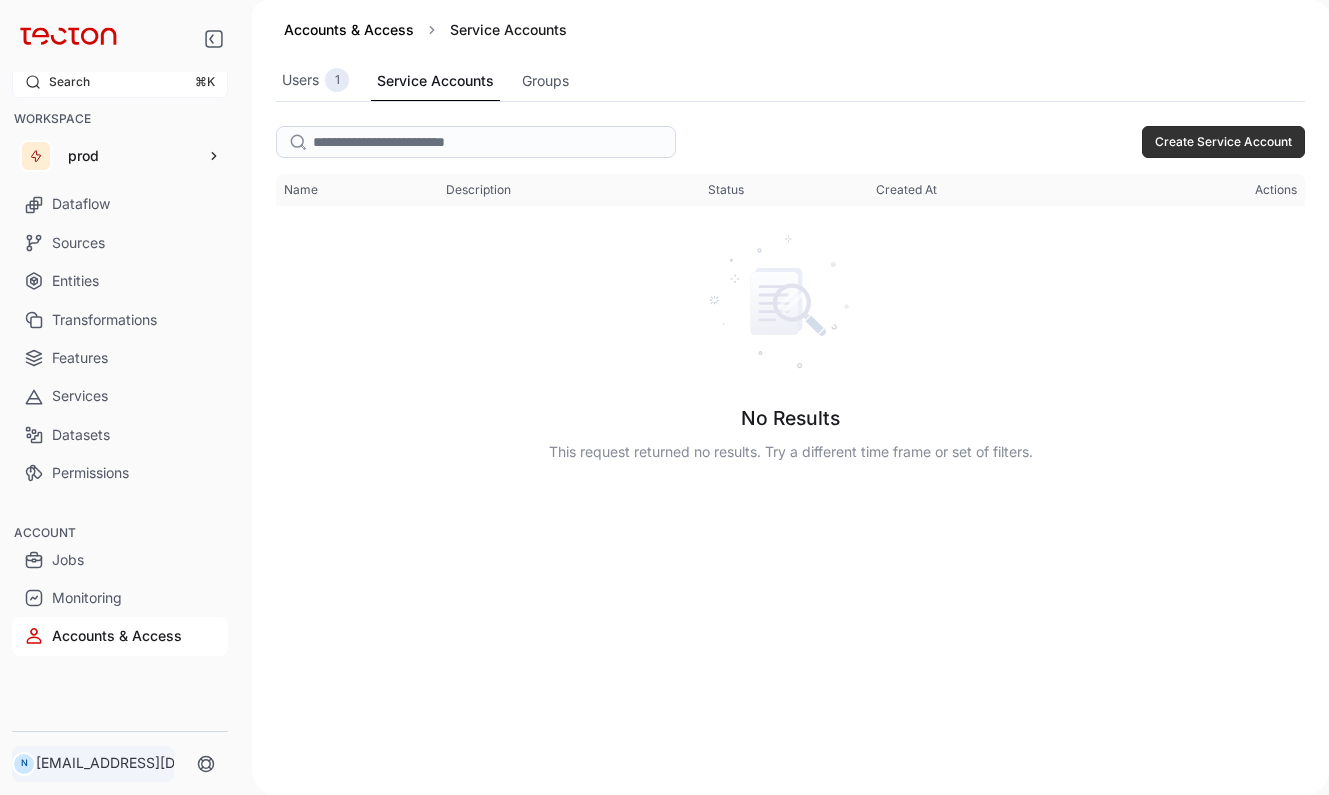 click on "[EMAIL_ADDRESS][DOMAIN_NAME]" at bounding box center [124, 763] 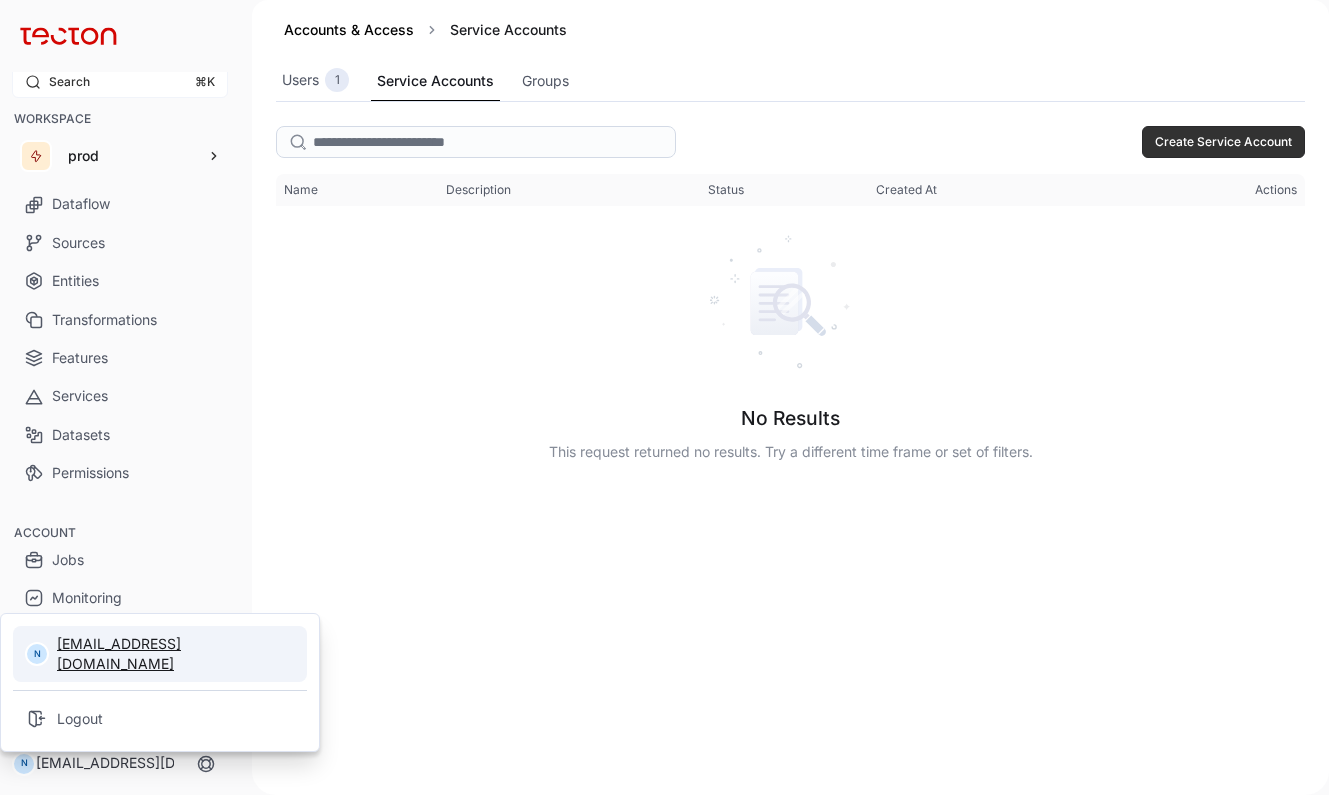 click on "[EMAIL_ADDRESS][DOMAIN_NAME]" at bounding box center [176, 654] 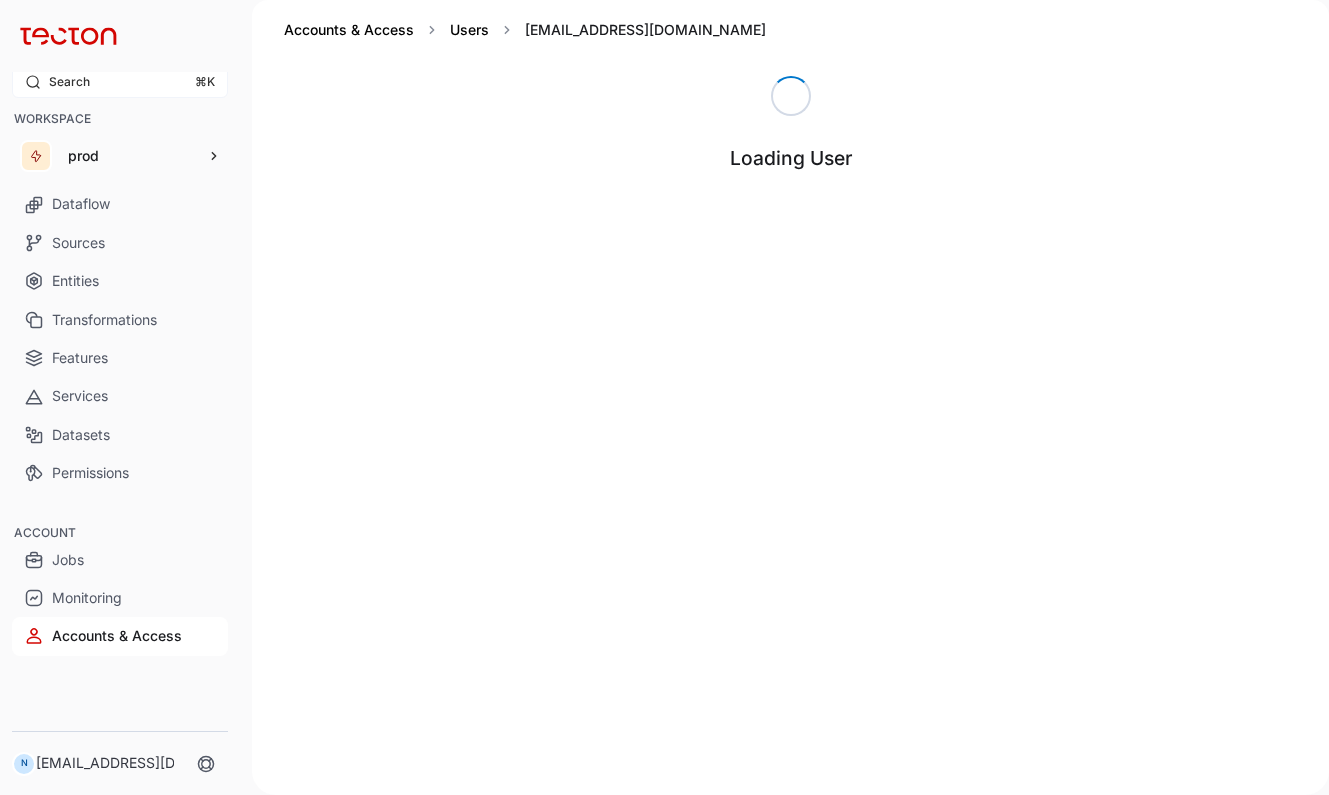 click on "Loading User" at bounding box center [790, 435] 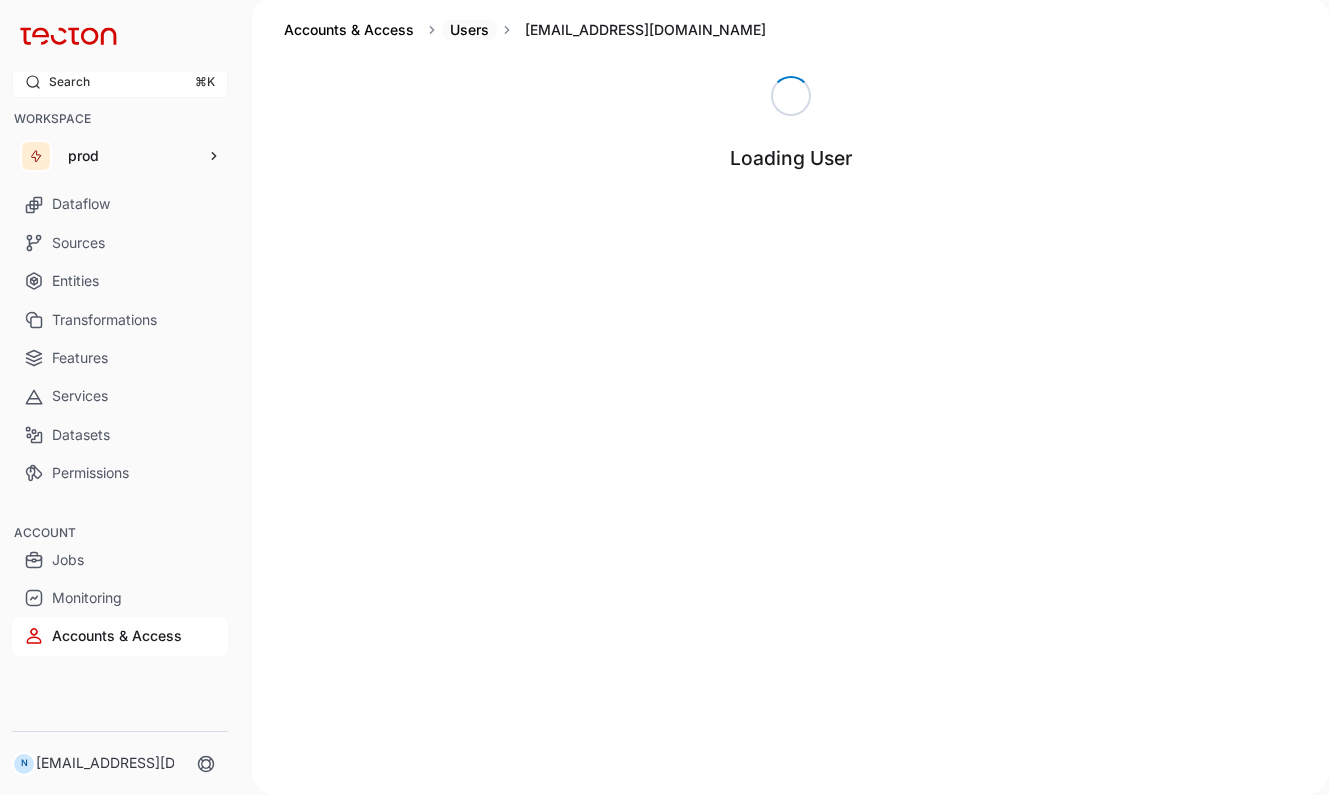 click on "Users" at bounding box center (469, 30) 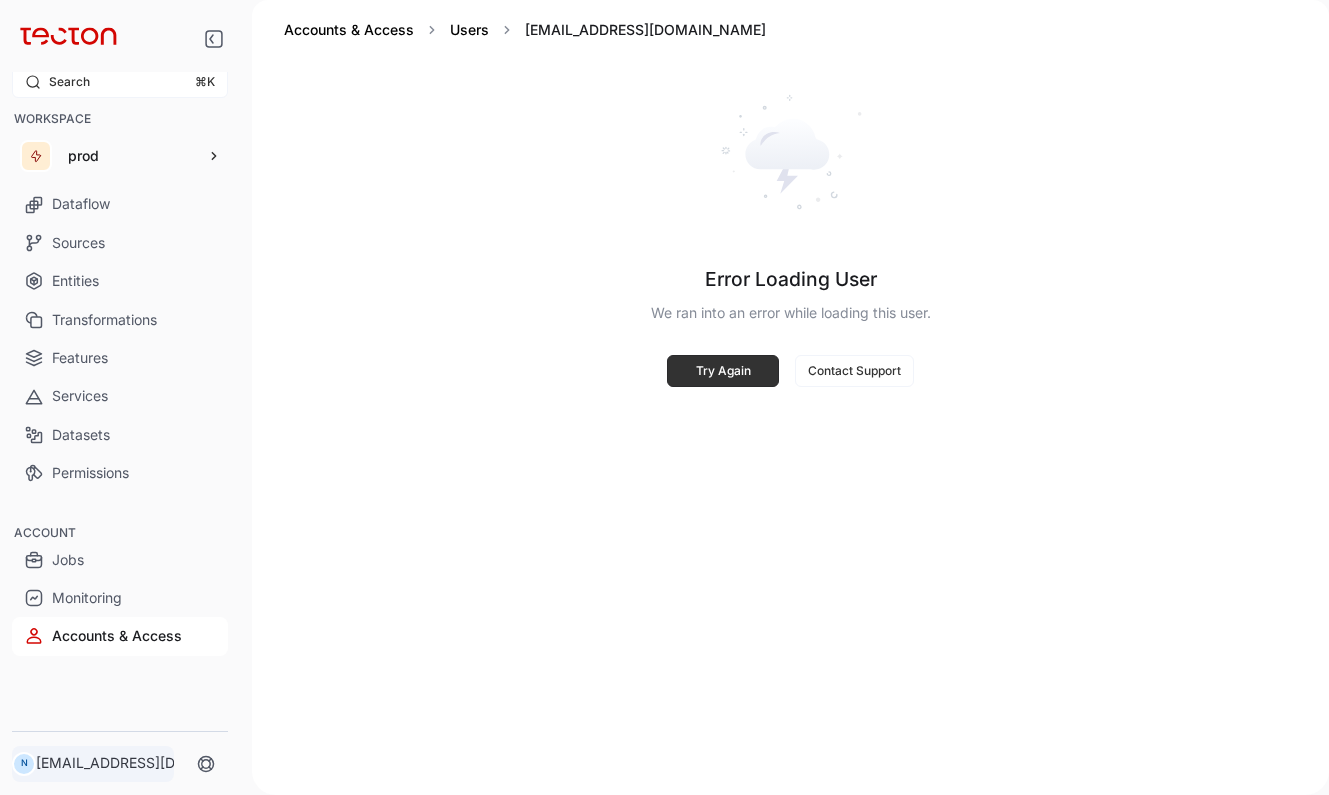 click on "[EMAIL_ADDRESS][DOMAIN_NAME]" at bounding box center [124, 763] 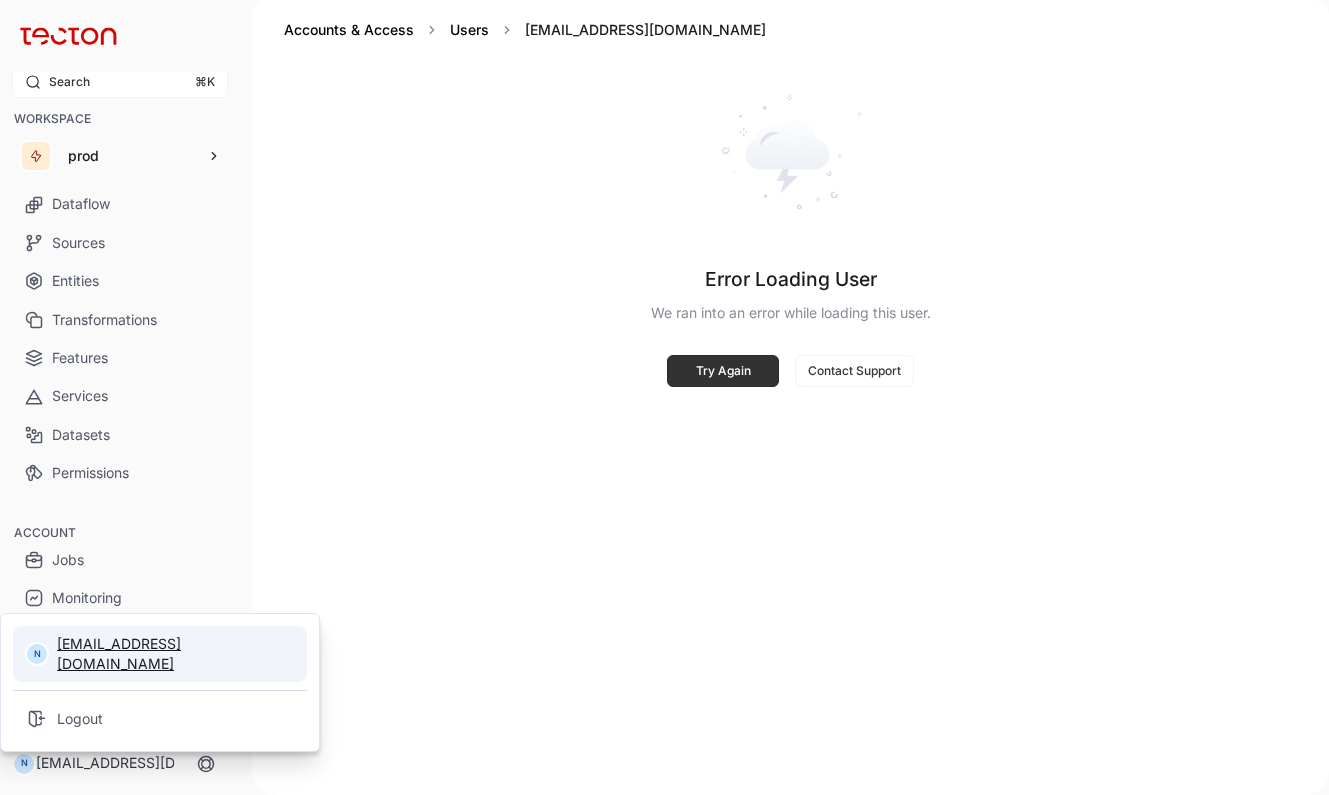 click on "[EMAIL_ADDRESS][DOMAIN_NAME]" at bounding box center [176, 654] 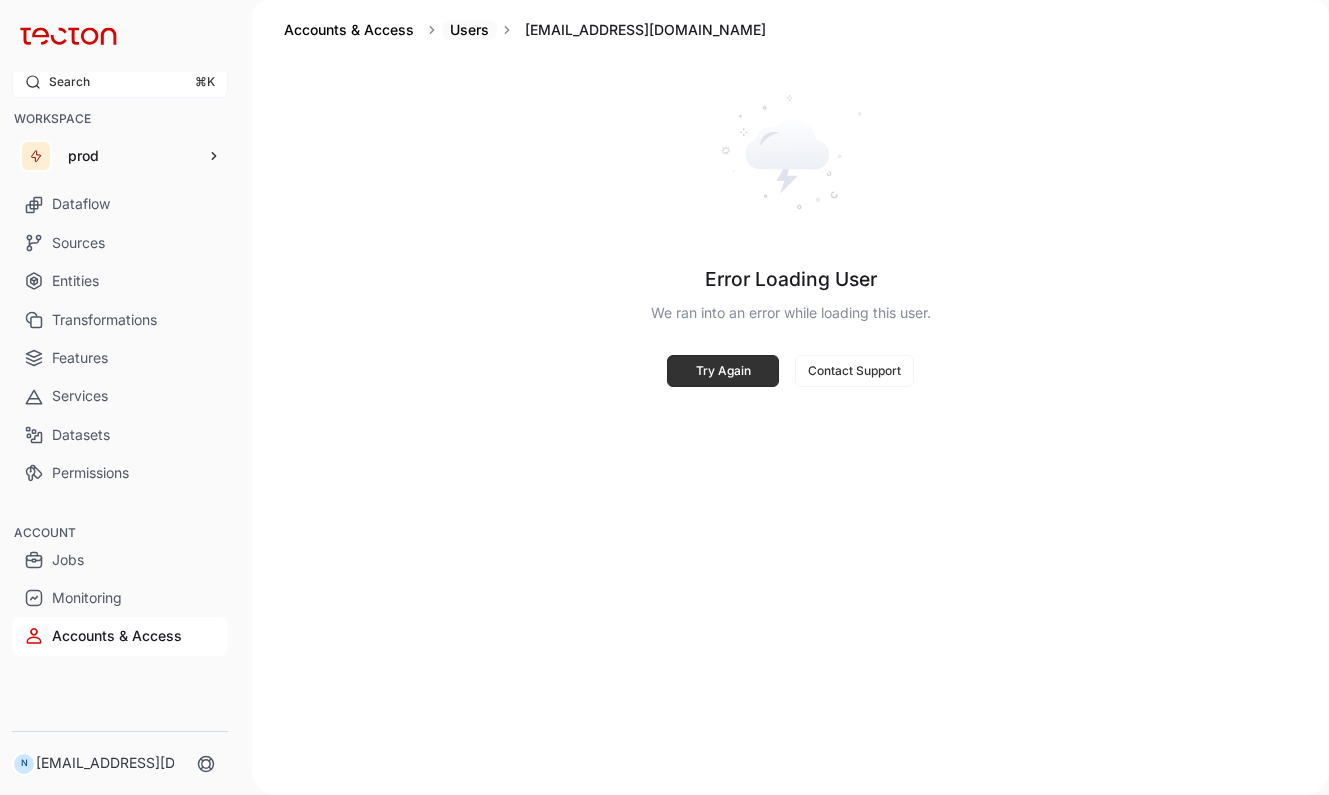 click on "Users" at bounding box center (469, 29) 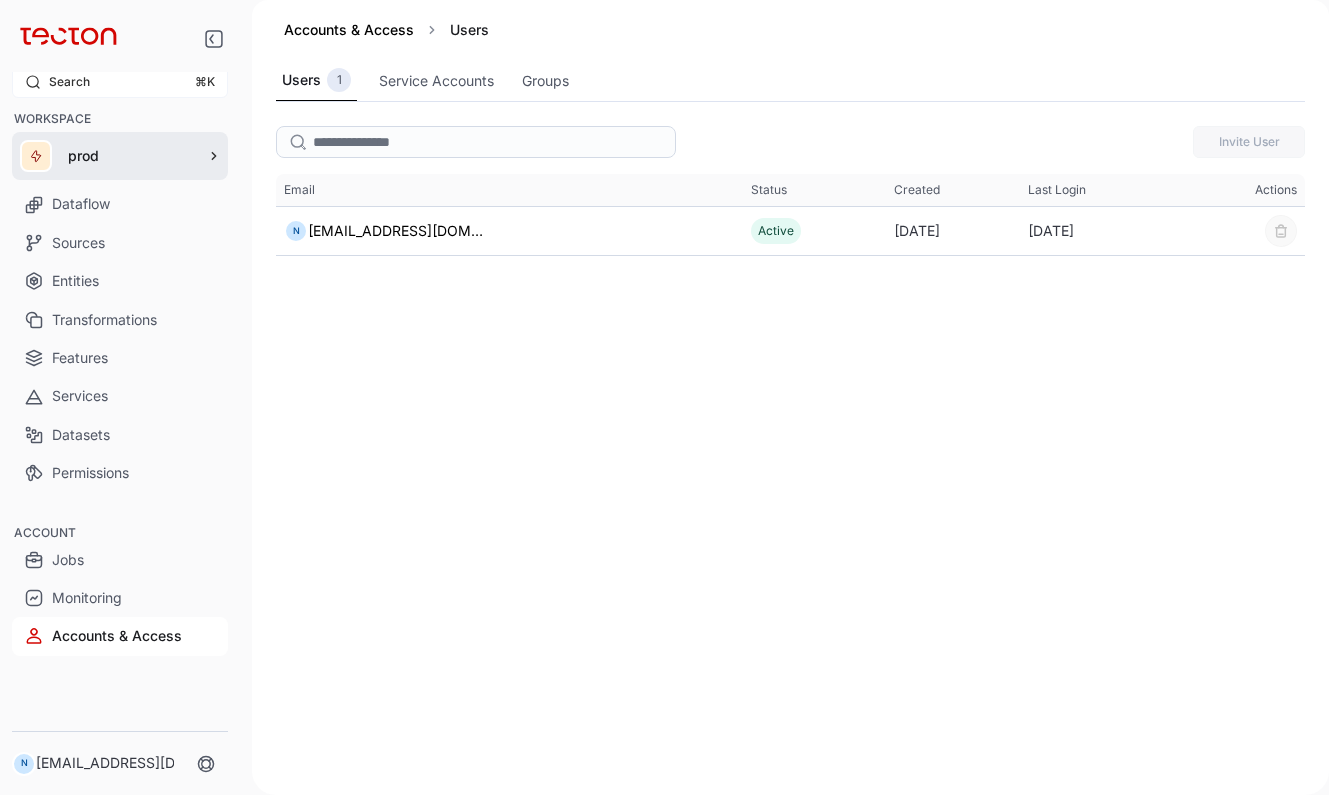 click on "prod" at bounding box center [130, 156] 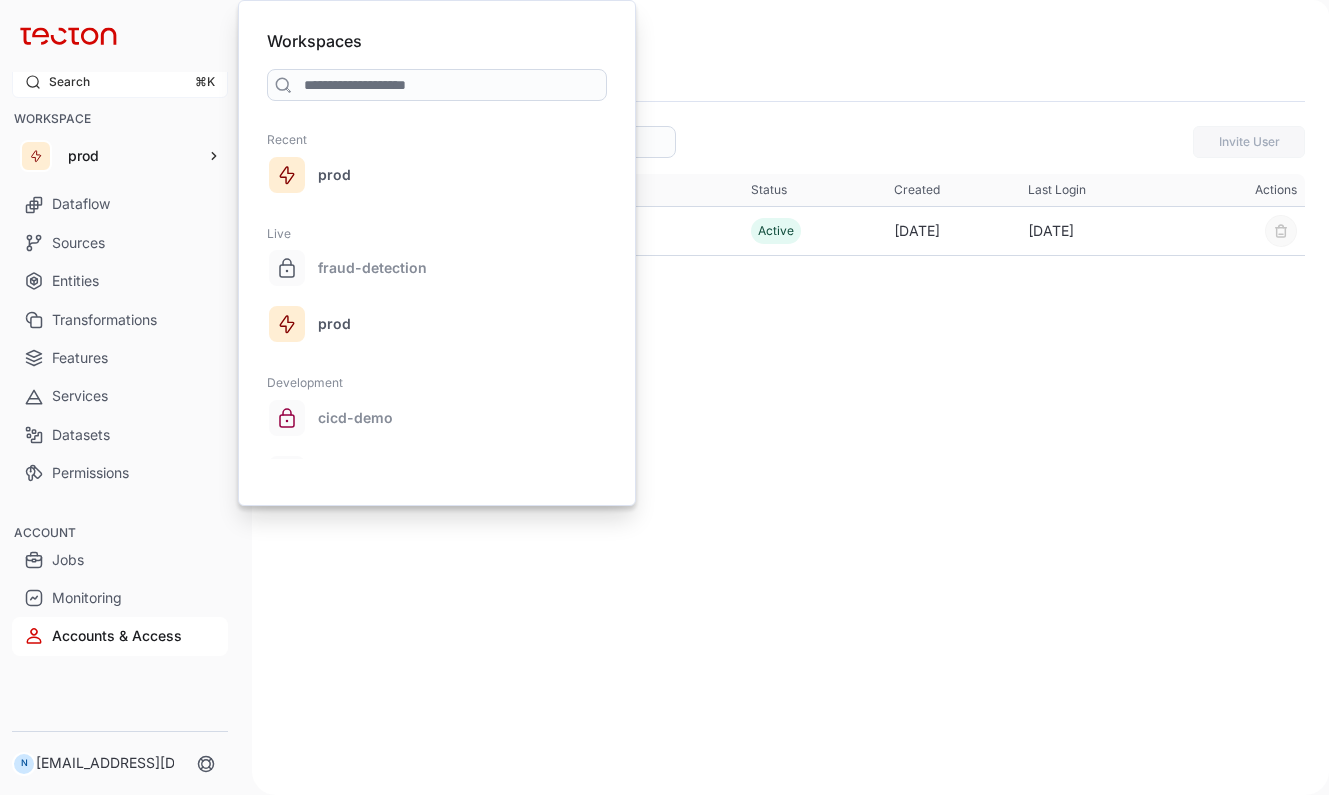 click on "Invite User This table contains 1 rows. Email Status Created Last Login Actions Email N [EMAIL_ADDRESS][DOMAIN_NAME] Status Active Created [DATE] Last Login [DATE]" at bounding box center [790, 456] 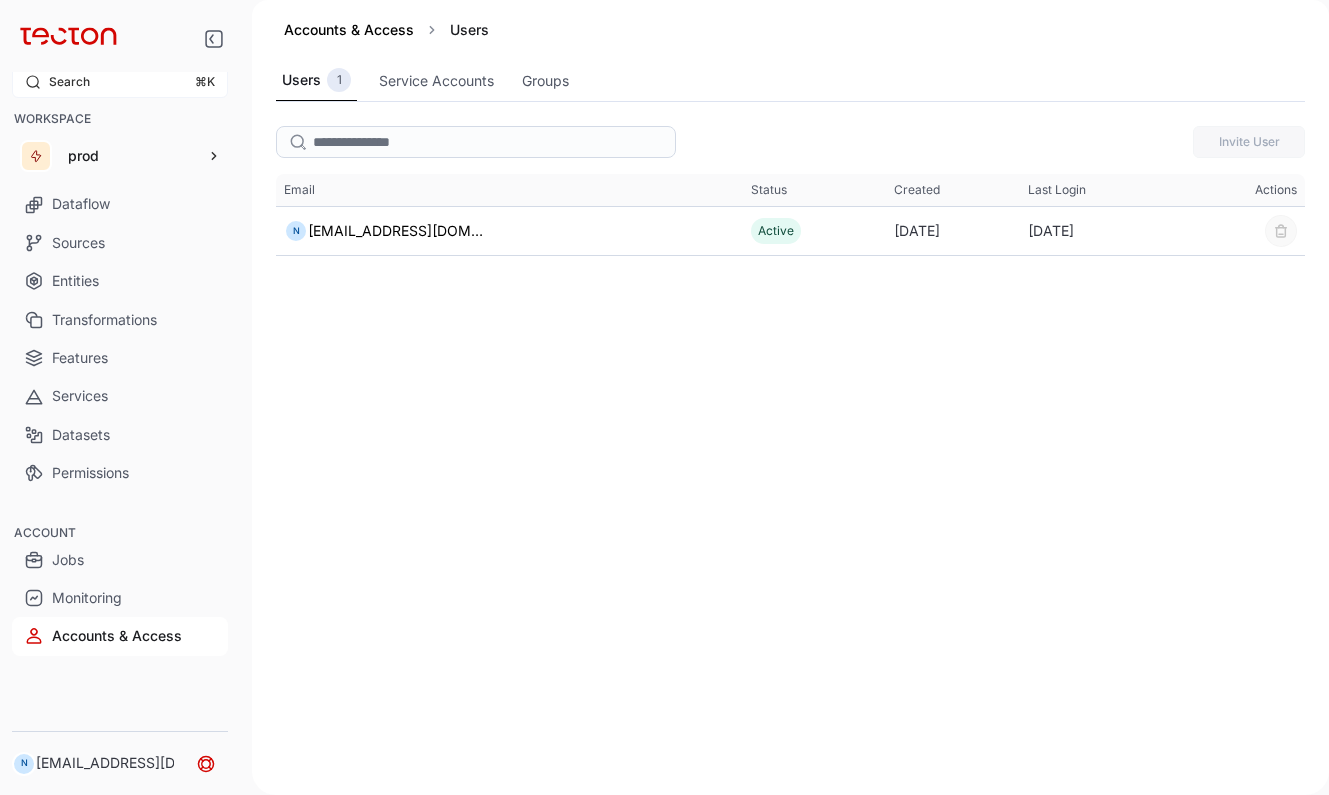 click 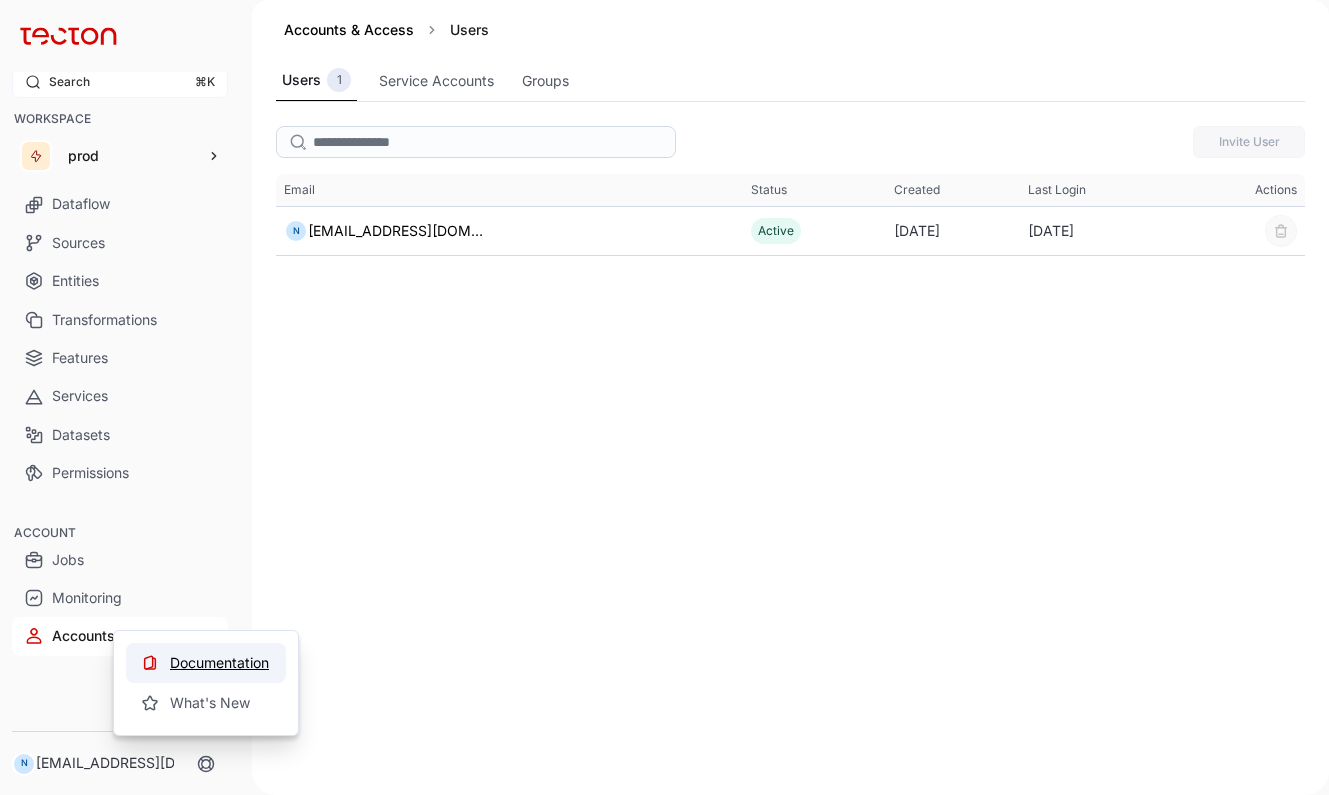 click on "Documentation" at bounding box center [219, 663] 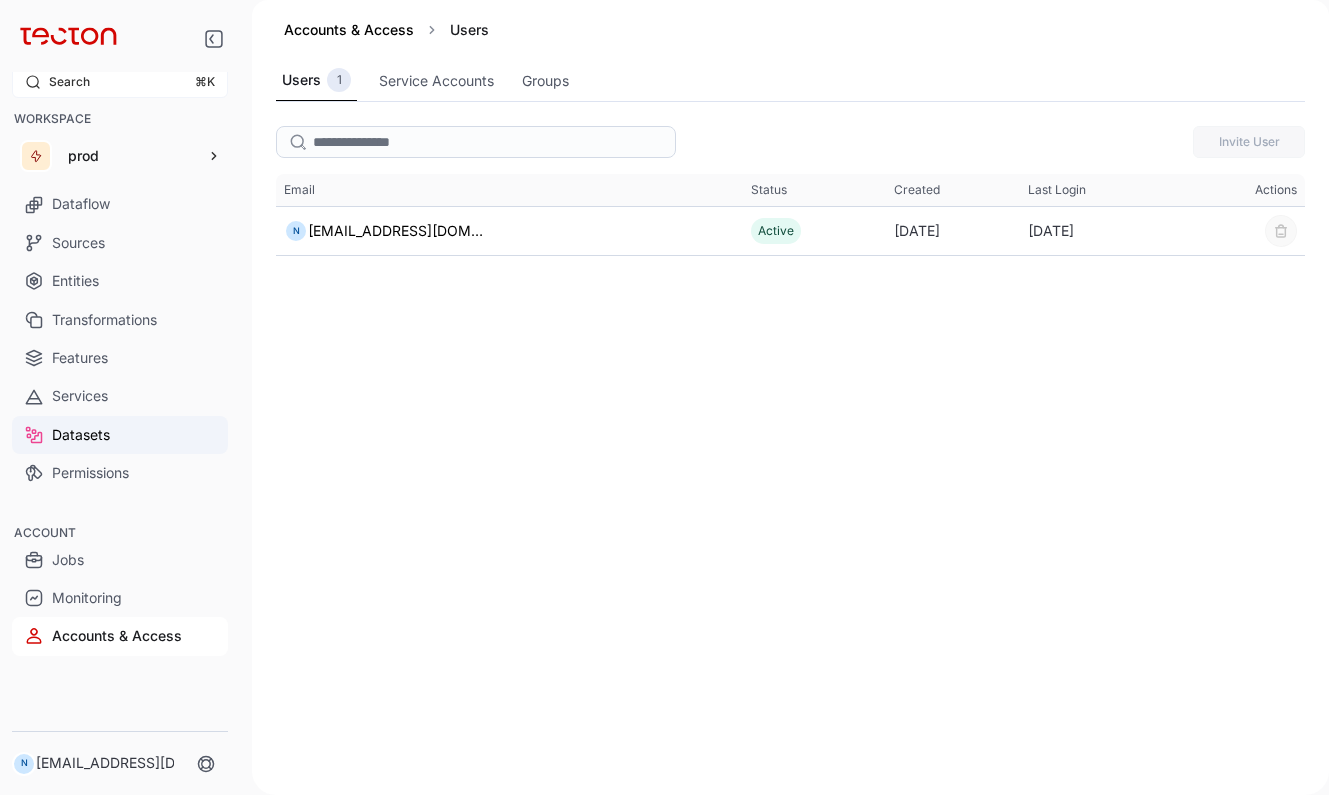 click on "Datasets" at bounding box center (120, 435) 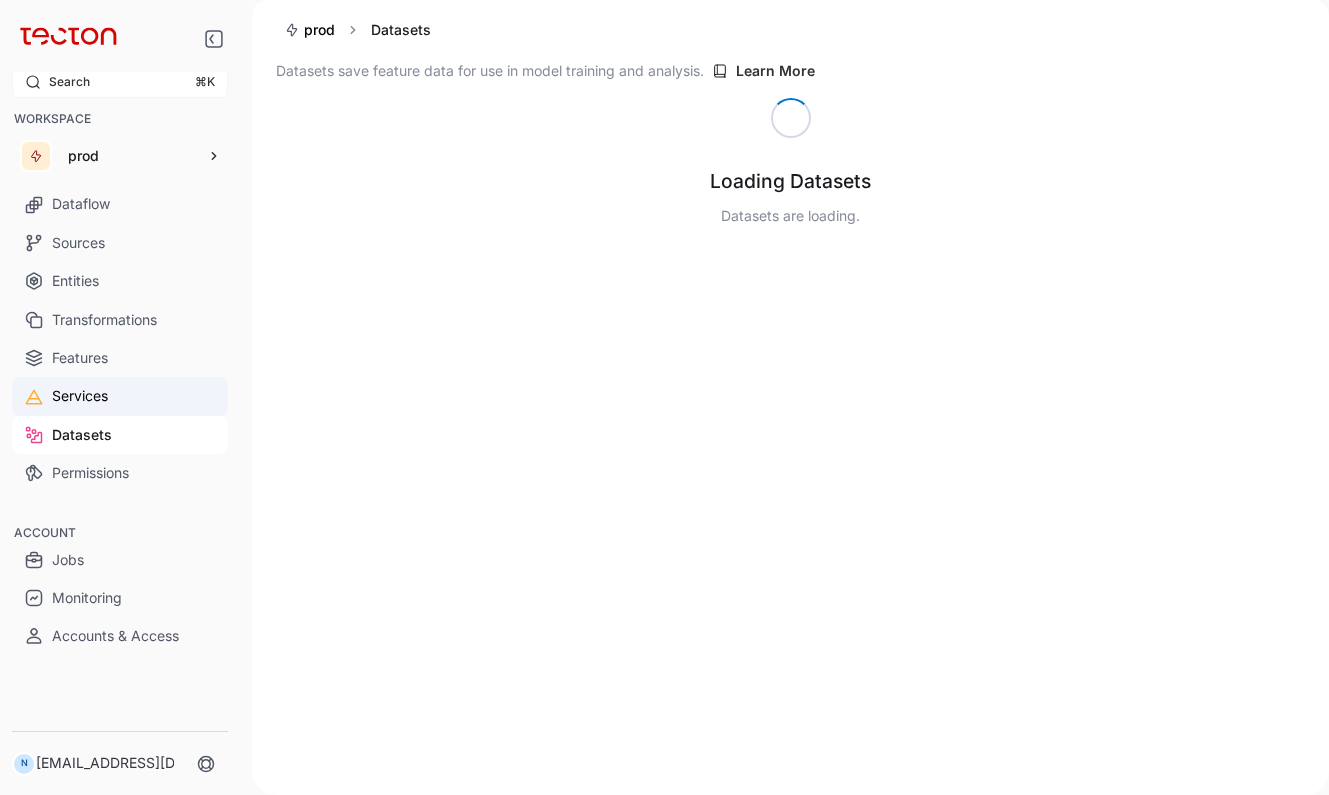 click on "Services" at bounding box center (120, 396) 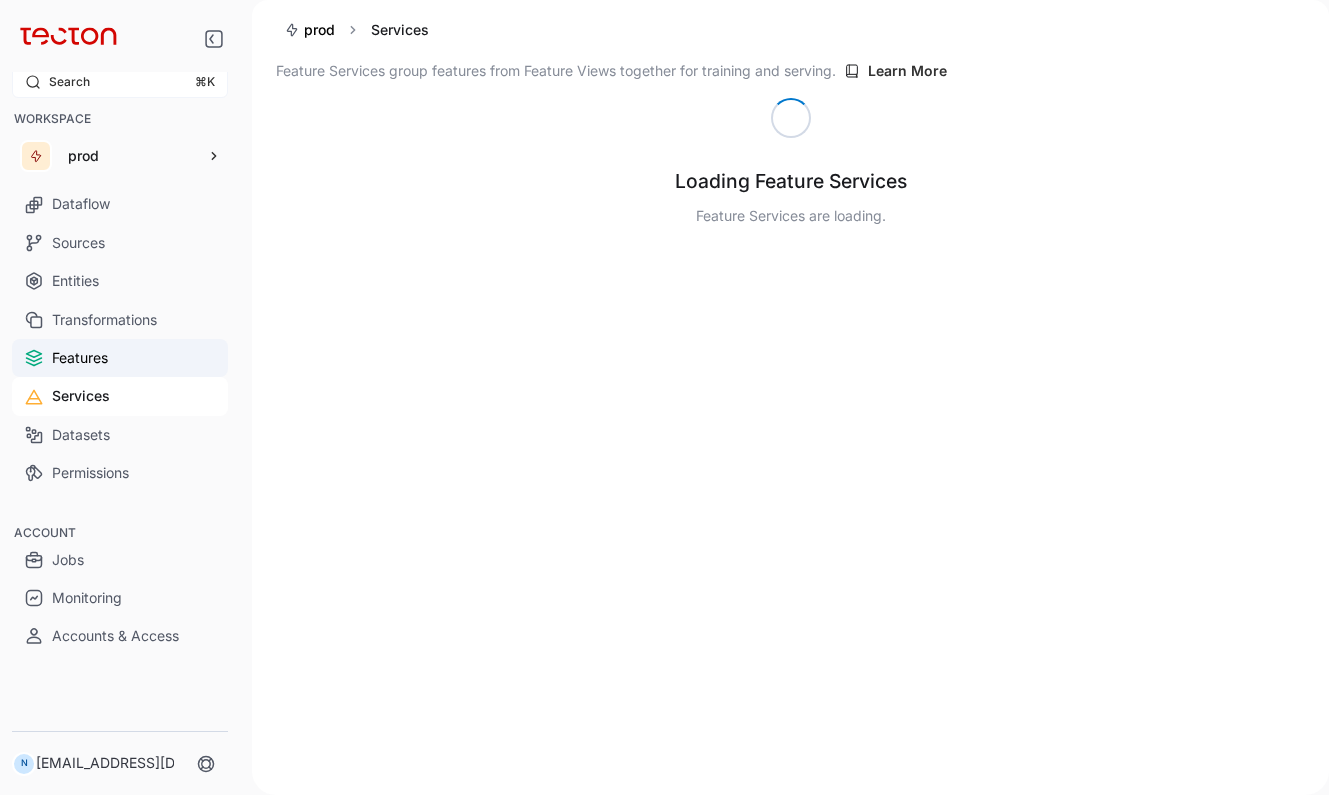 click on "Features" at bounding box center [120, 358] 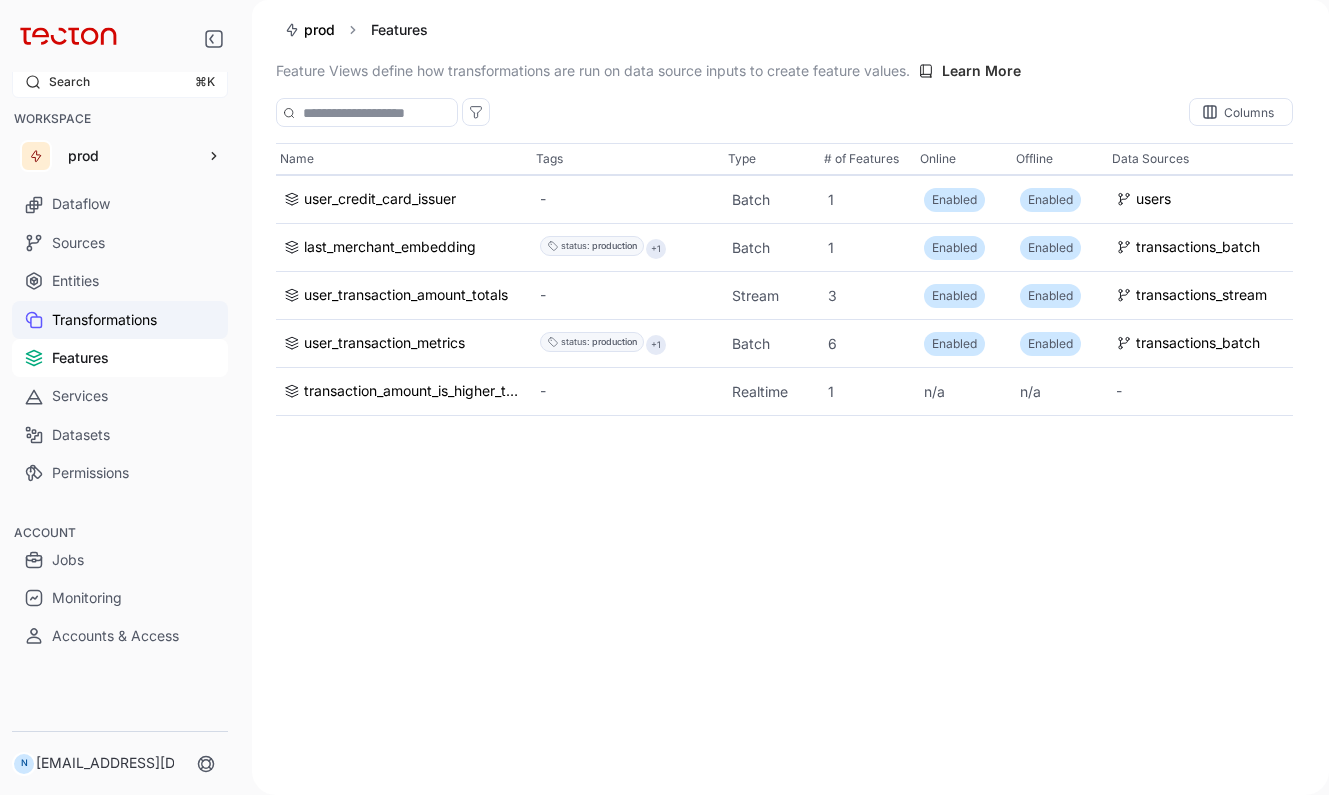 click on "Transformations" at bounding box center [120, 320] 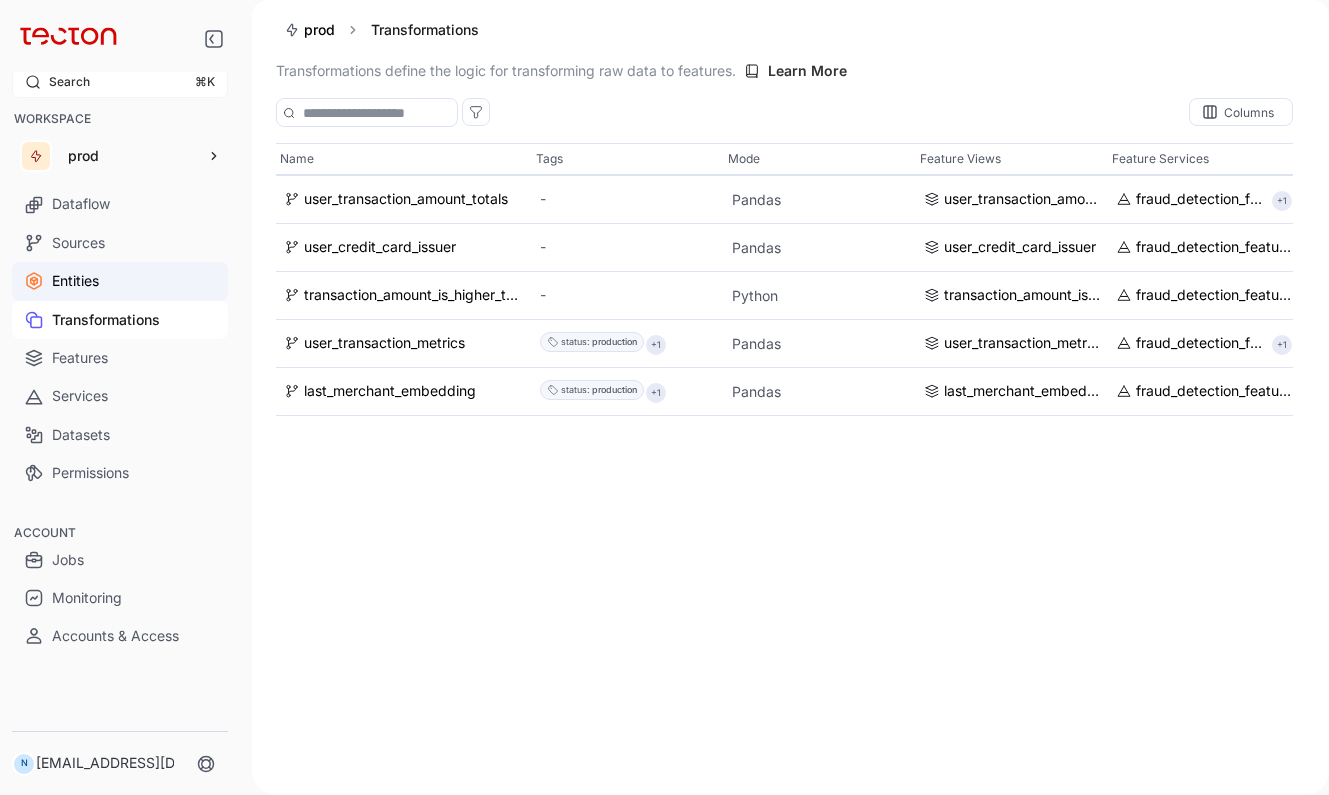 click on "Entities" at bounding box center (120, 281) 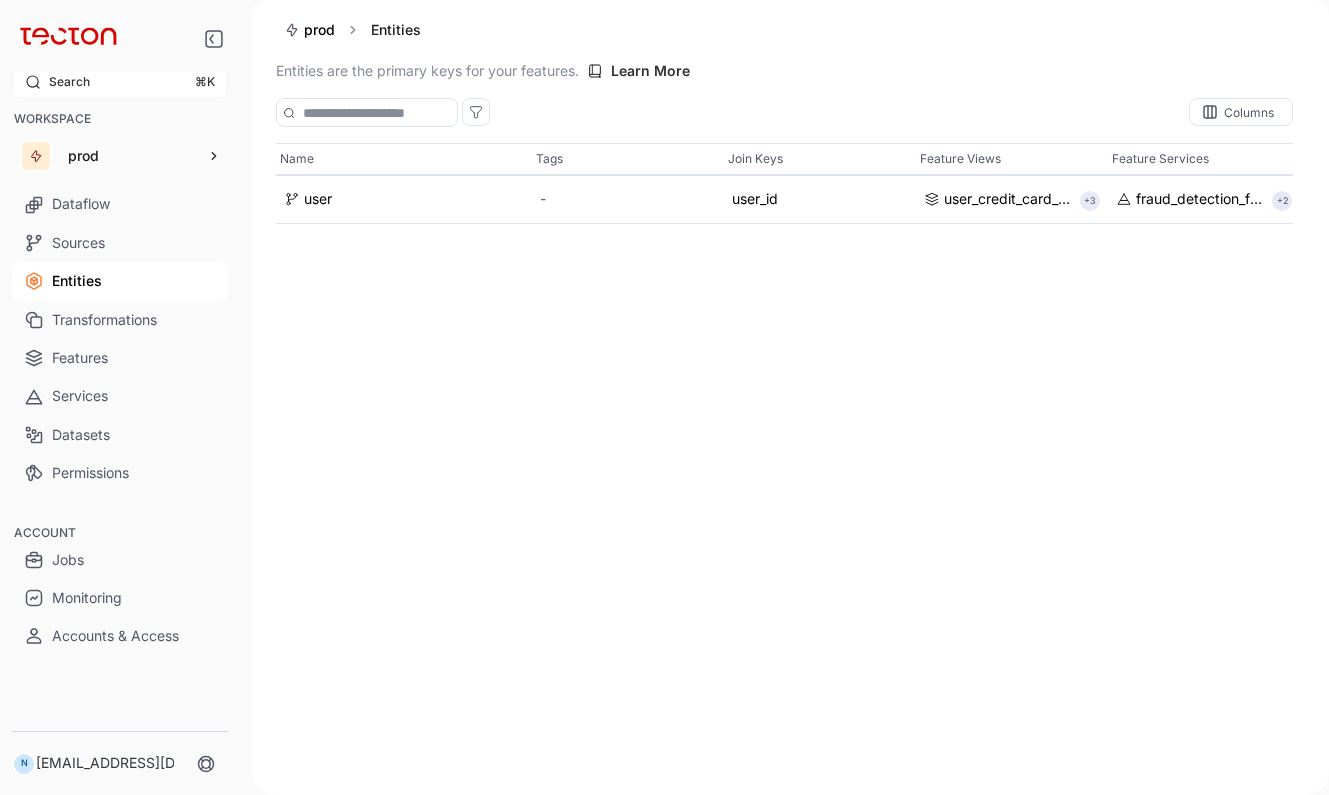 click on "Entities" at bounding box center (120, 281) 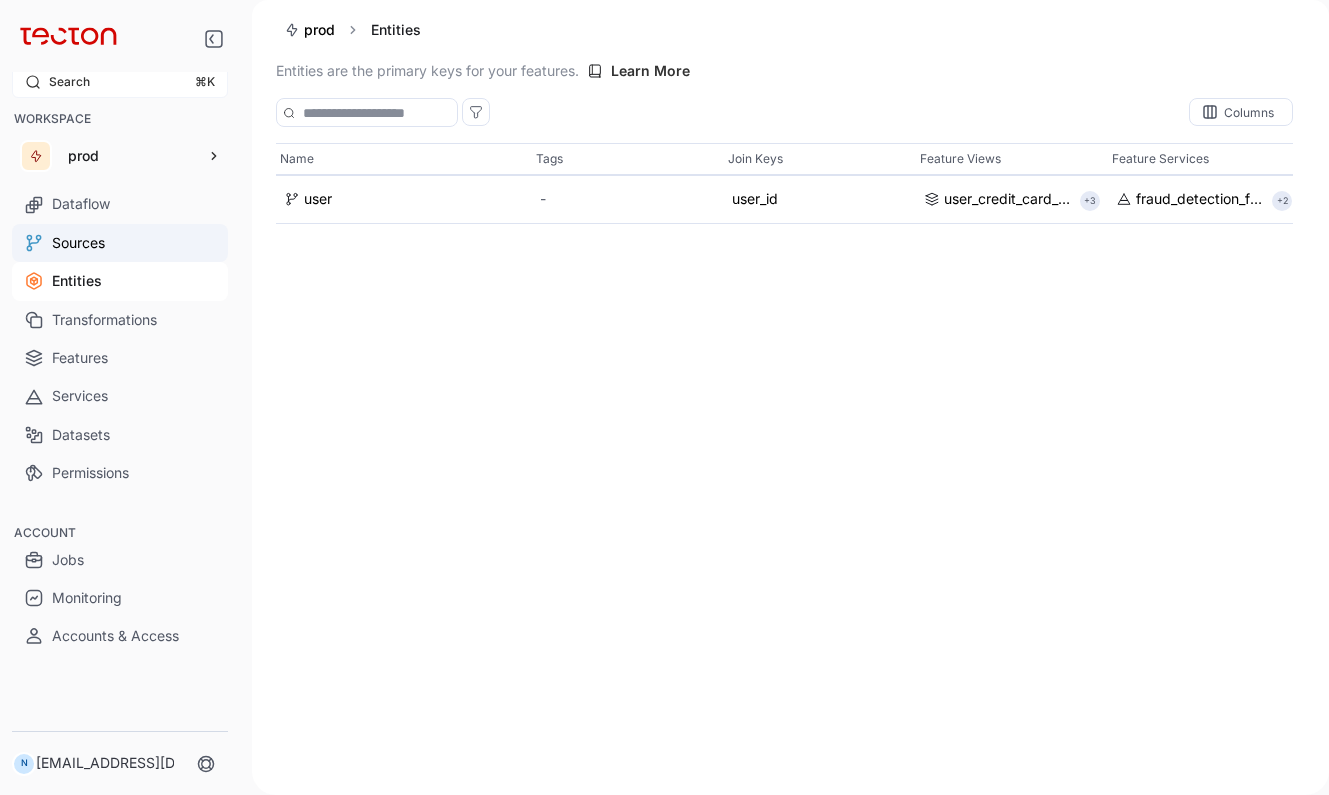click on "Sources" at bounding box center [120, 243] 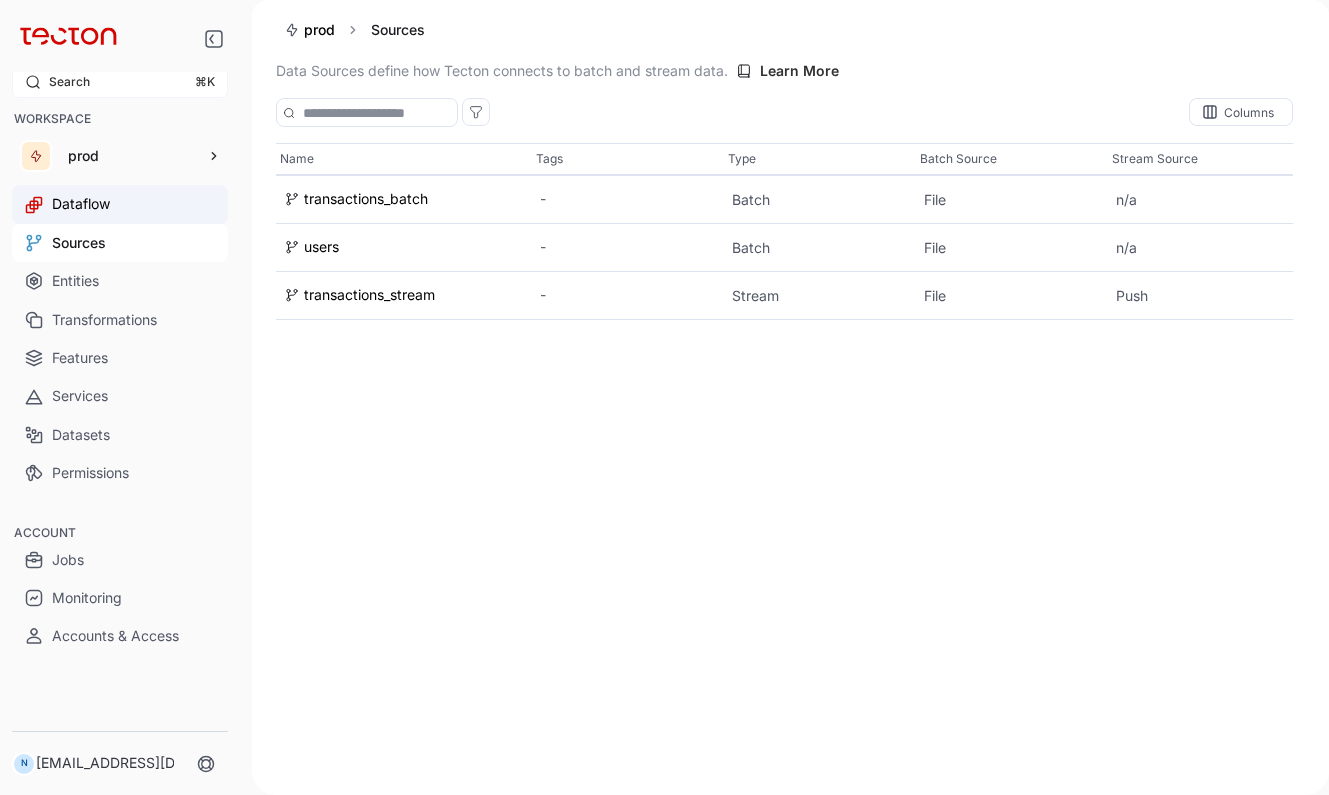click on "Dataflow" at bounding box center [120, 204] 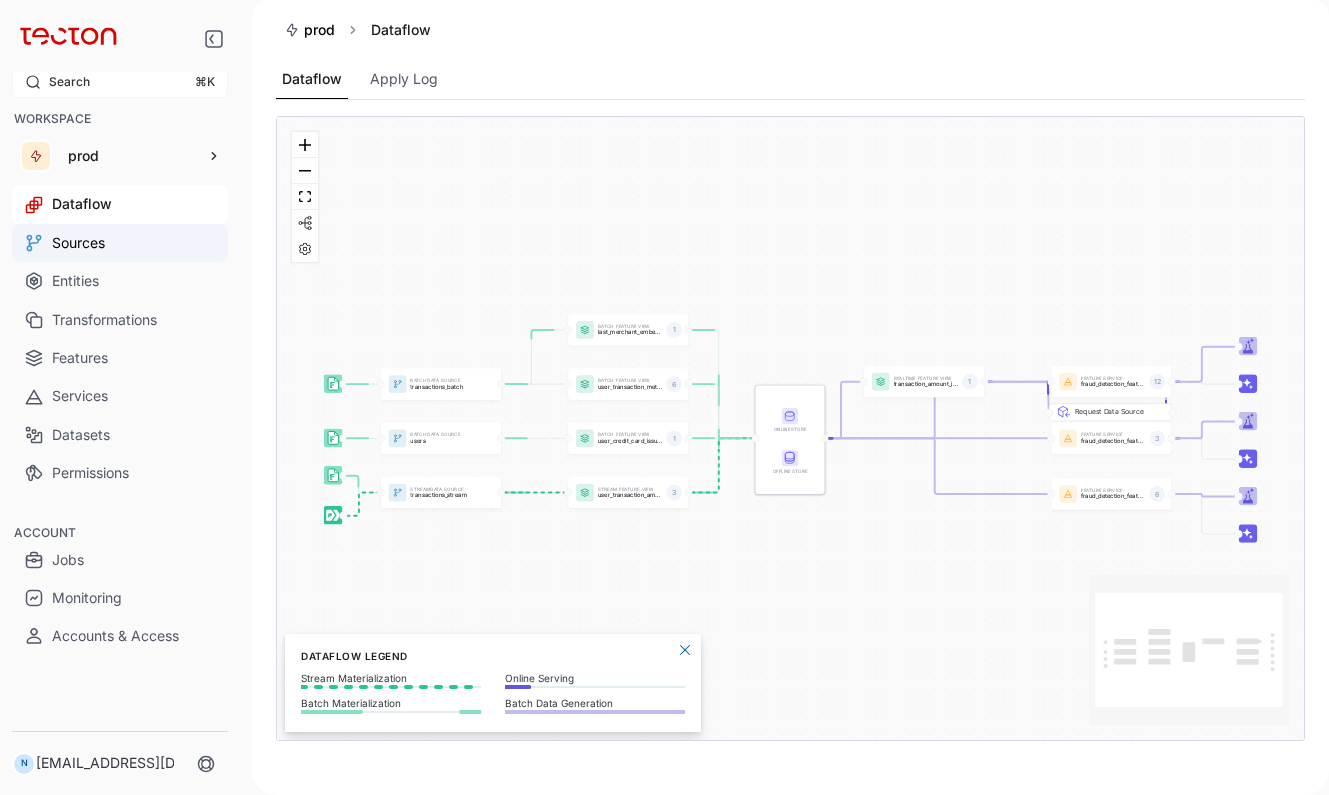 click on "Sources" at bounding box center (120, 243) 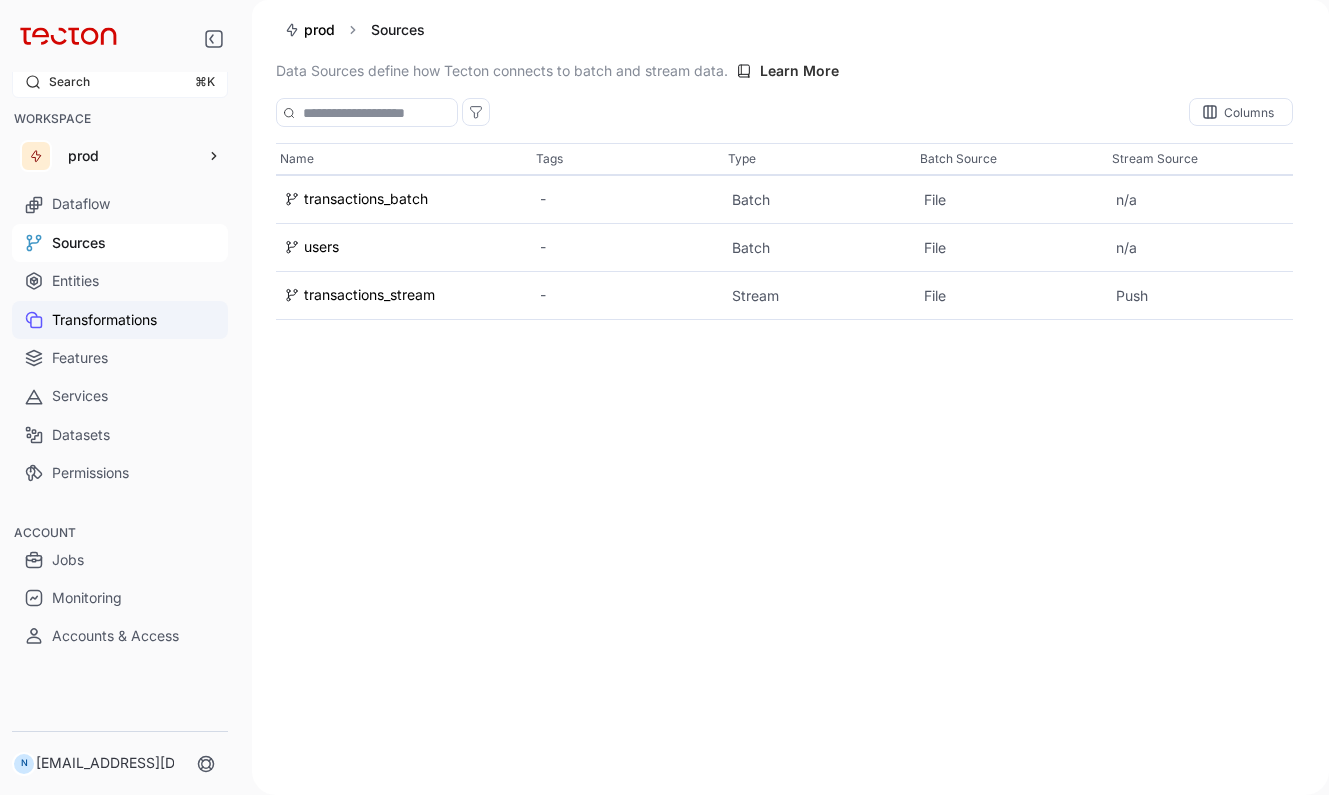 click on "Entities" at bounding box center (120, 281) 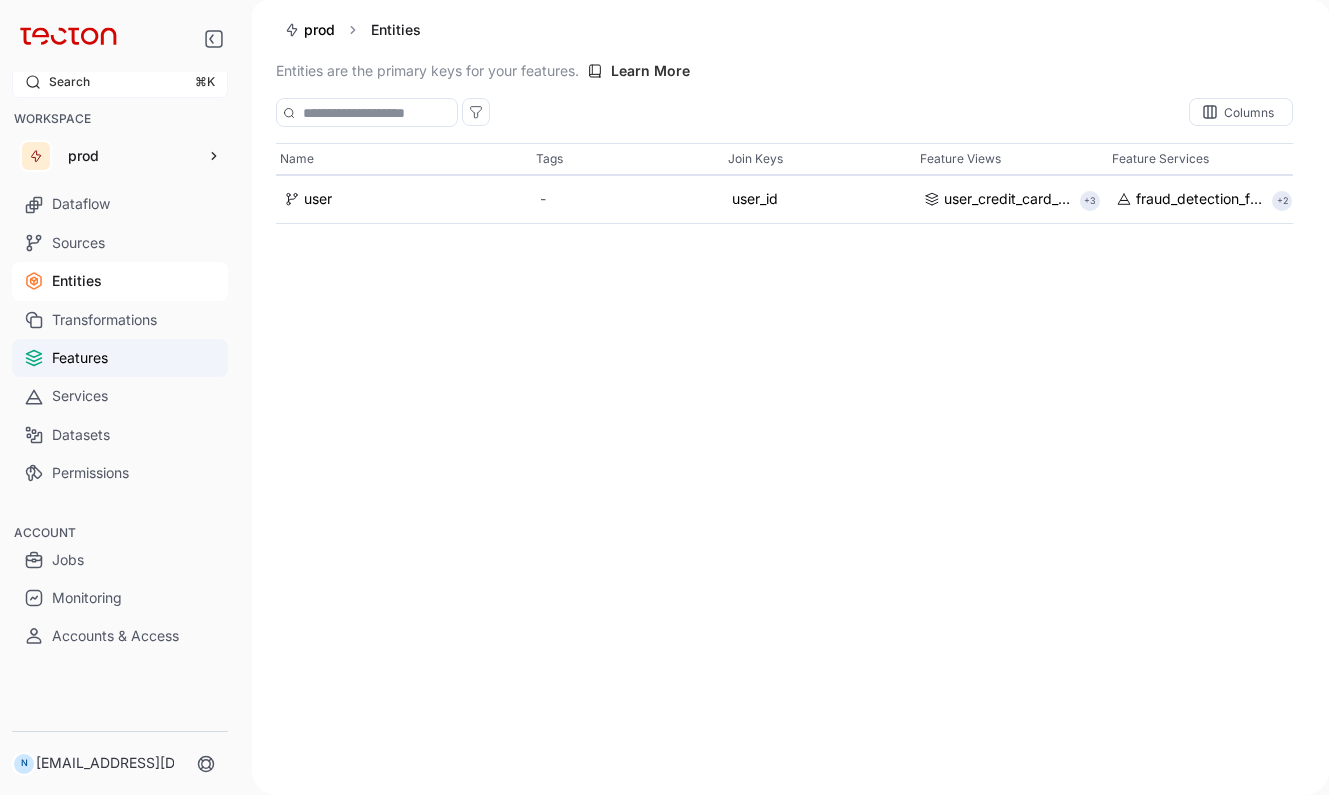 click on "Features" at bounding box center (120, 358) 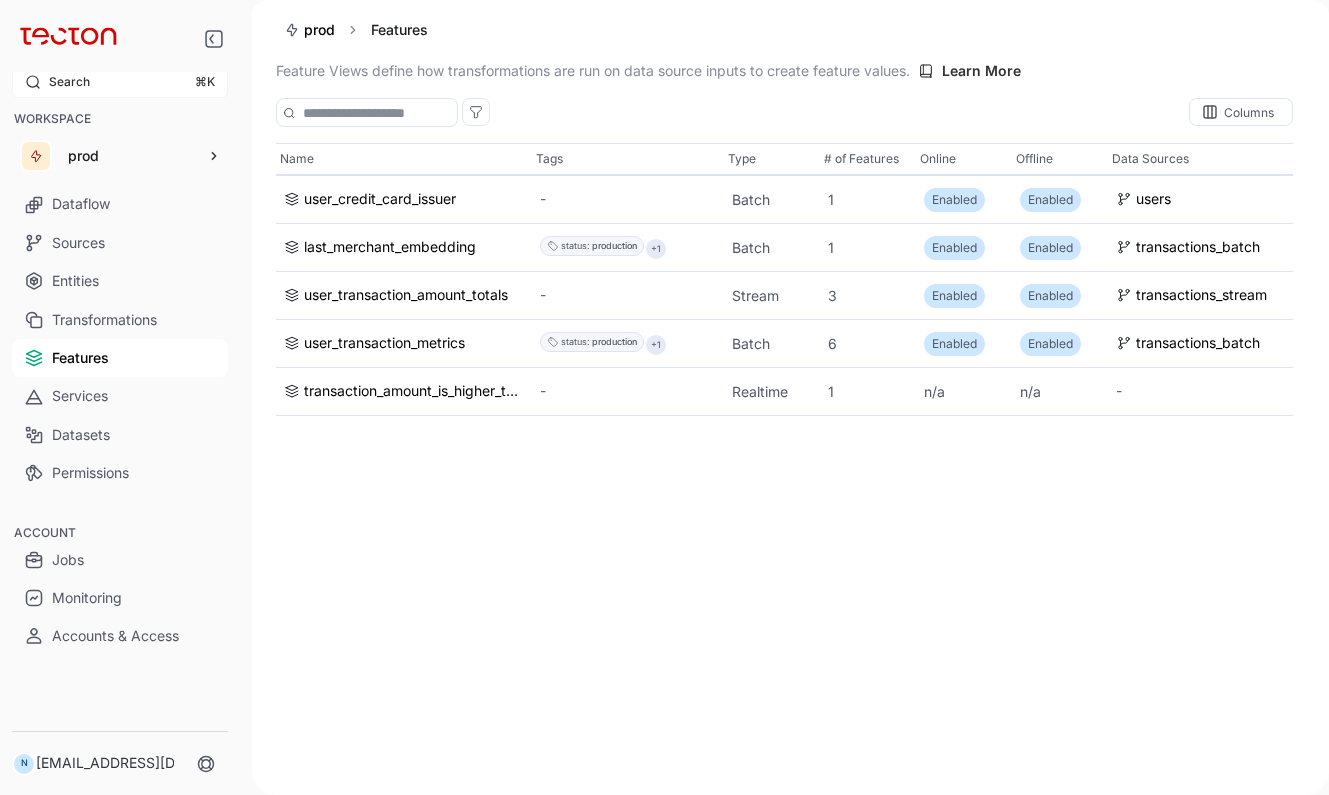 click on "Features" at bounding box center (120, 358) 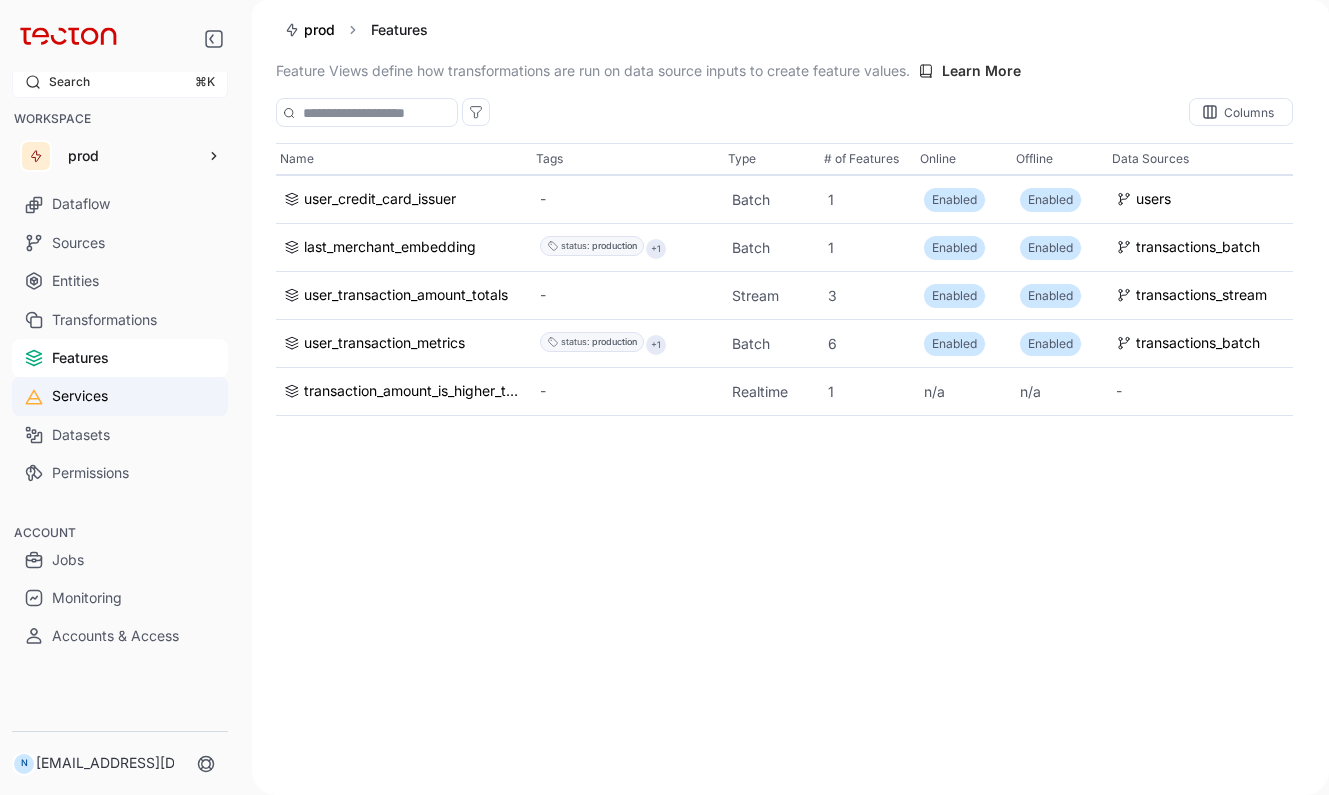 click on "Services" at bounding box center [120, 396] 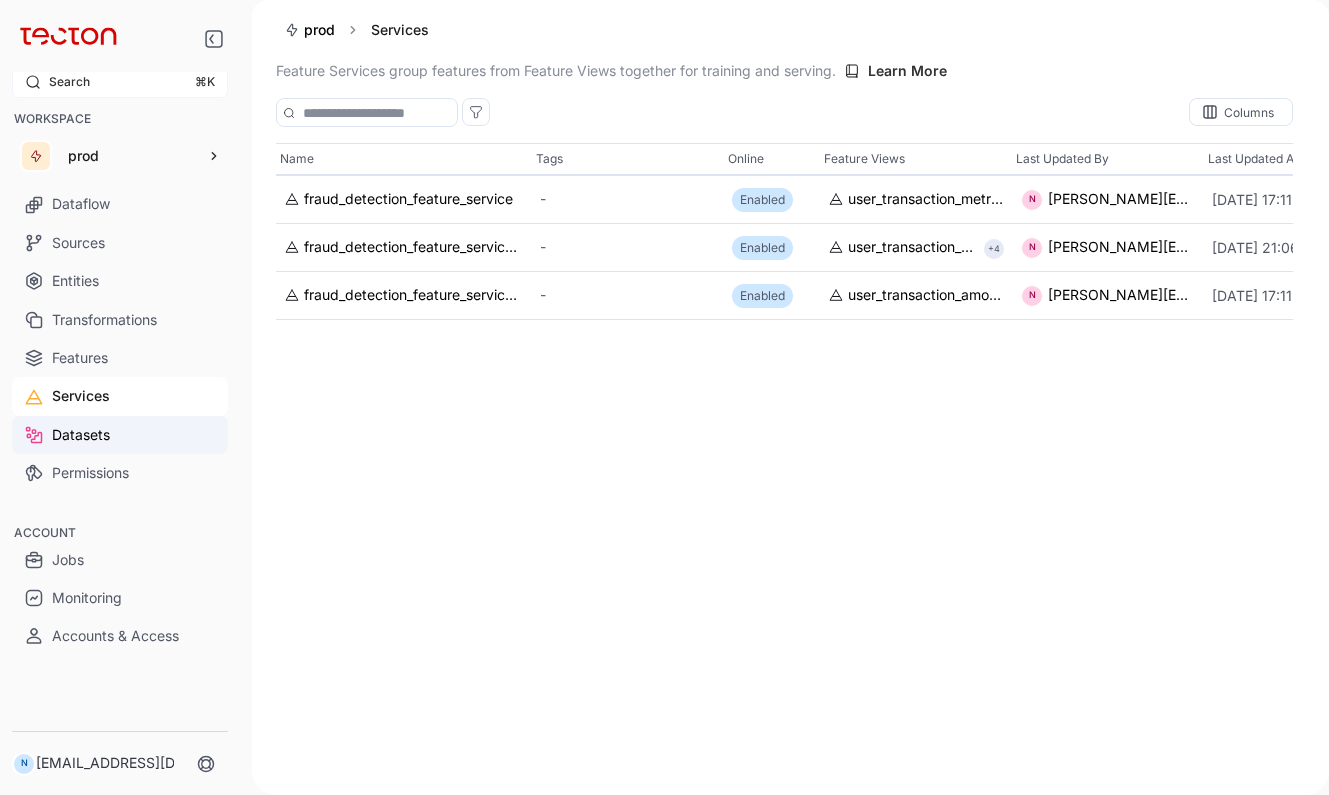 click on "Datasets" at bounding box center (120, 435) 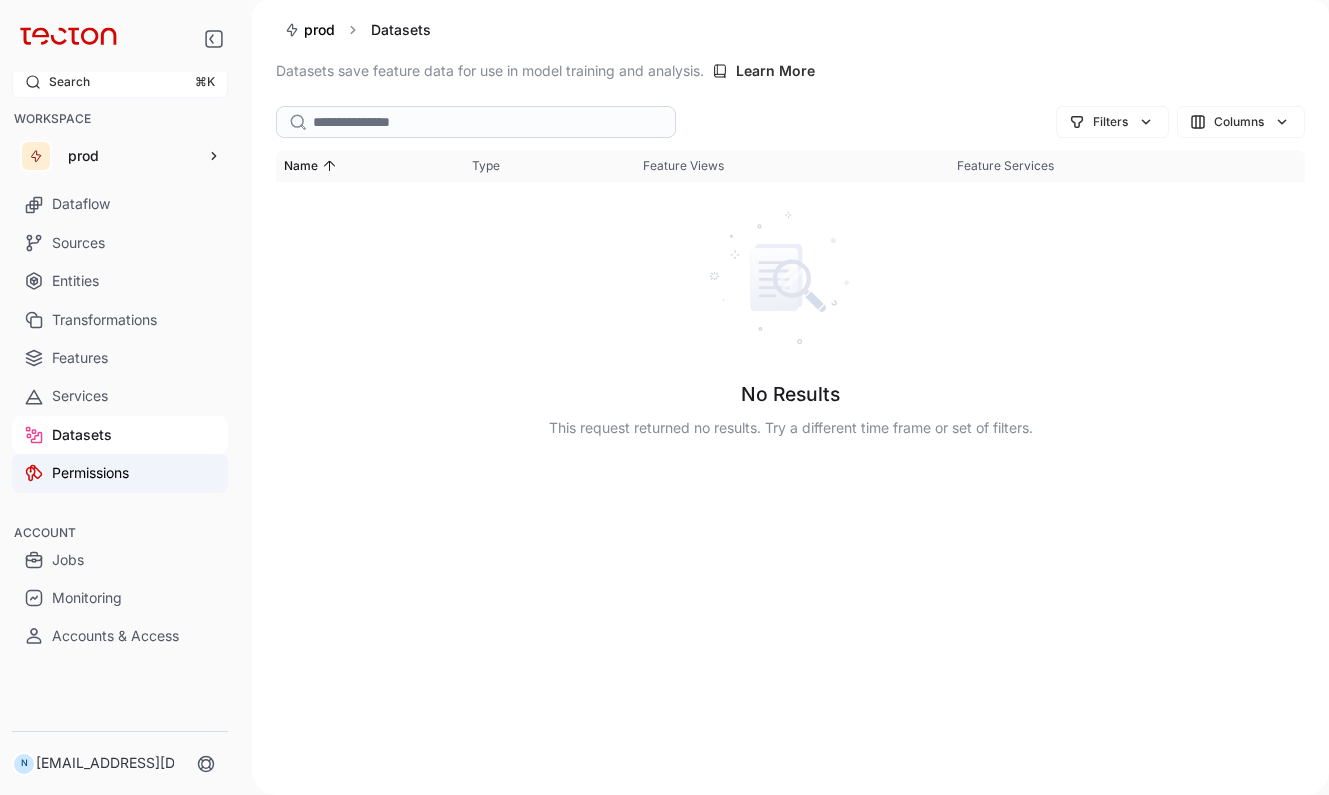 click on "Permissions" at bounding box center [120, 473] 